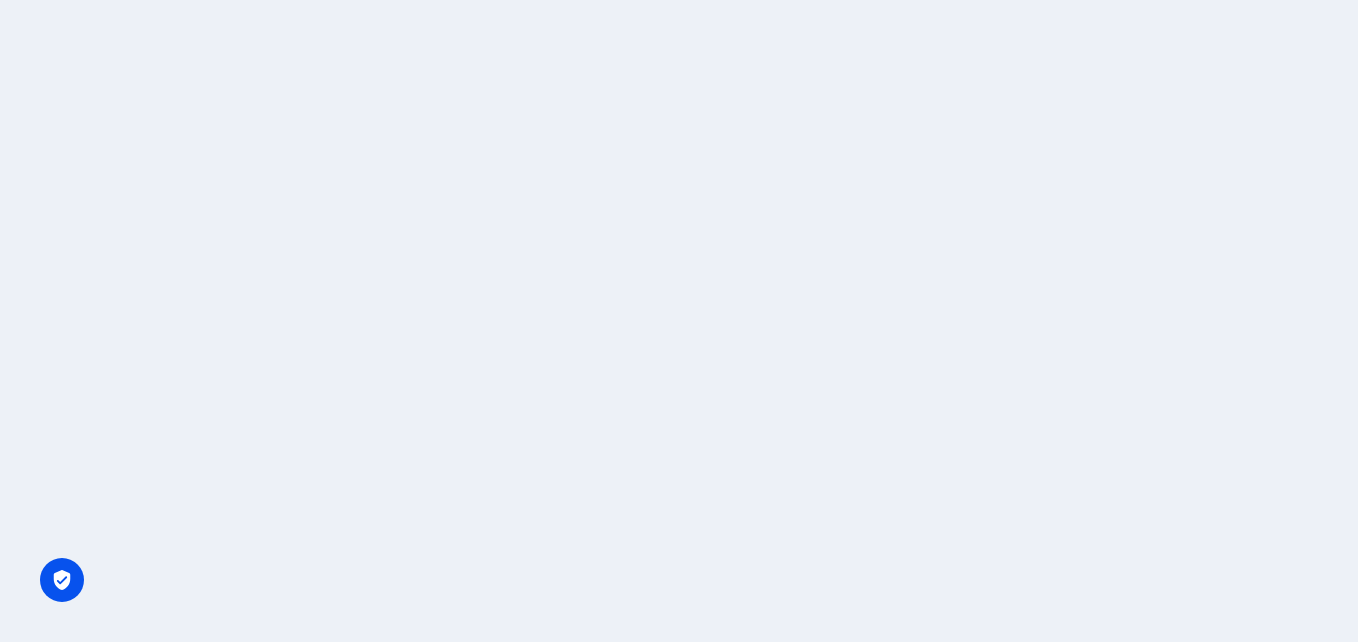 scroll, scrollTop: 0, scrollLeft: 0, axis: both 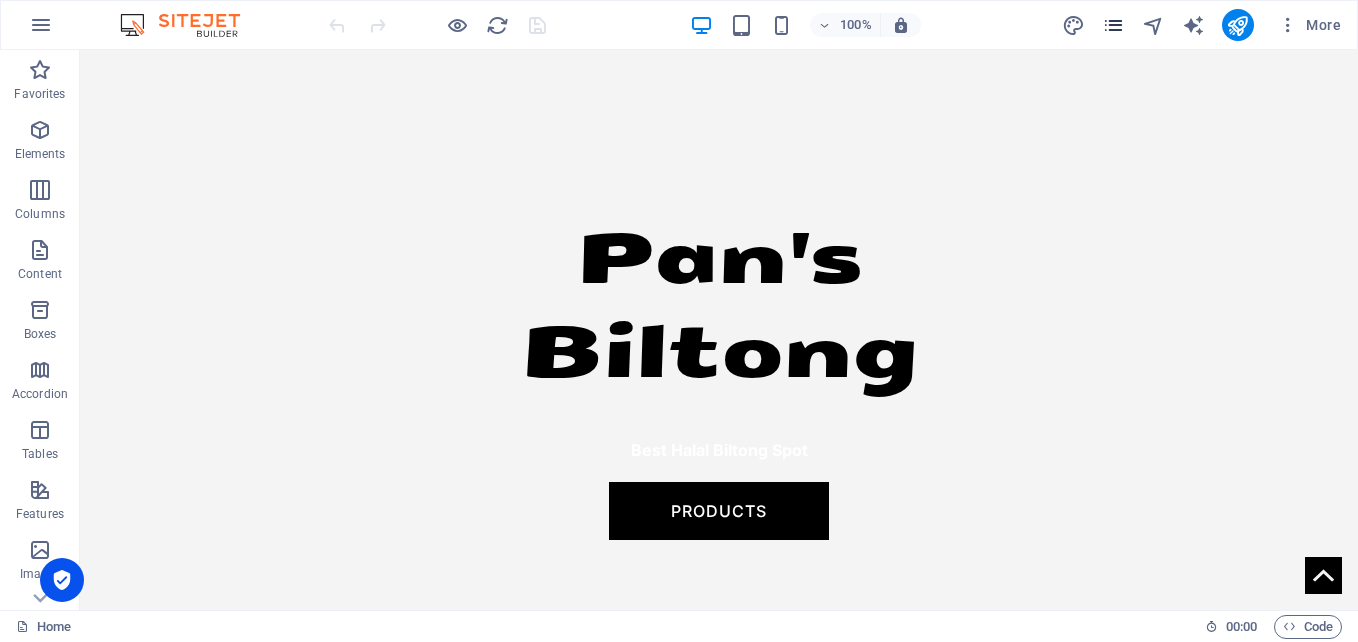 click at bounding box center [1113, 25] 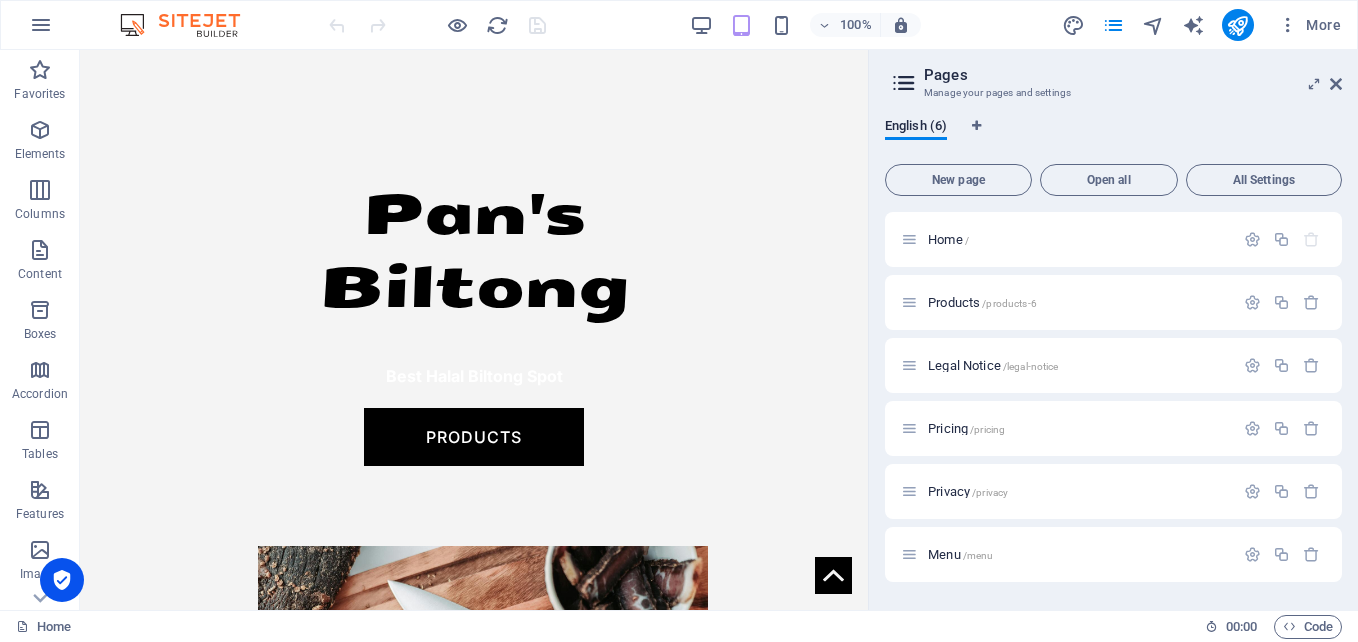 click at bounding box center [437, 25] 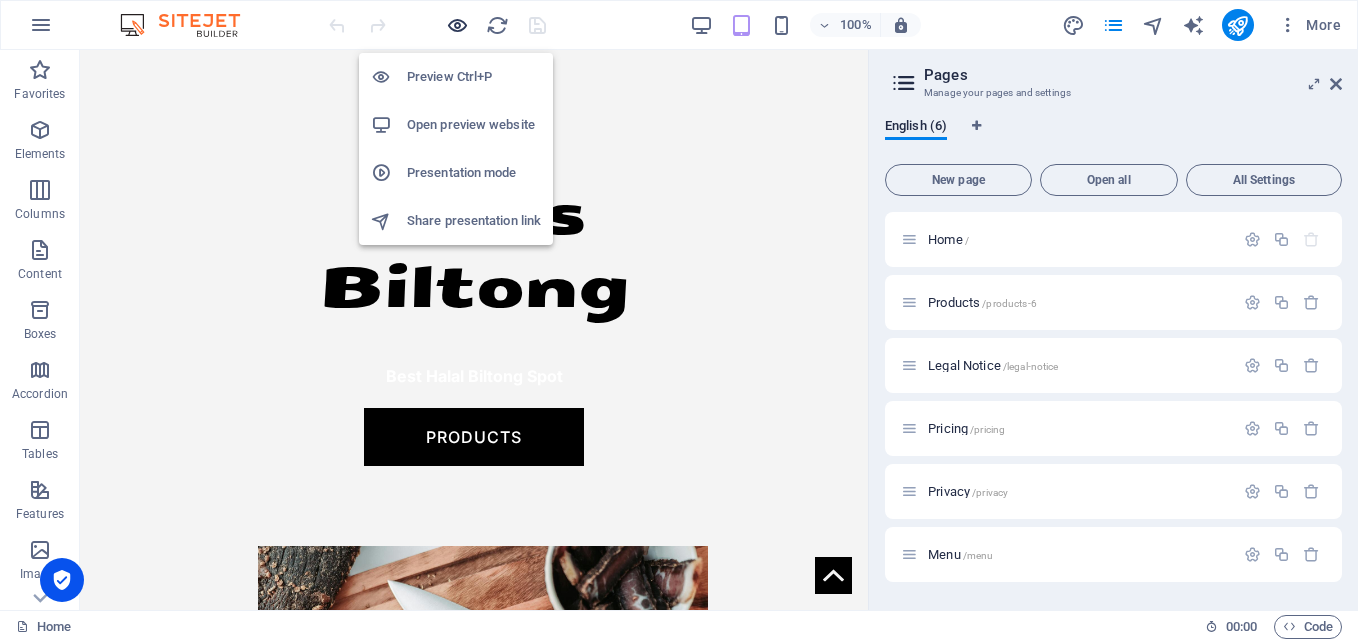 click at bounding box center [457, 25] 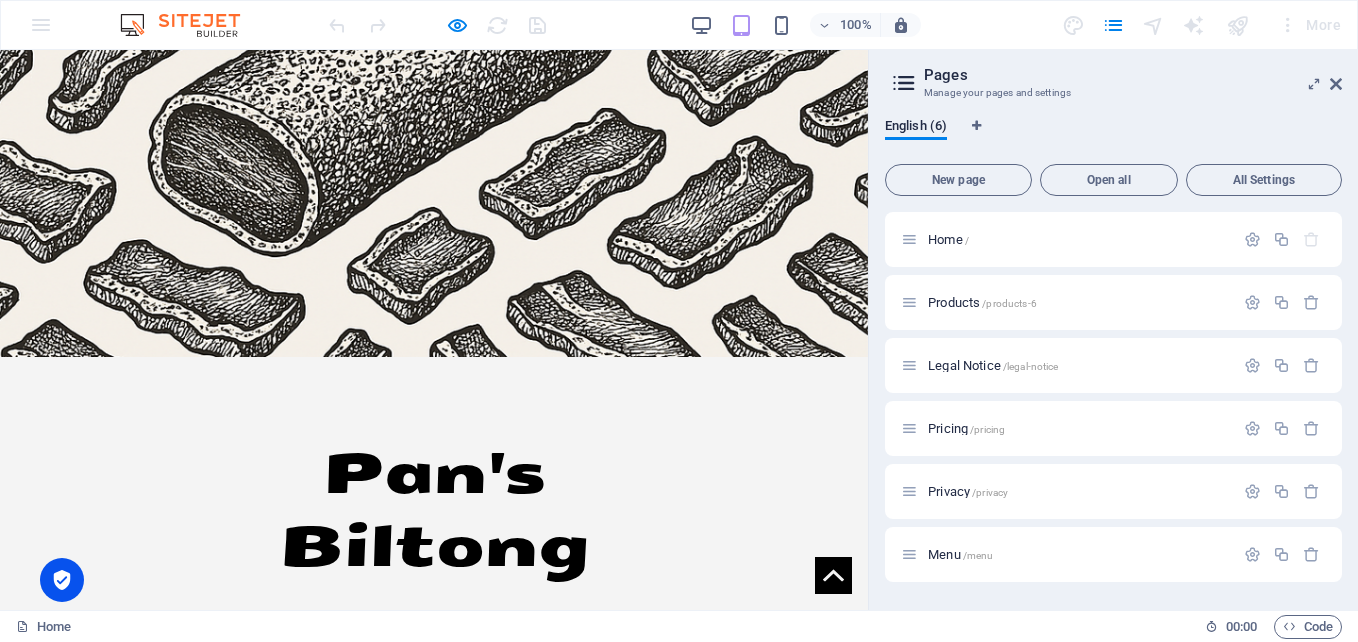 click on "menu" at bounding box center [434, 1366] 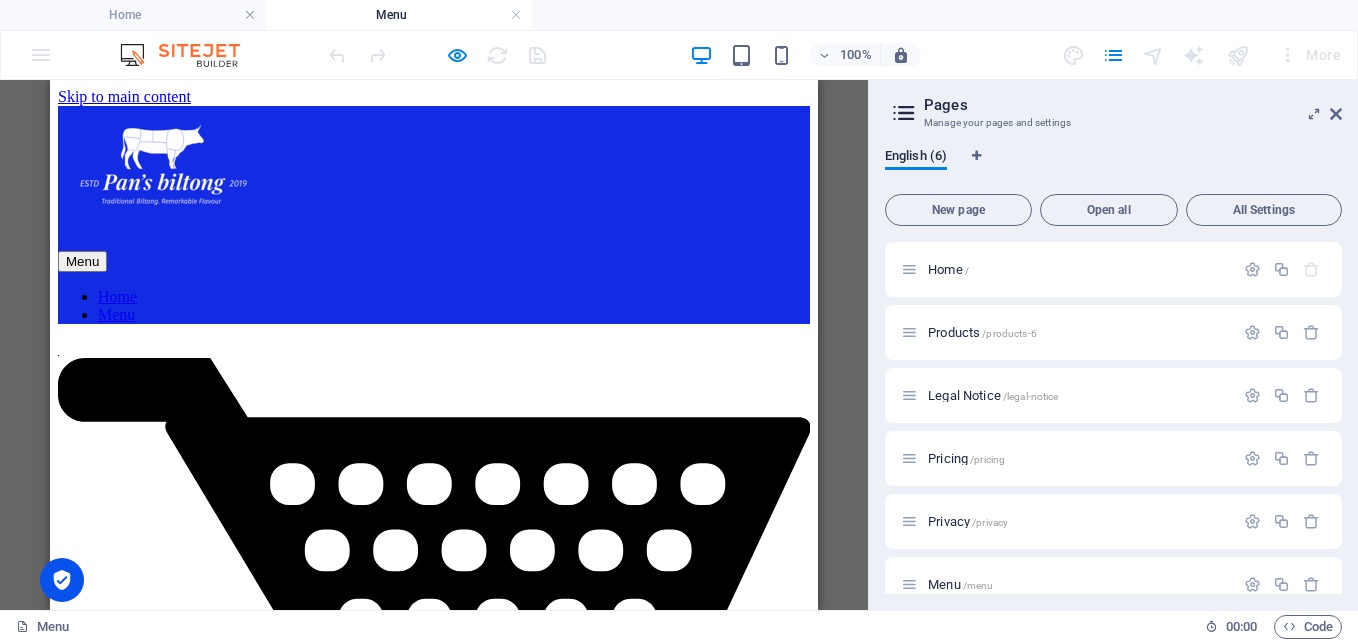 scroll, scrollTop: 0, scrollLeft: 0, axis: both 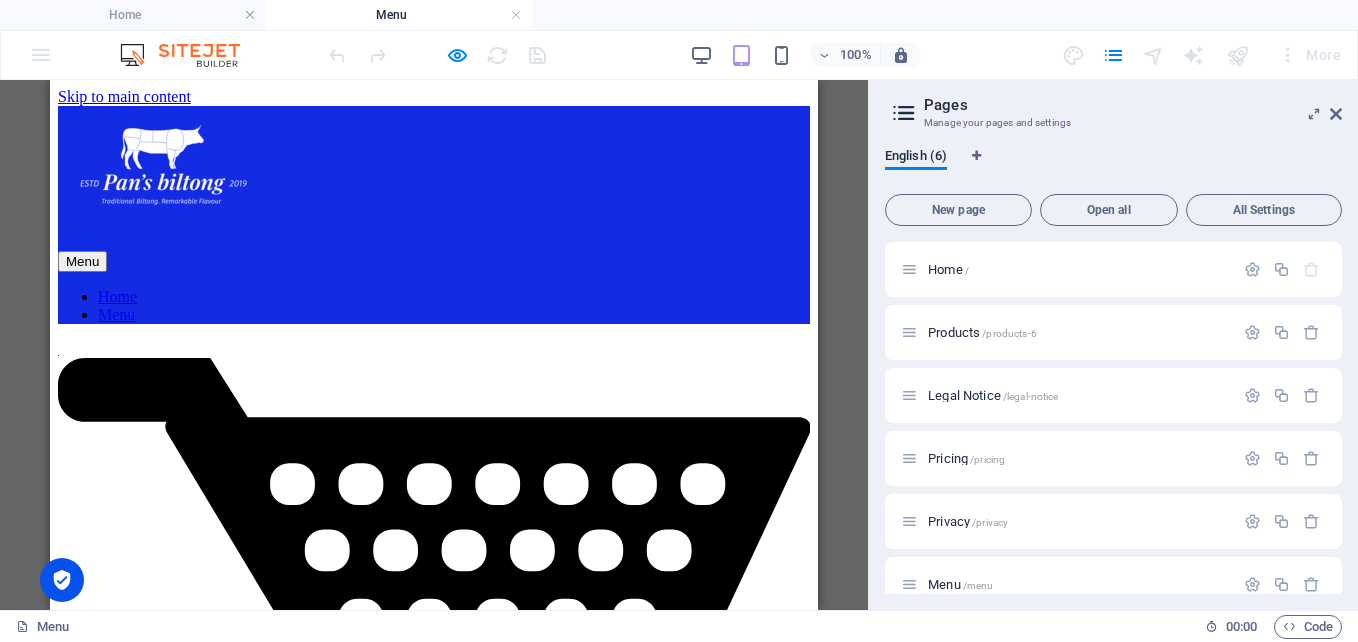 click on "contact us" at bounding box center [434, 1239] 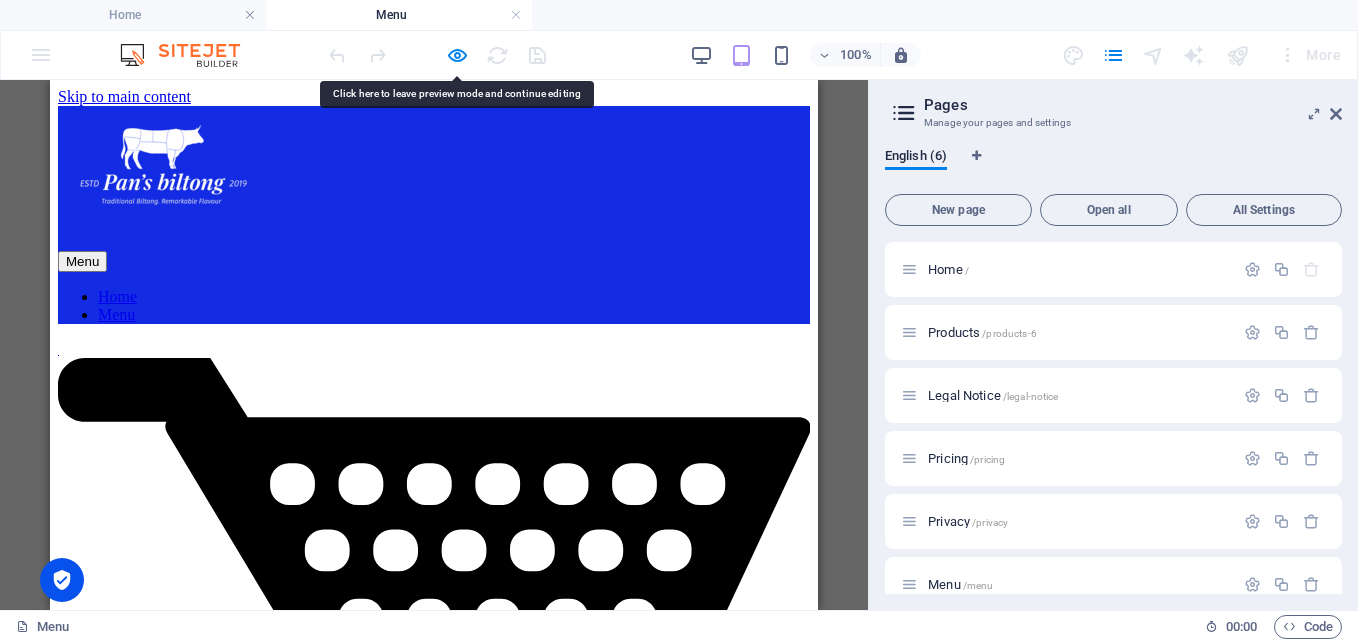 click on "cart" at bounding box center (434, 591) 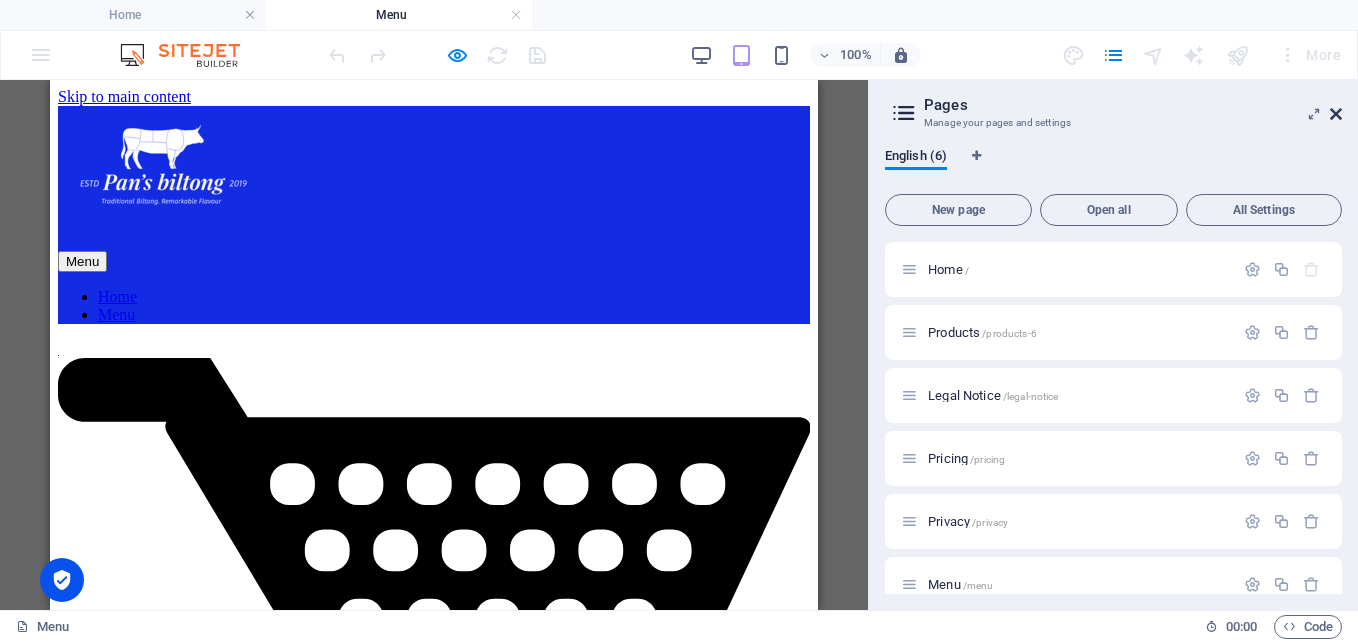 click at bounding box center [1336, 114] 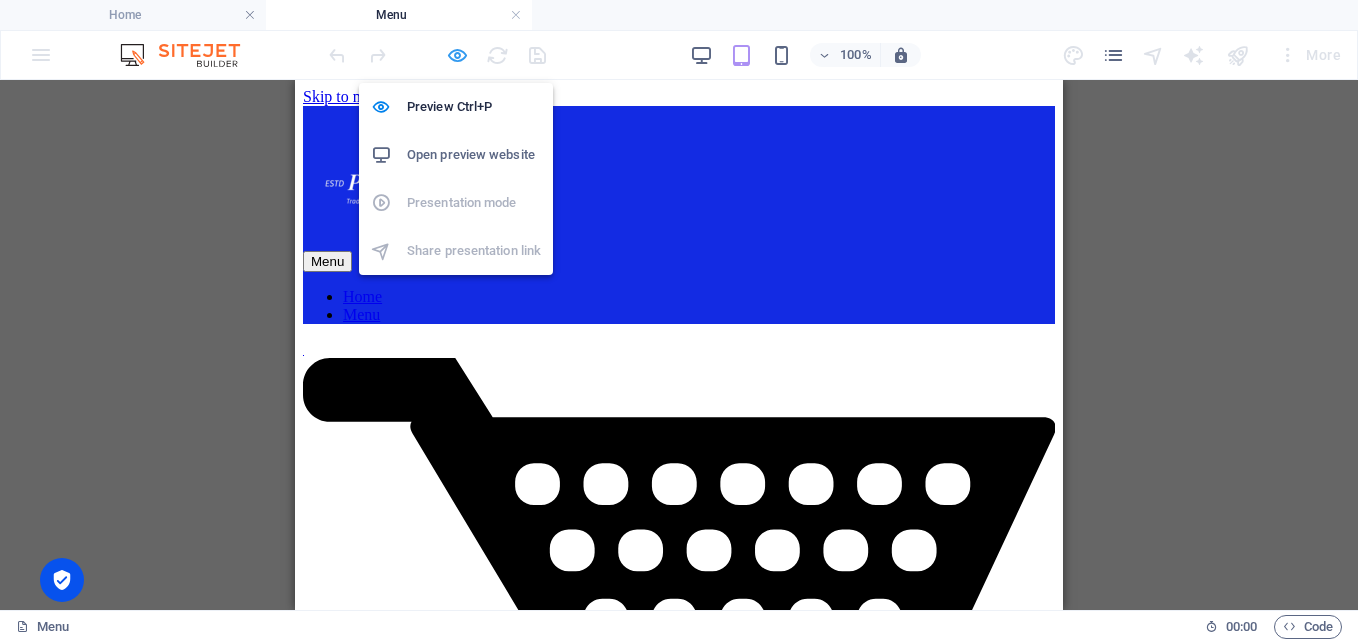 click at bounding box center [457, 55] 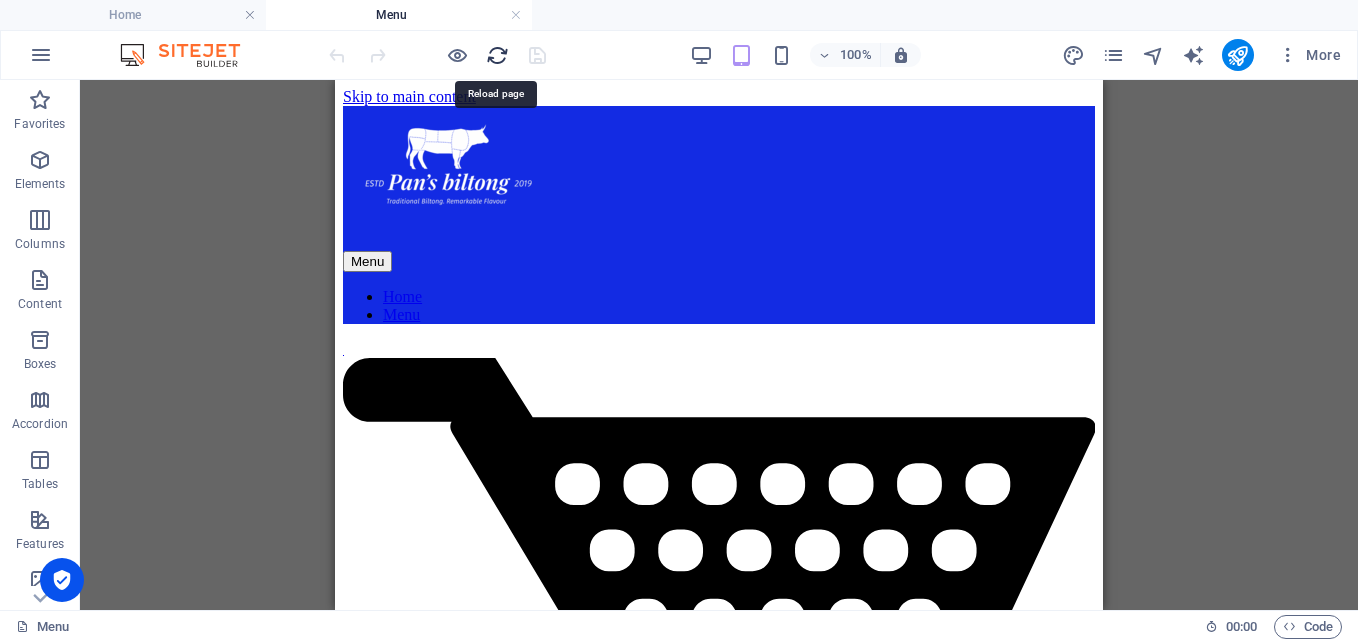click at bounding box center [497, 55] 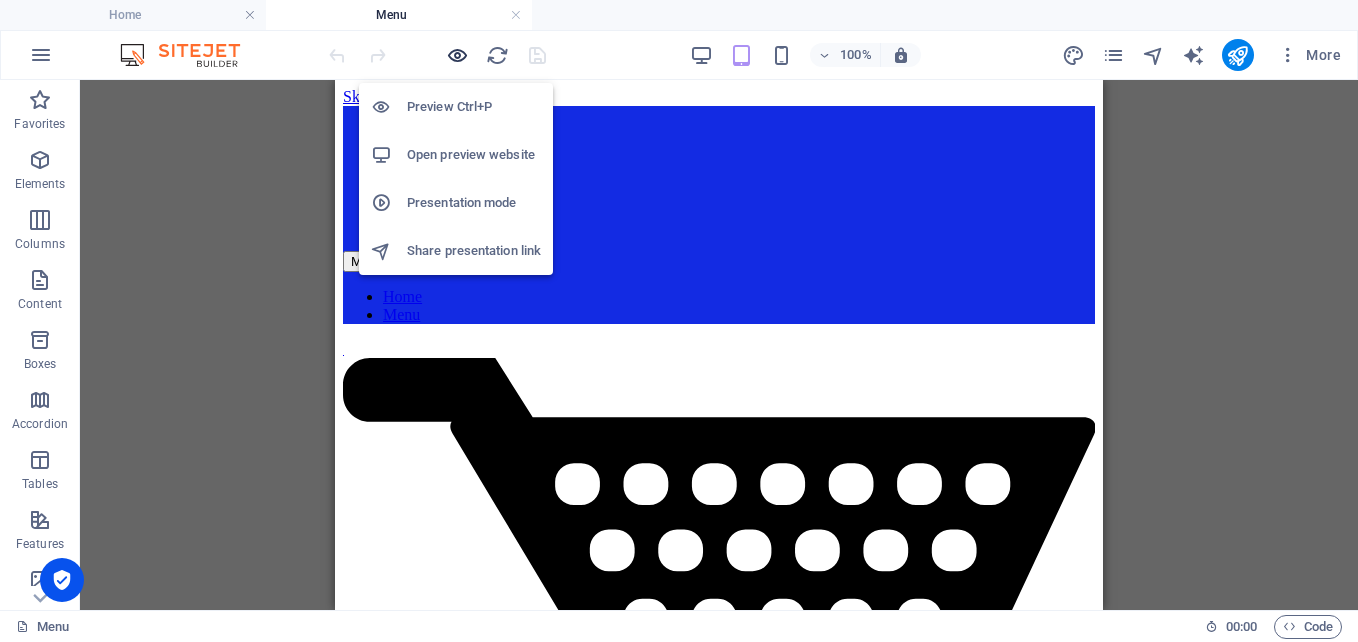 click at bounding box center [457, 55] 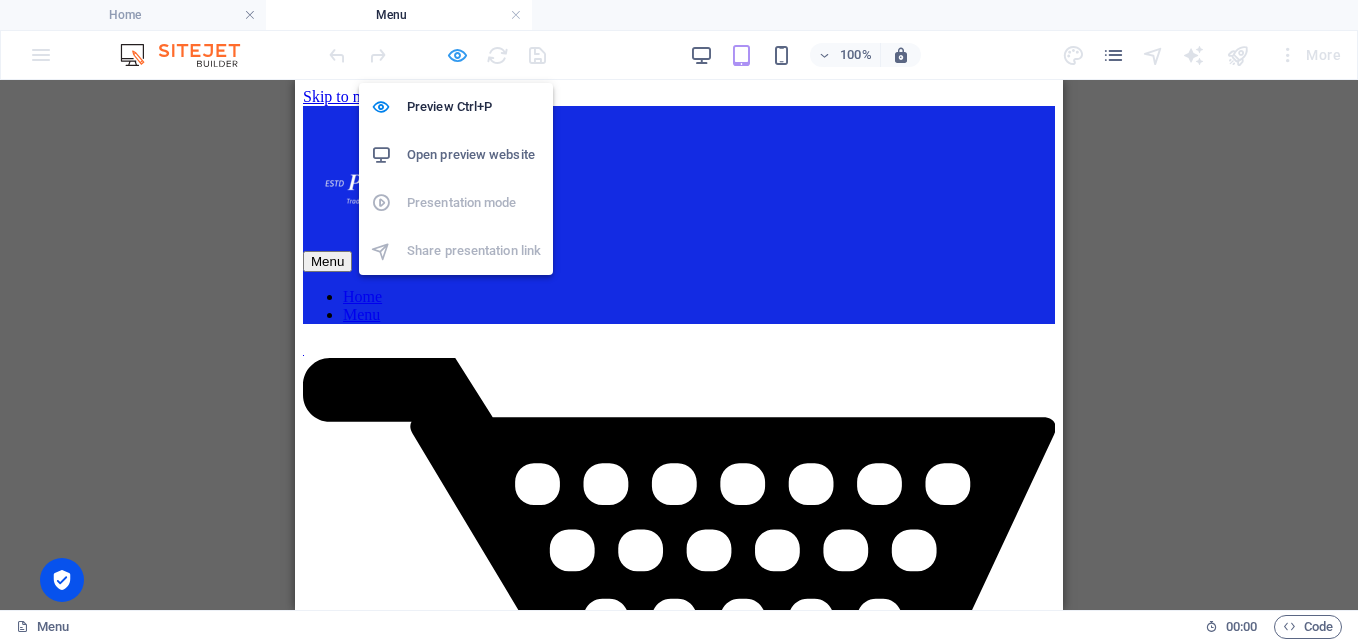 scroll, scrollTop: 0, scrollLeft: 0, axis: both 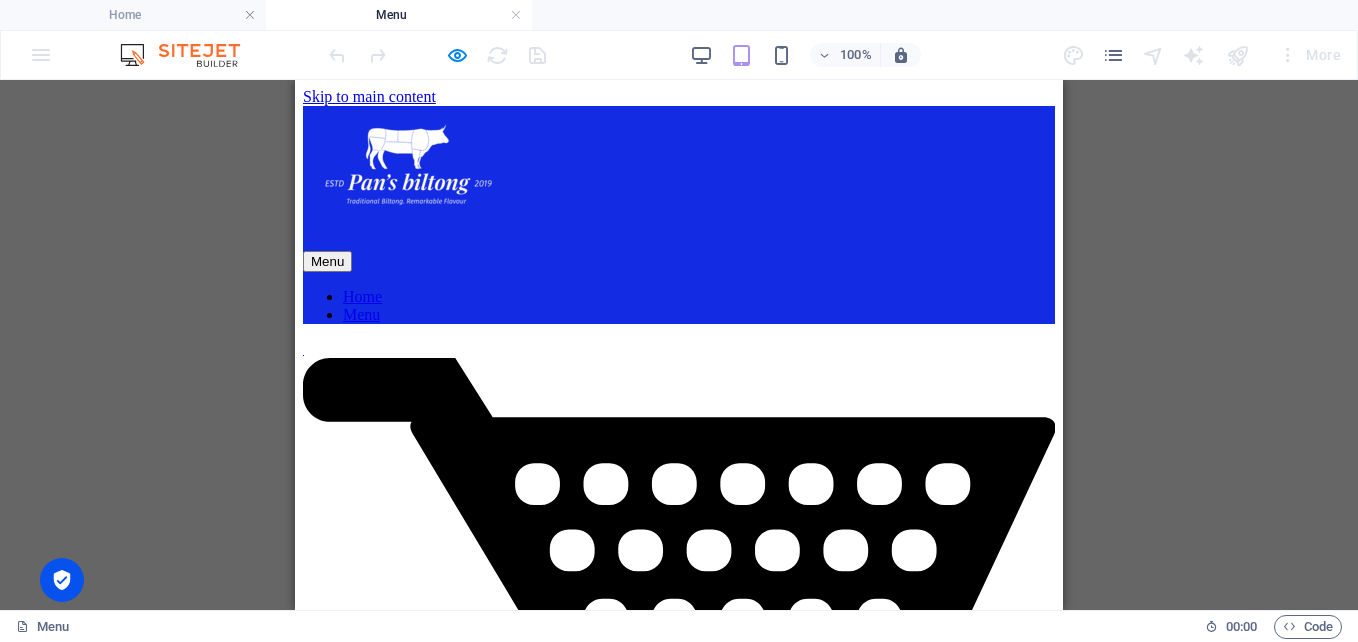 click on "cart" at bounding box center (679, 591) 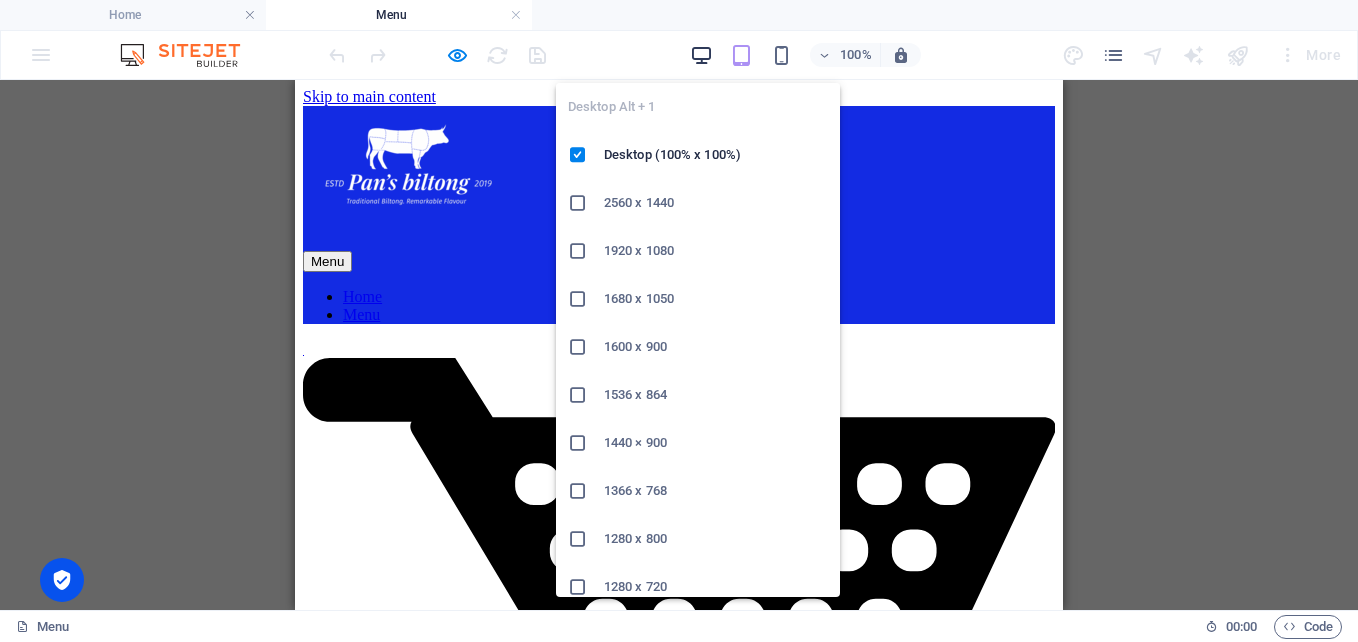 click at bounding box center (701, 55) 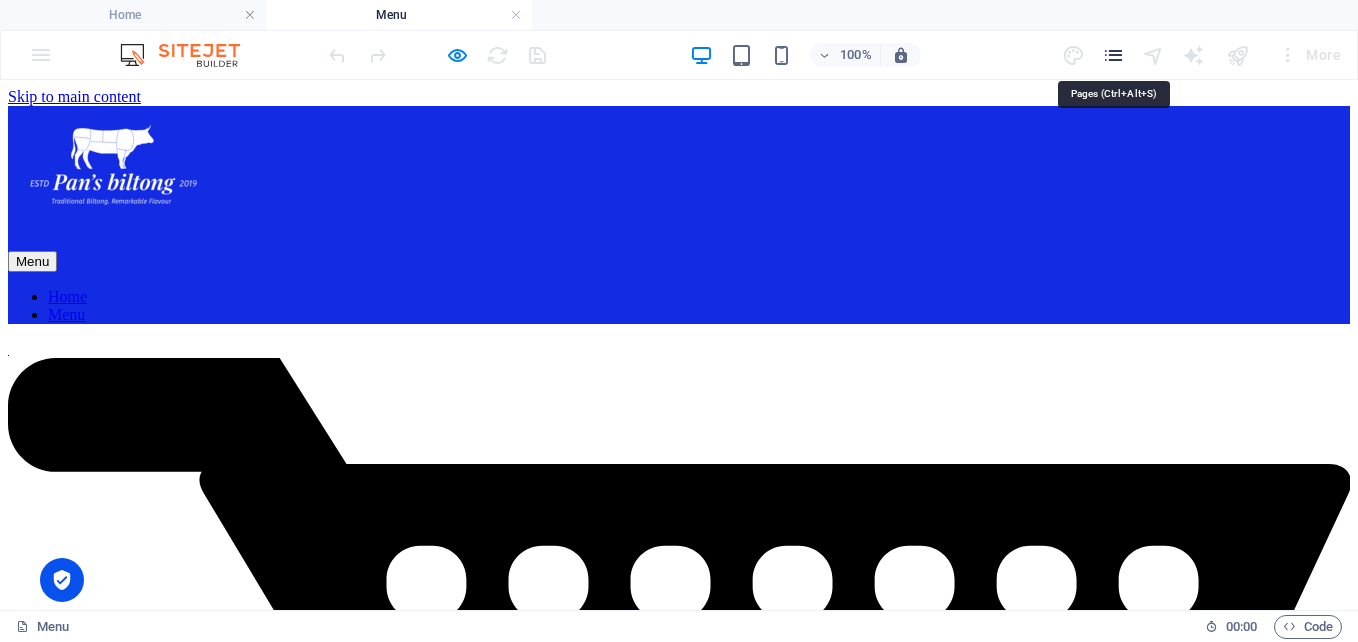 click at bounding box center [1113, 55] 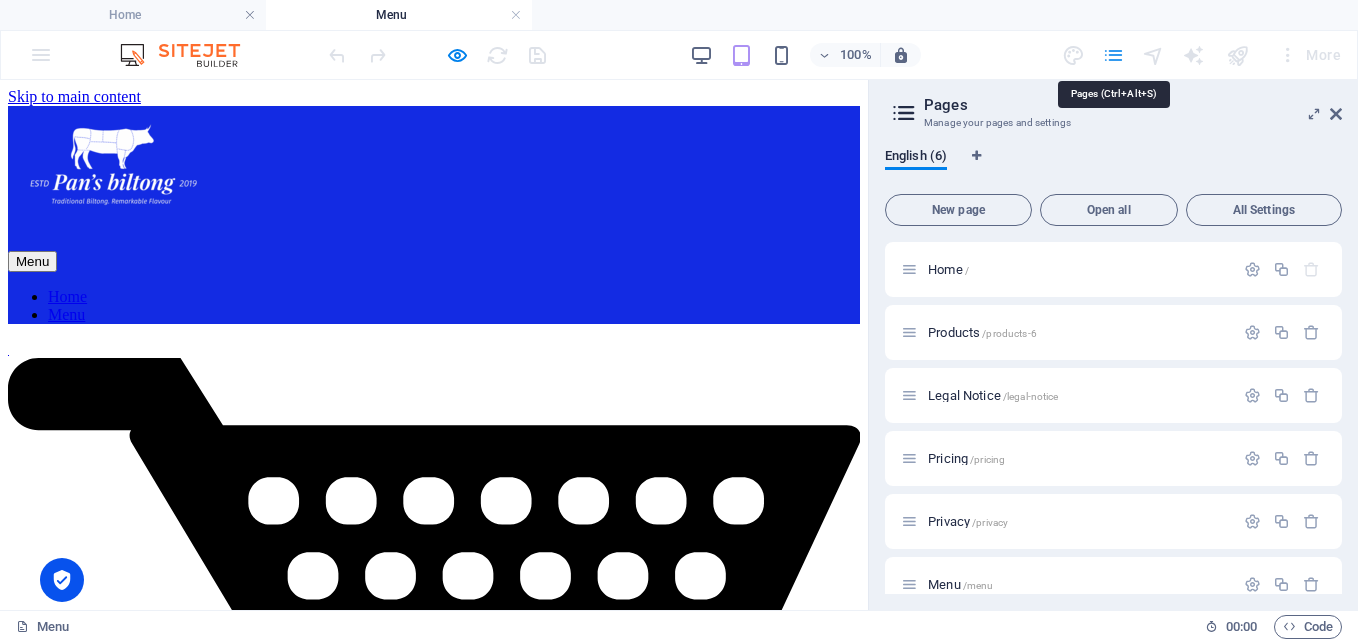 click at bounding box center (1113, 55) 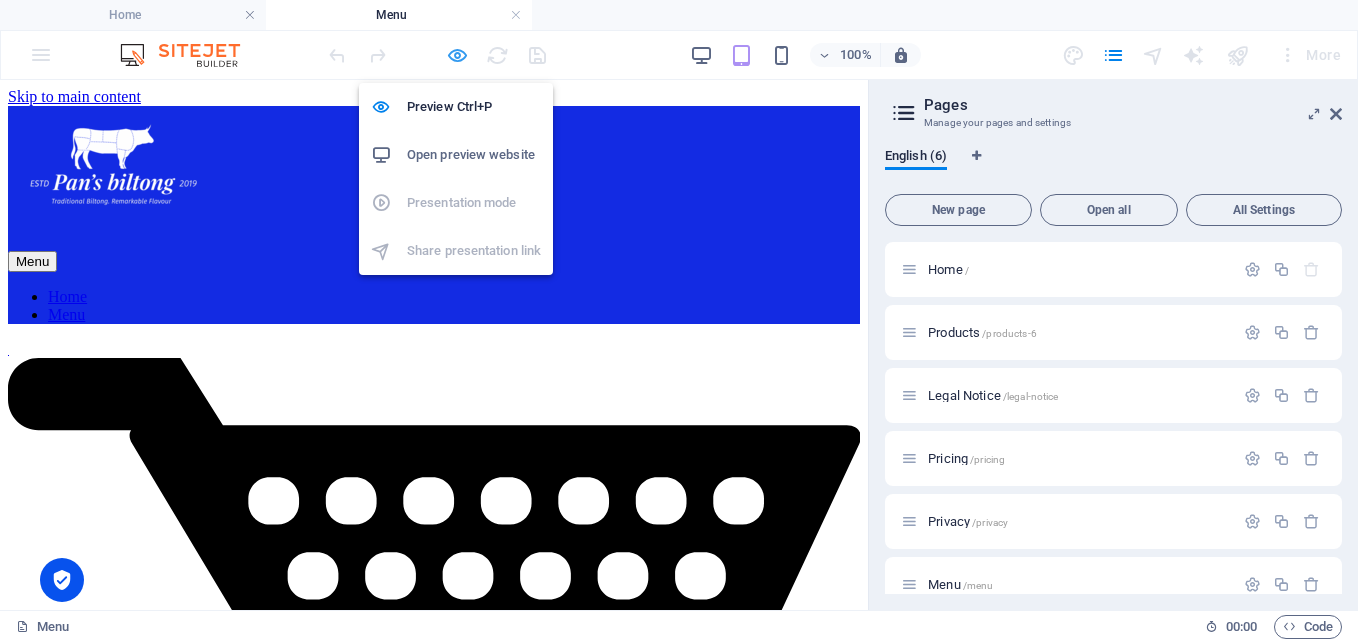 click at bounding box center (457, 55) 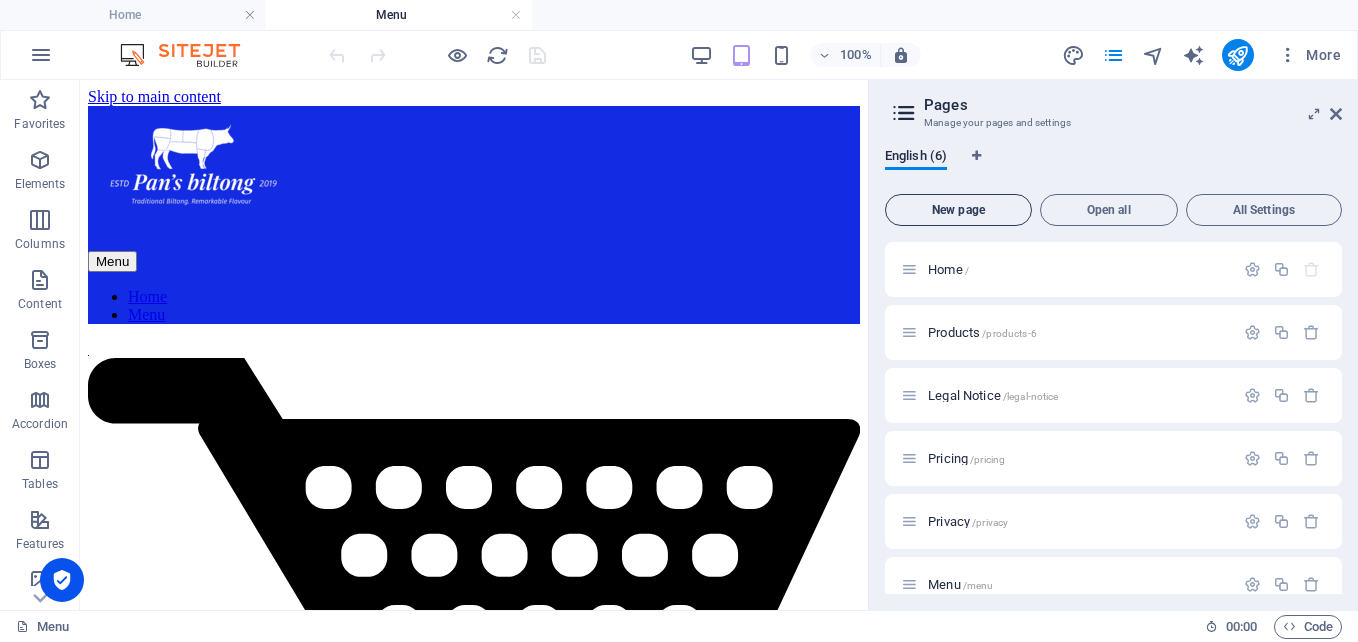 click on "New page" at bounding box center (958, 210) 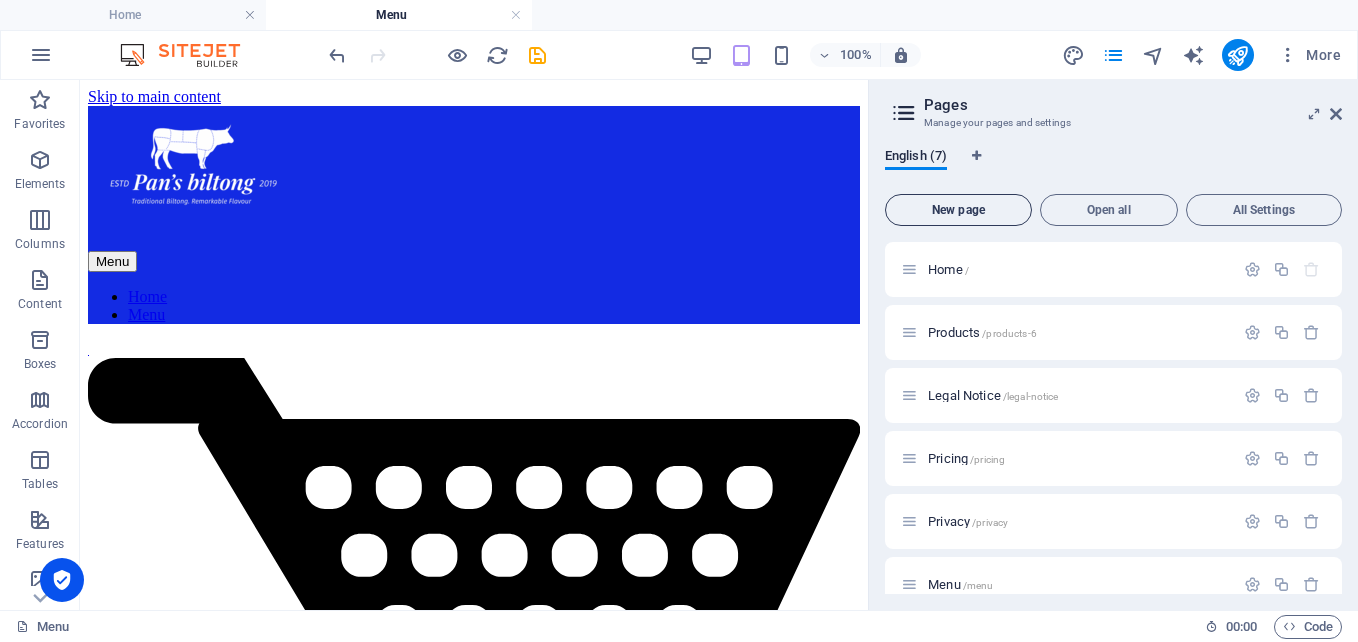 scroll, scrollTop: 305, scrollLeft: 0, axis: vertical 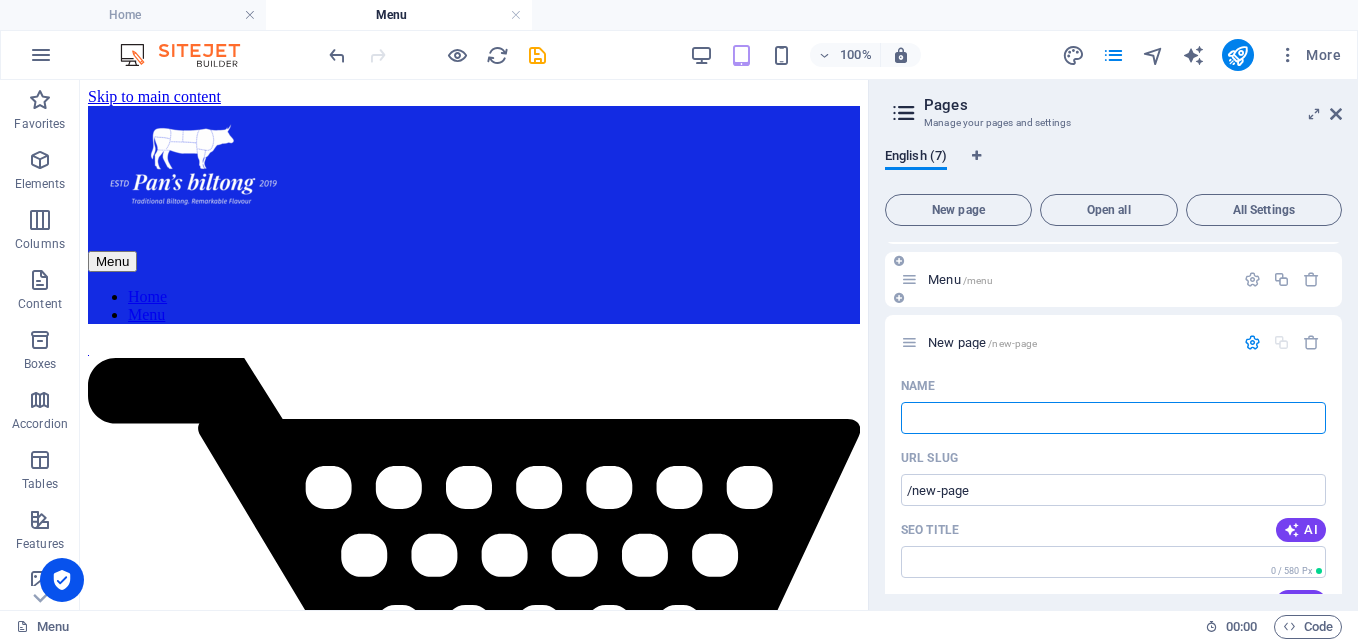 type 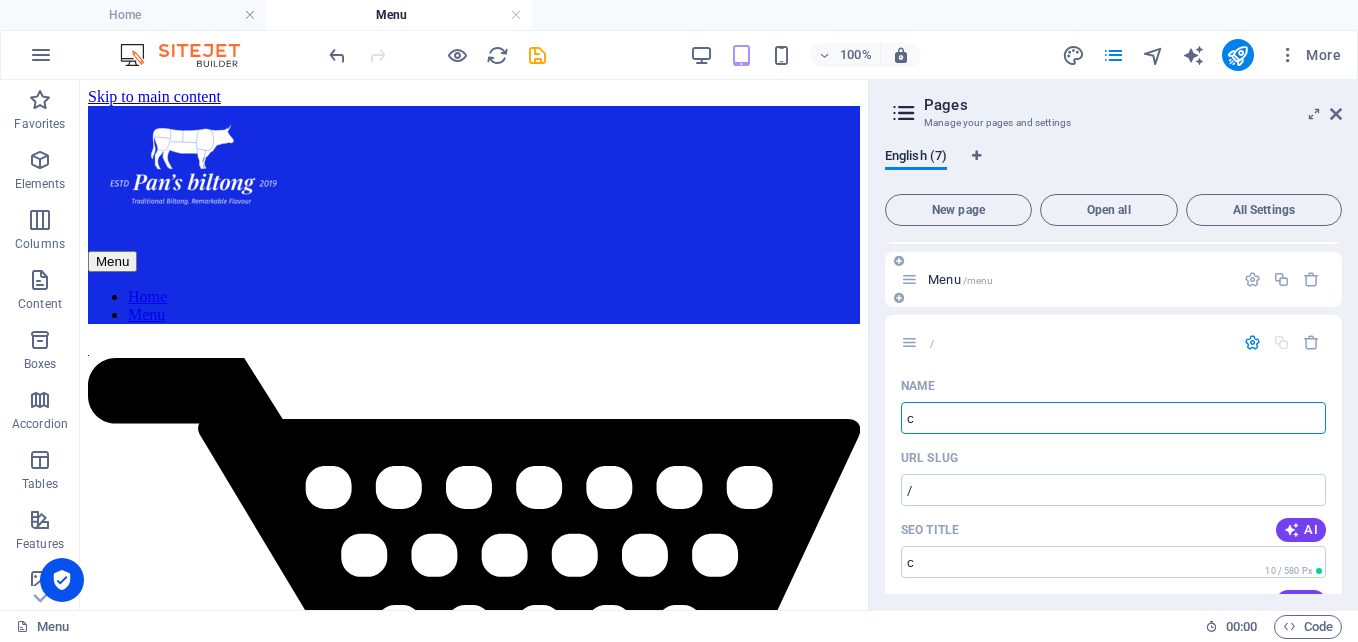 type on "c" 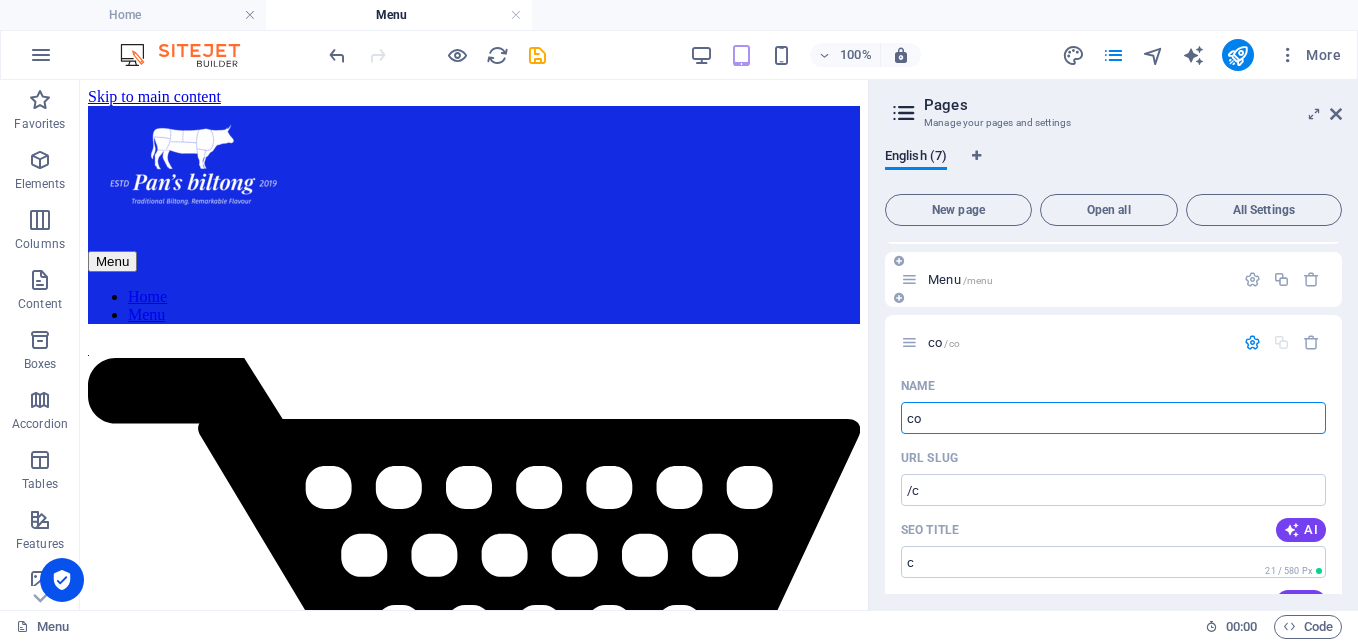 type on "con" 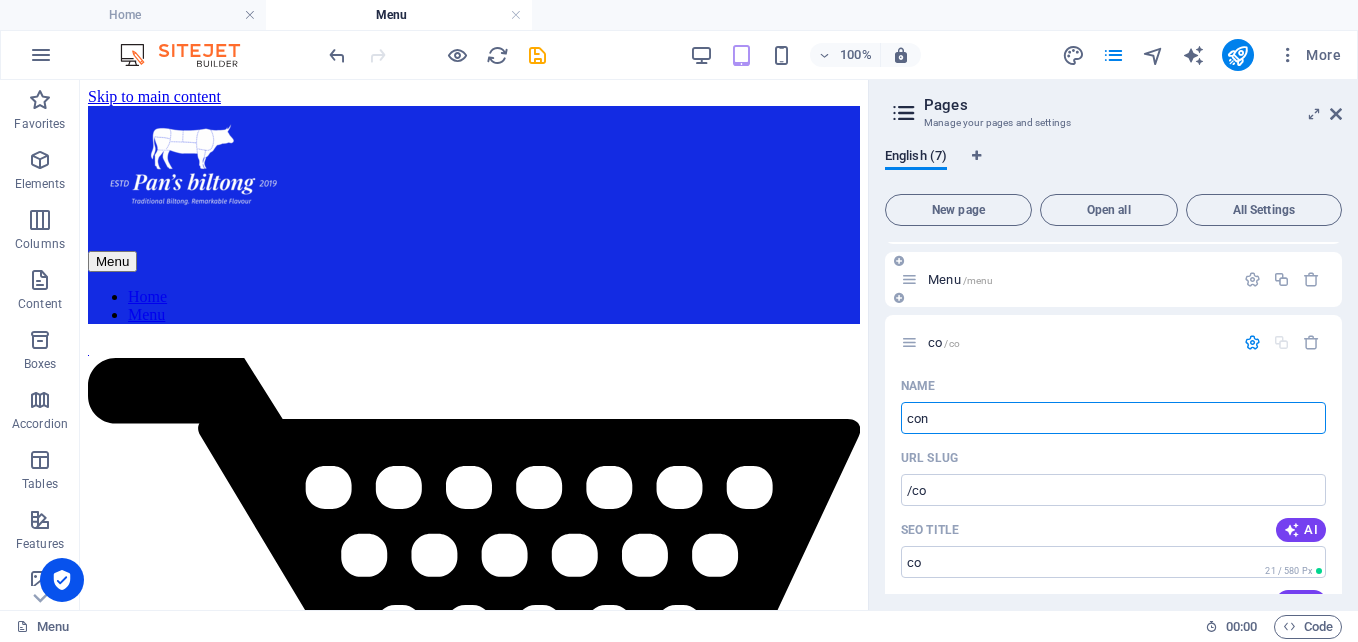 type on "cont" 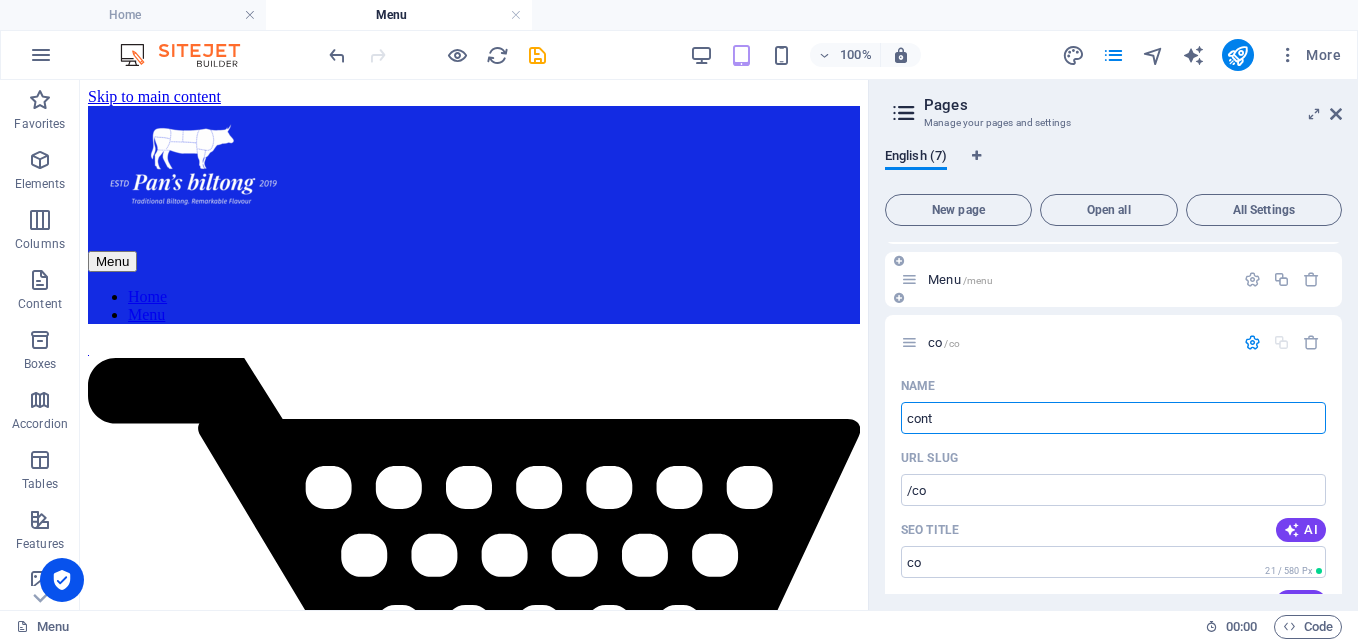 type on "/con" 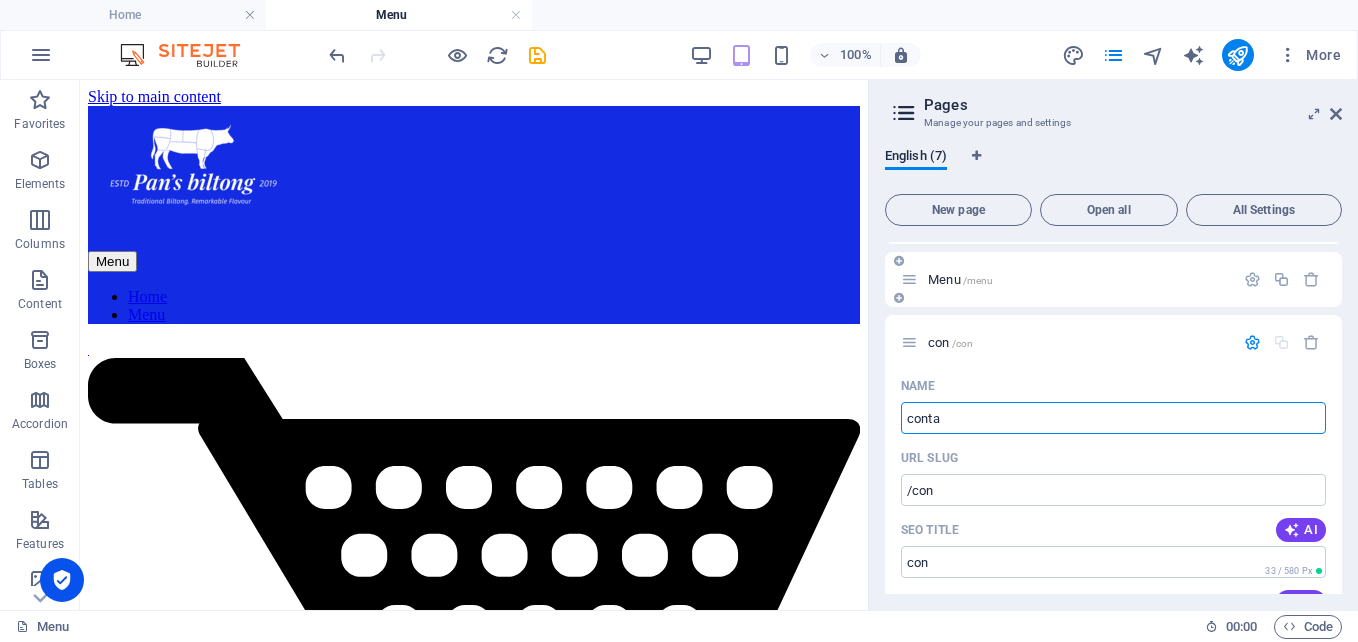 type on "contac" 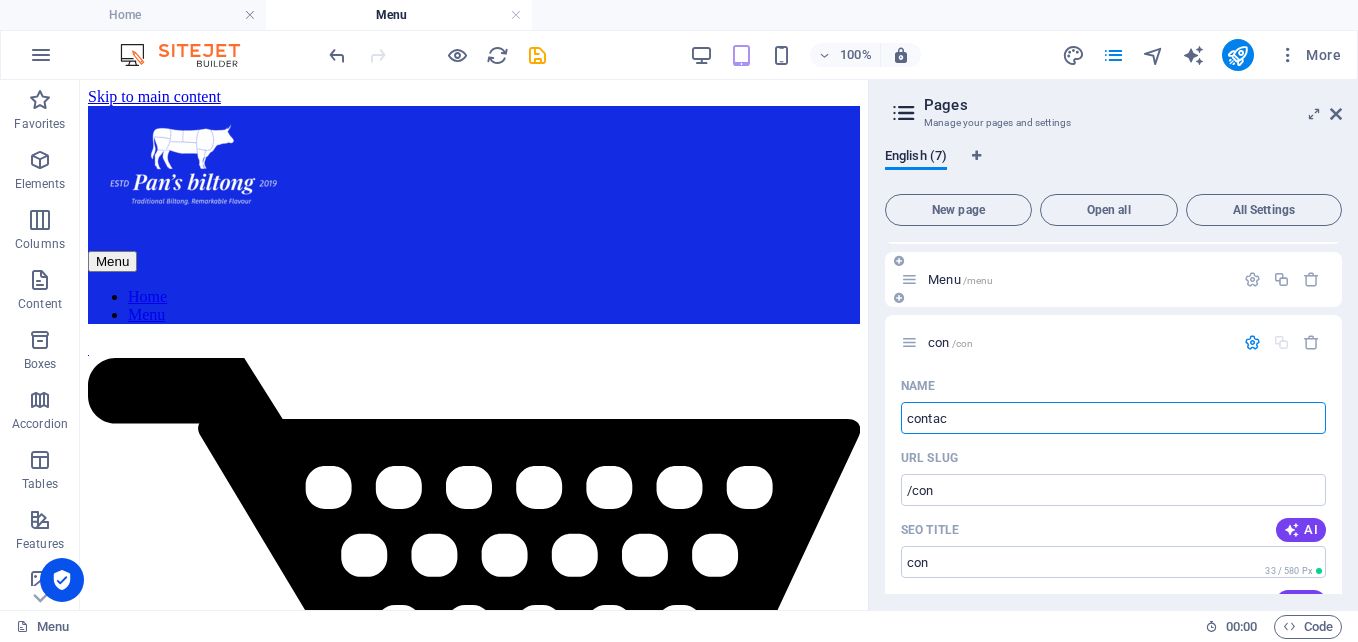 type on "/conta" 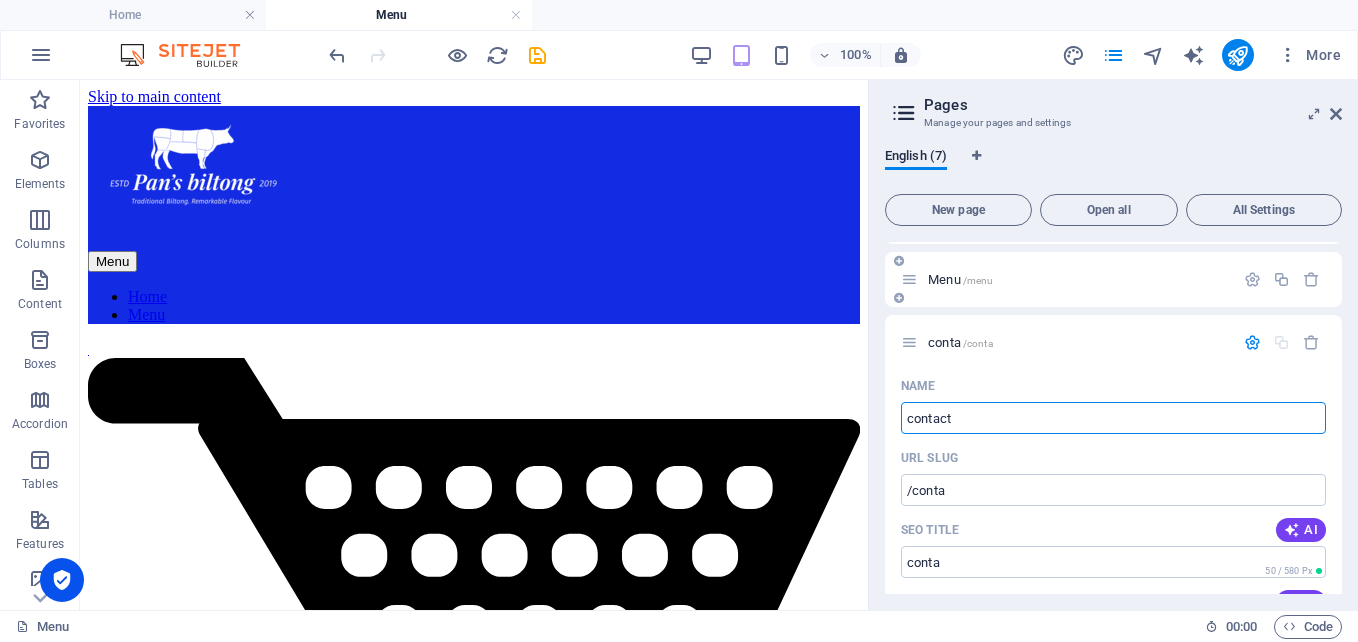 type on "contact" 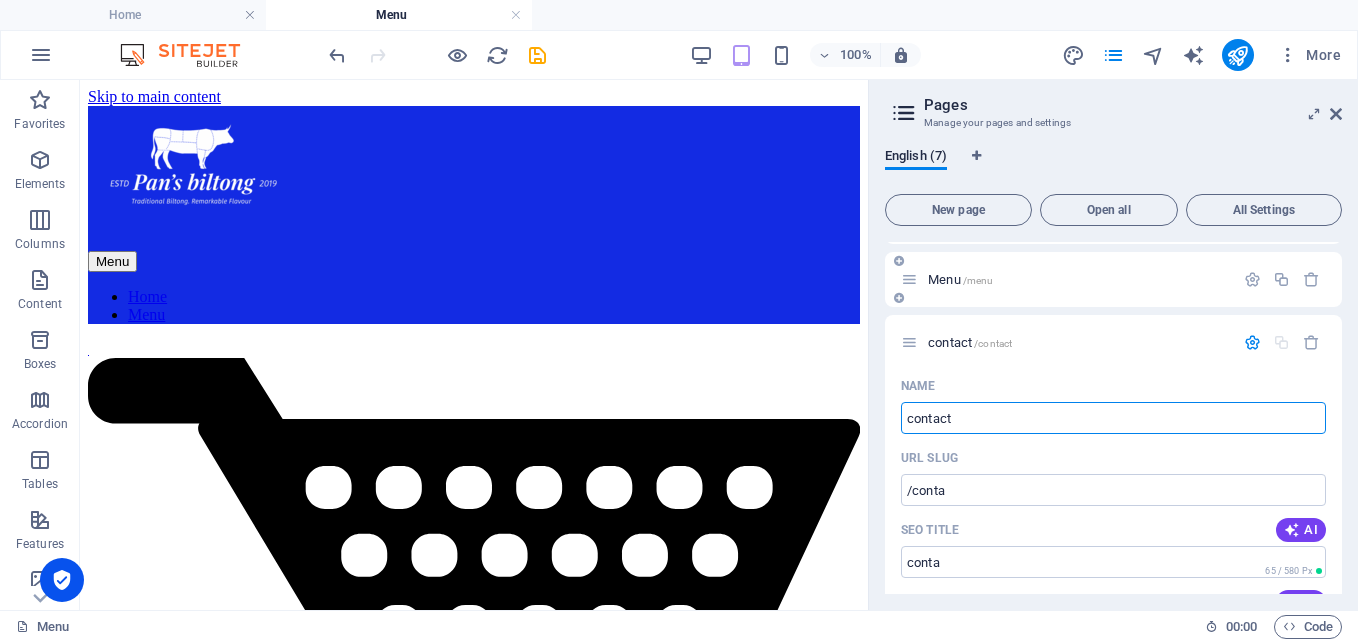 type on "/contact" 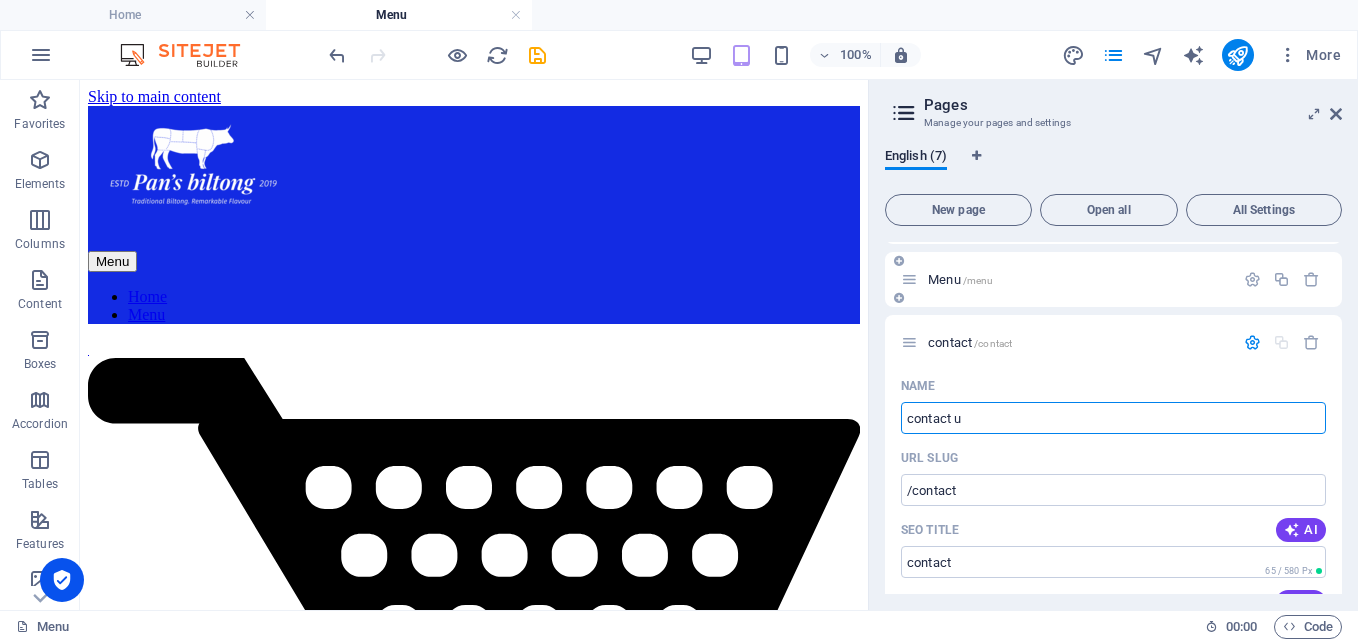 type on "contact us" 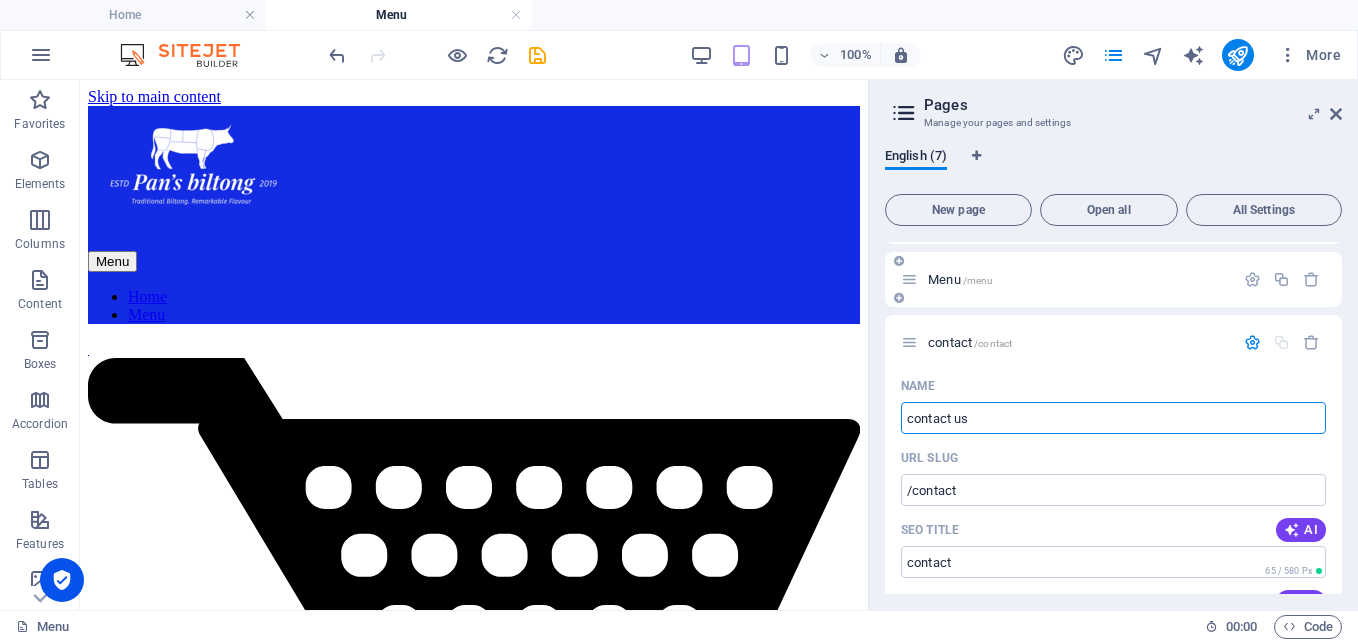 type on "/contact-u" 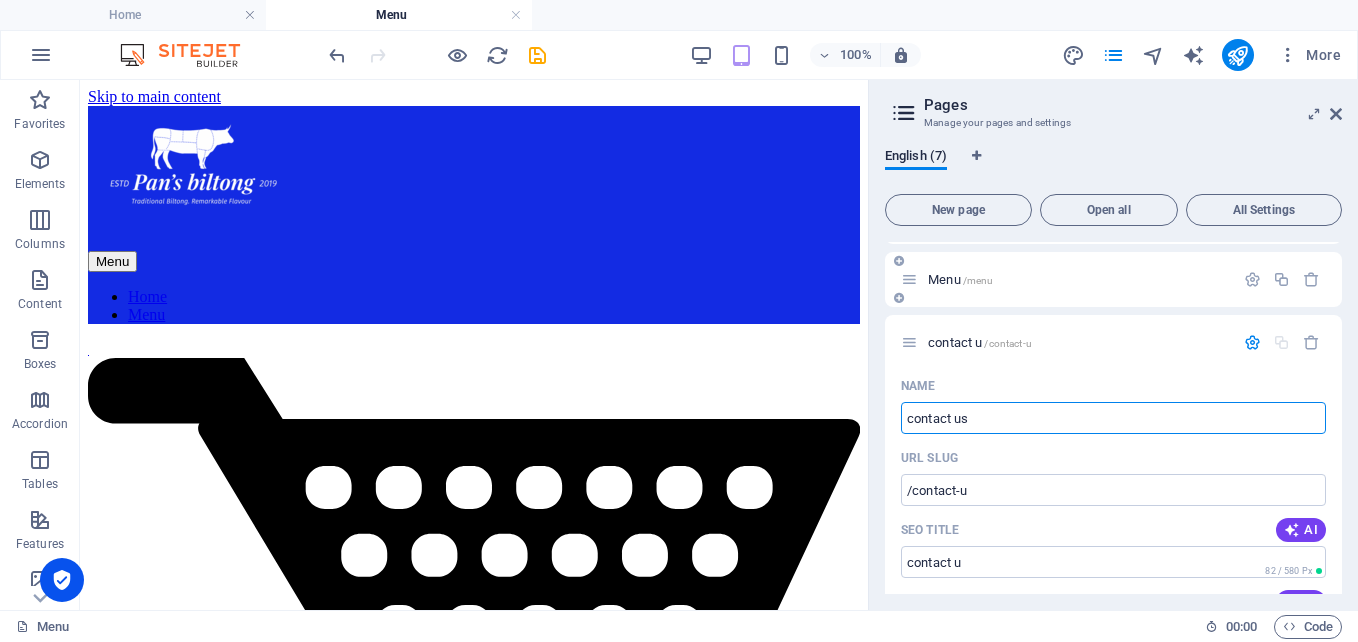 type on "contact us" 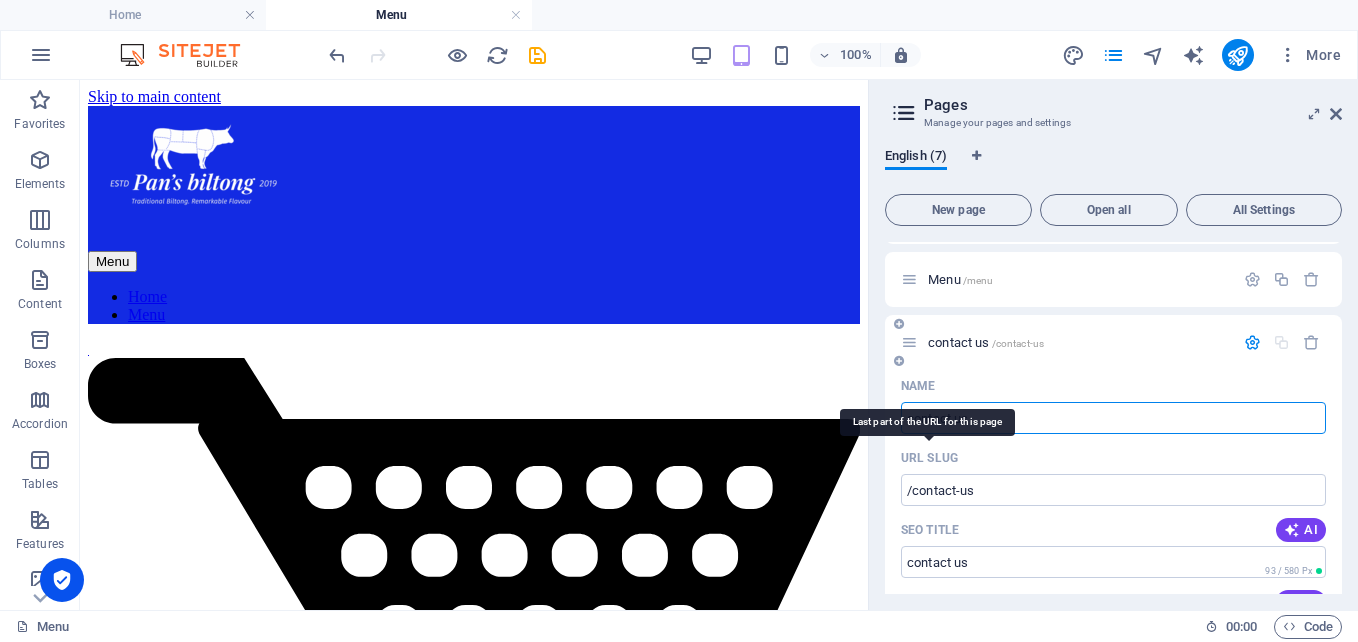 type on "contact us" 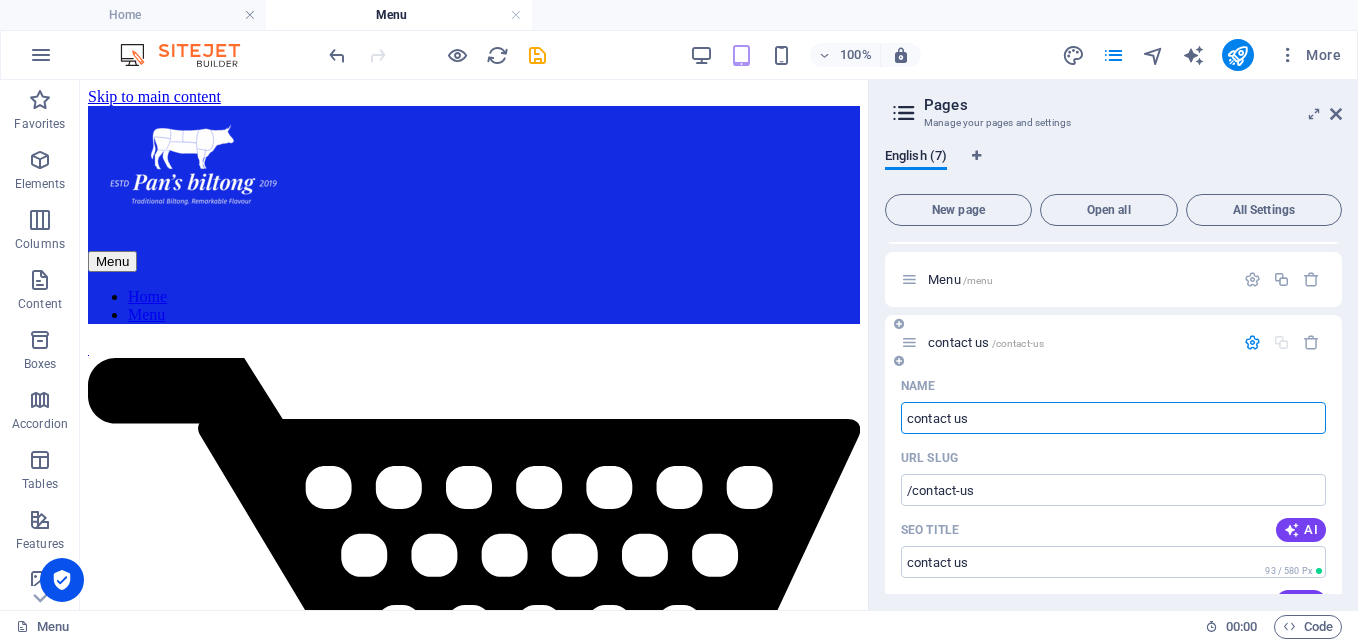 click on "contact us /contact-us" at bounding box center (1078, 342) 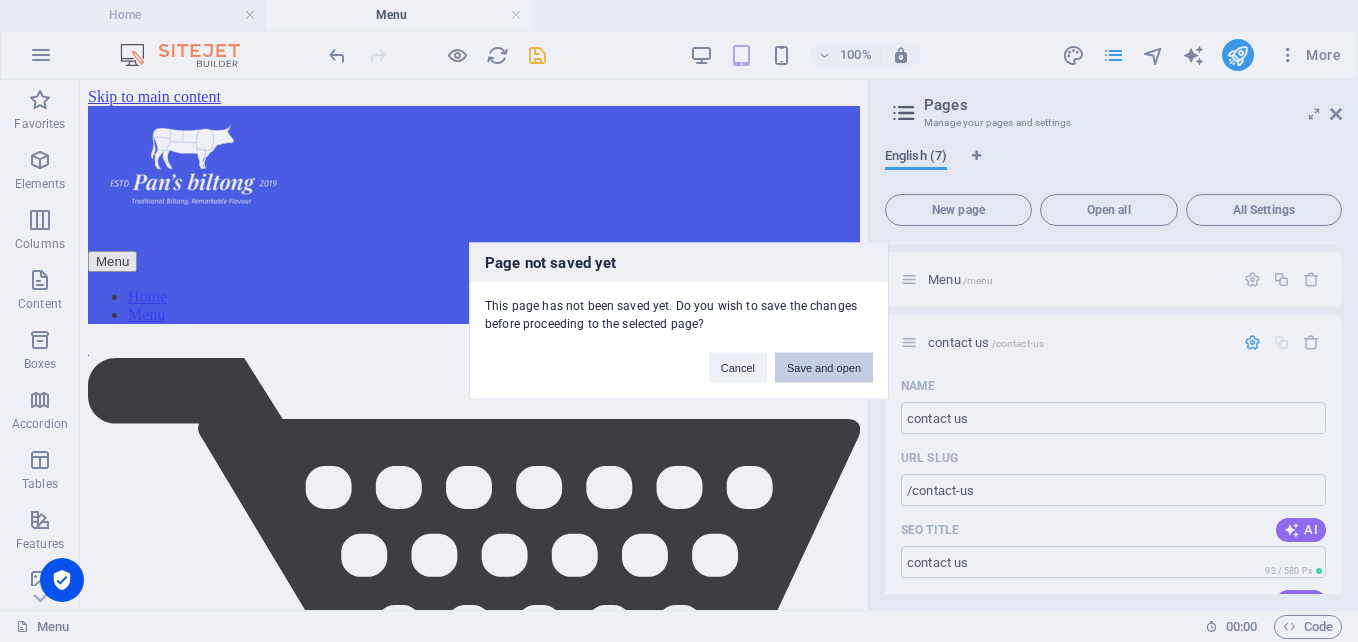 click on "Save and open" at bounding box center (824, 368) 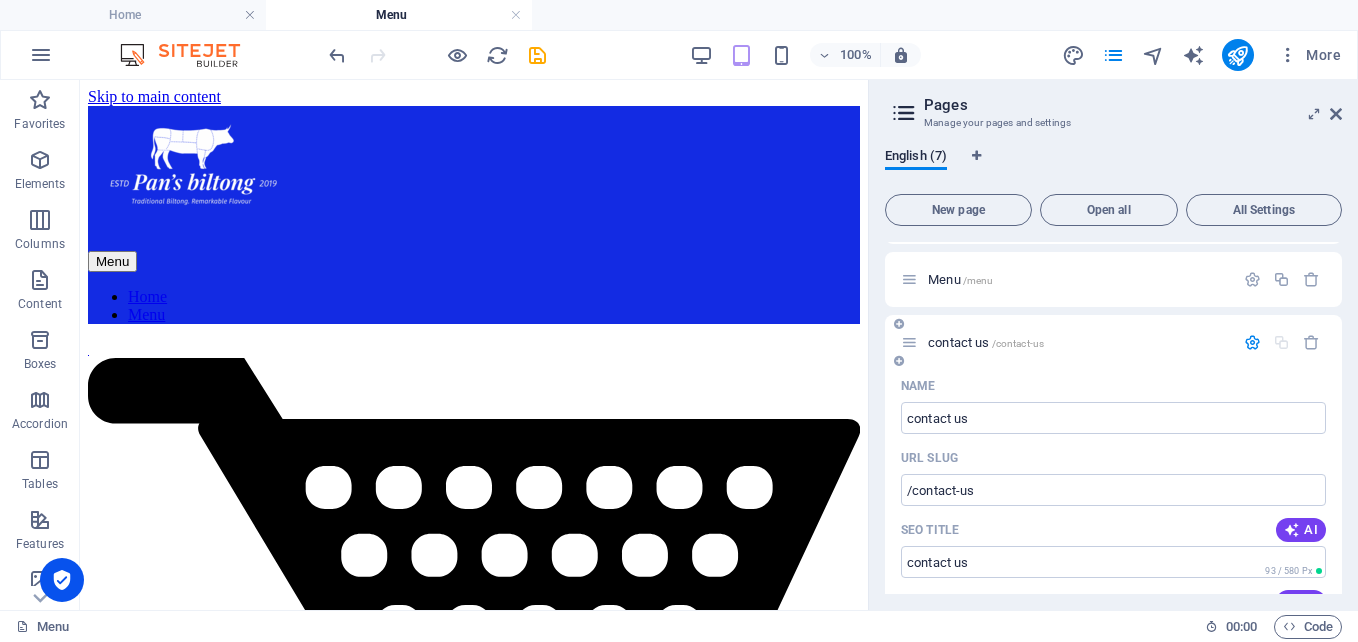 click on "contact us /contact-us" at bounding box center [986, 342] 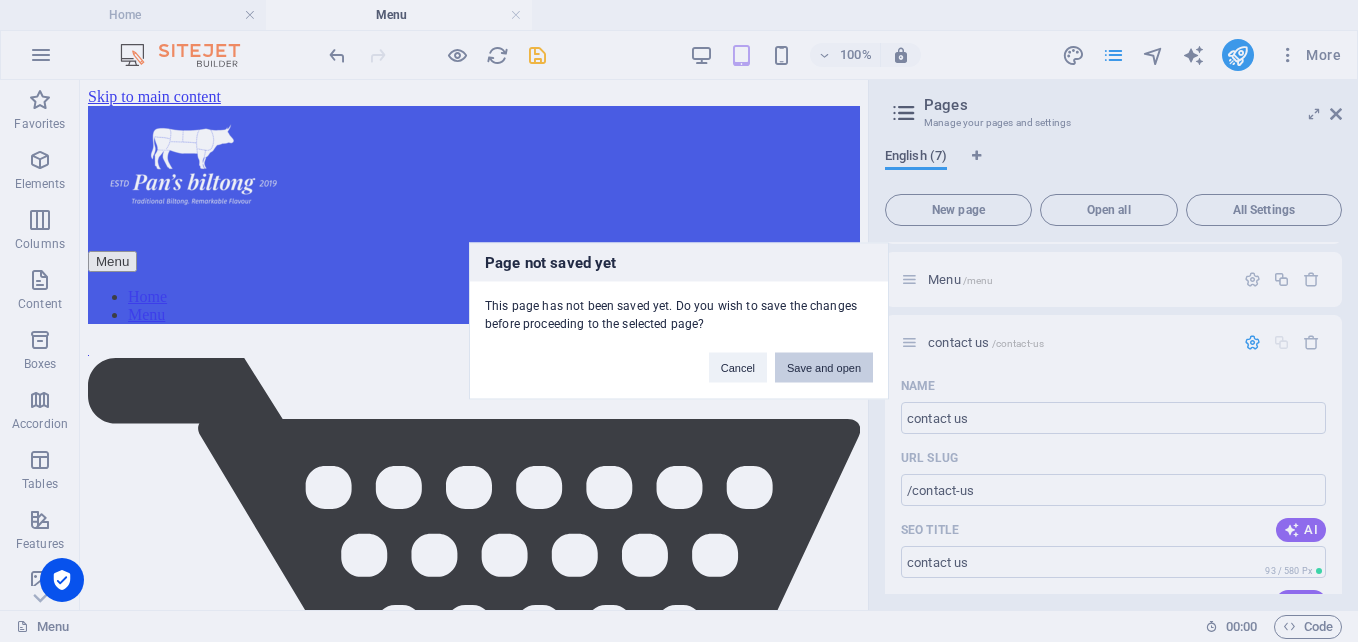click on "Save and open" at bounding box center [824, 368] 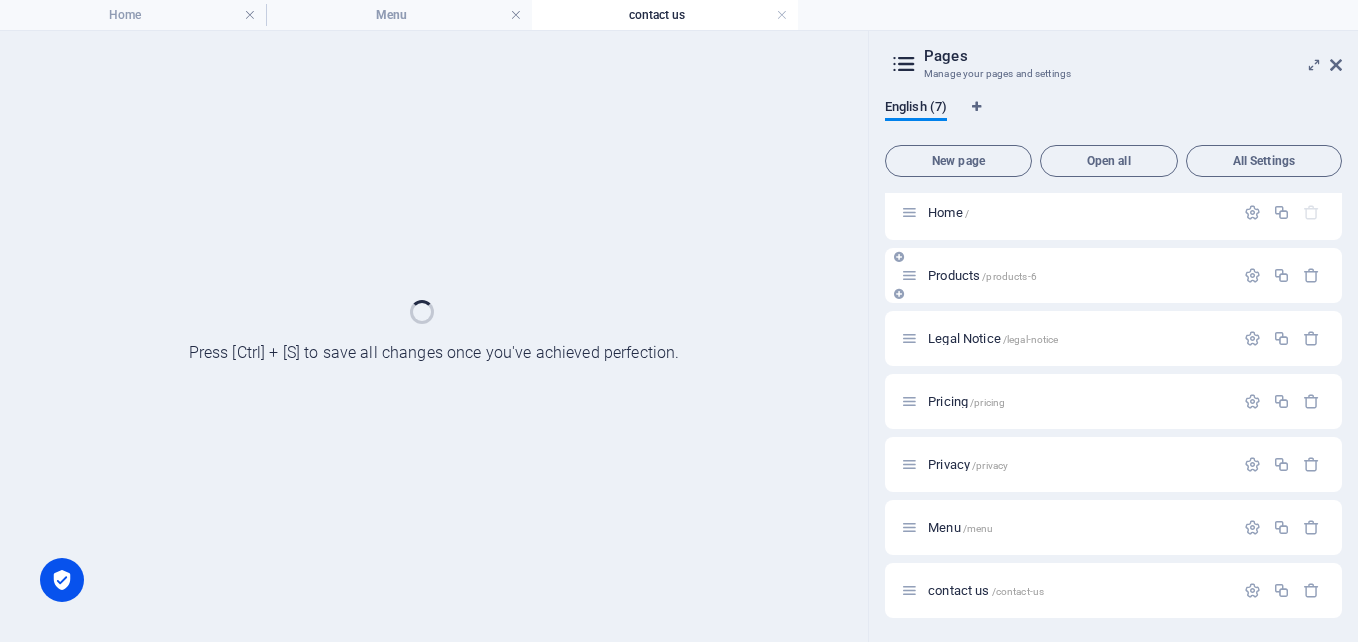 scroll, scrollTop: 8, scrollLeft: 0, axis: vertical 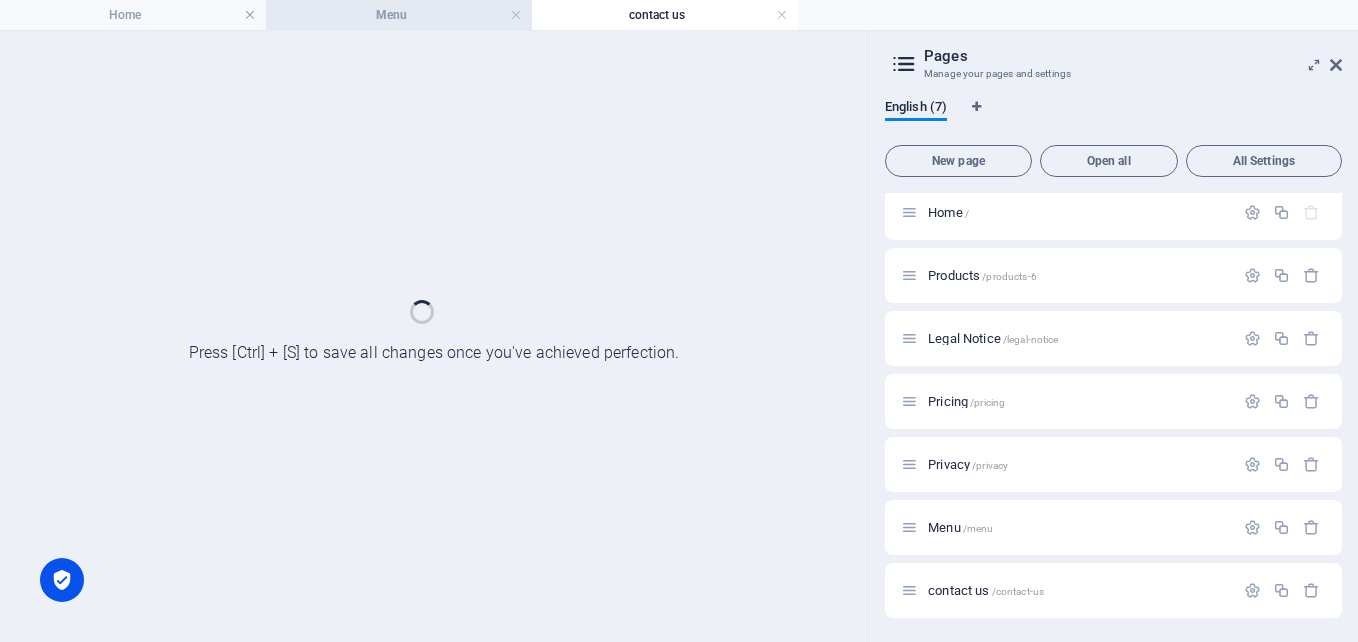 click on "Menu" at bounding box center [399, 15] 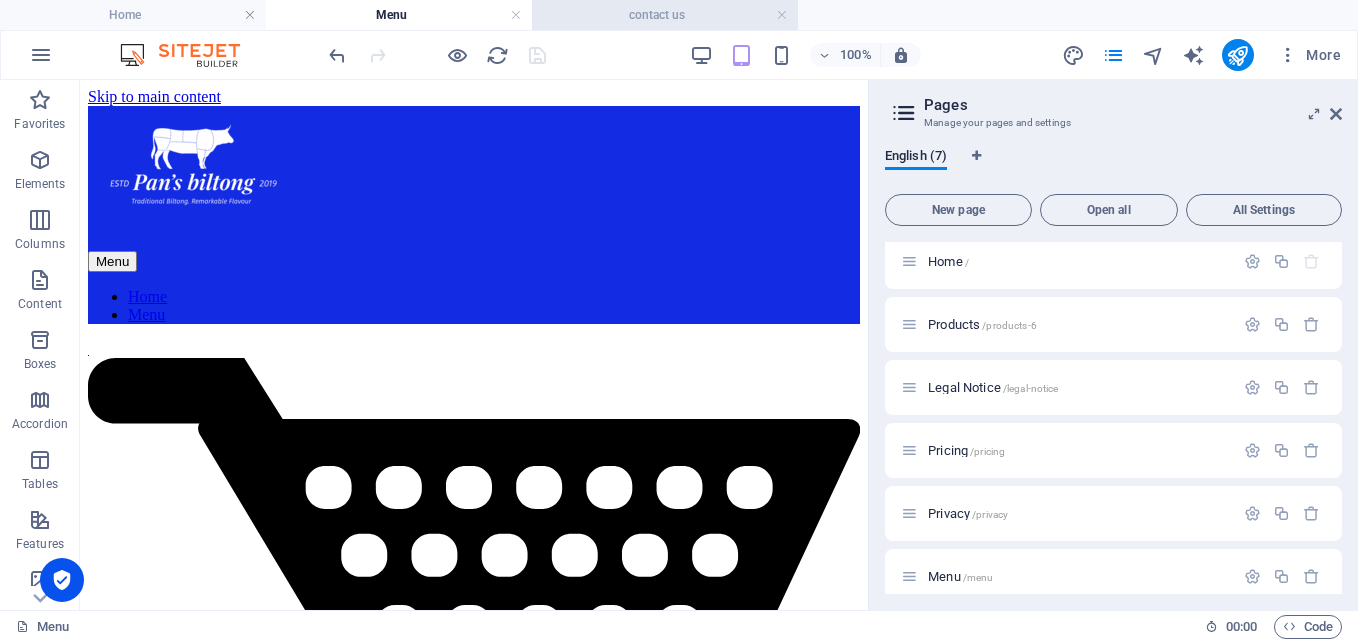 click on "contact us" at bounding box center [665, 15] 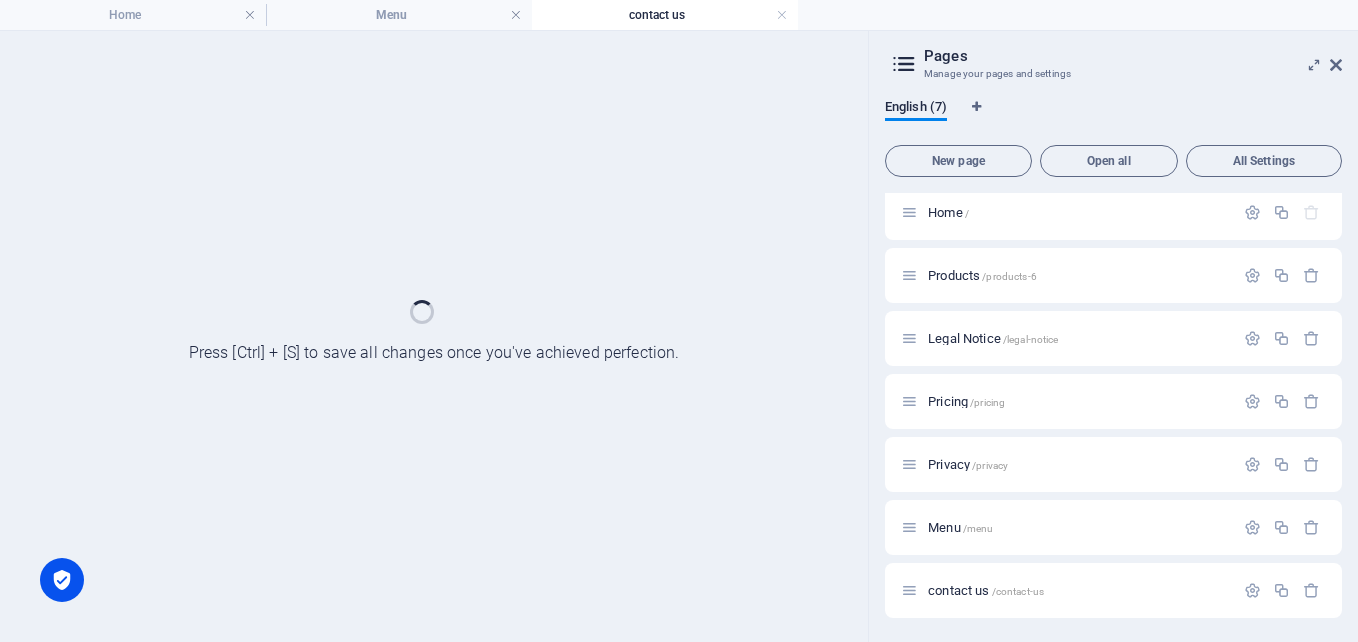 click on "contact us" at bounding box center (665, 15) 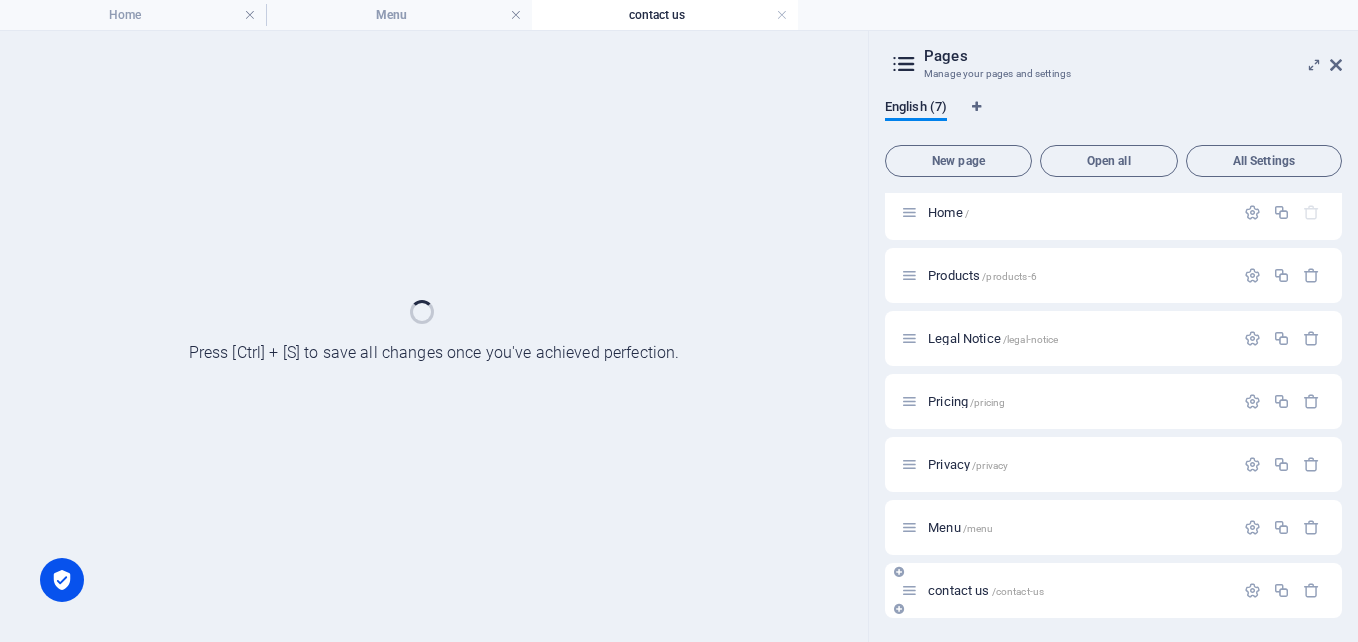 click on "contact us /contact-us" at bounding box center [1113, 590] 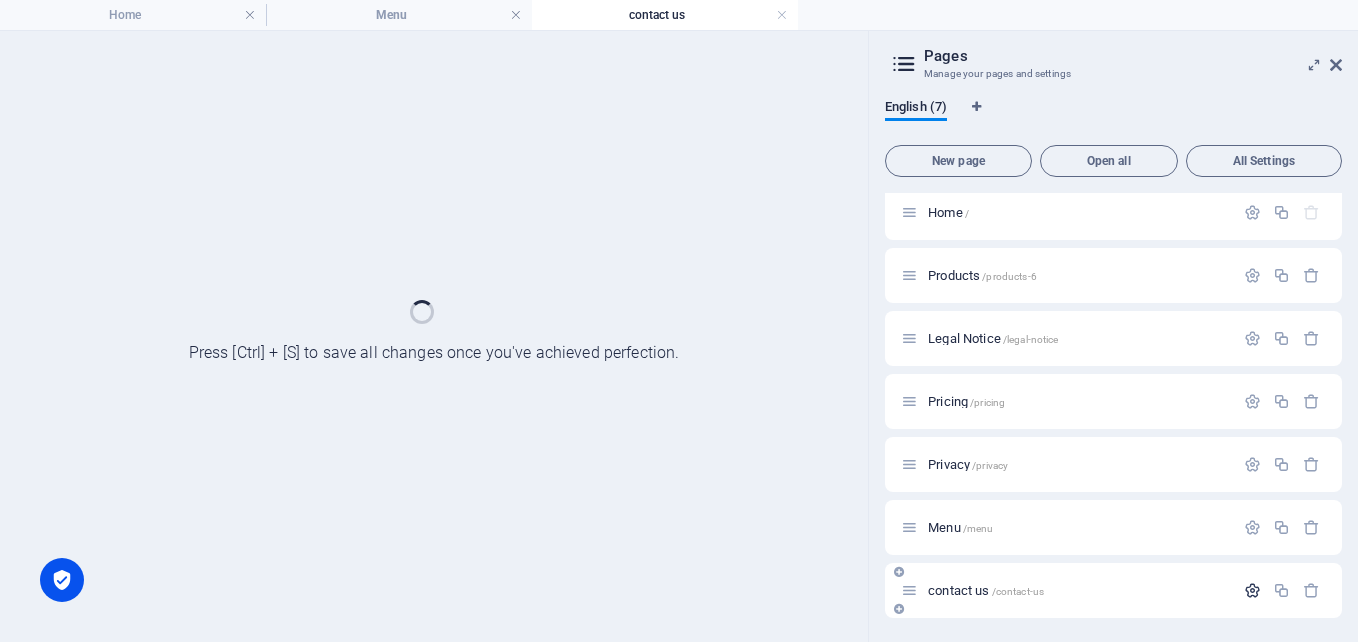 click at bounding box center [1252, 590] 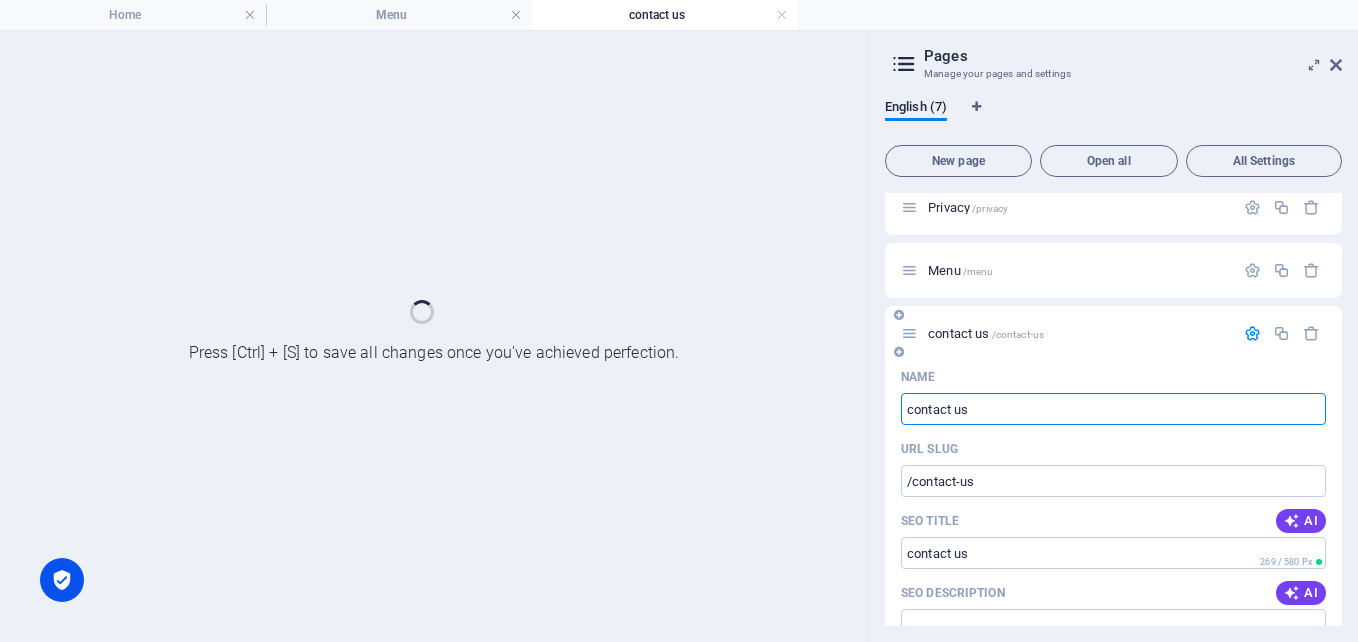 click on "contact us" at bounding box center (1113, 409) 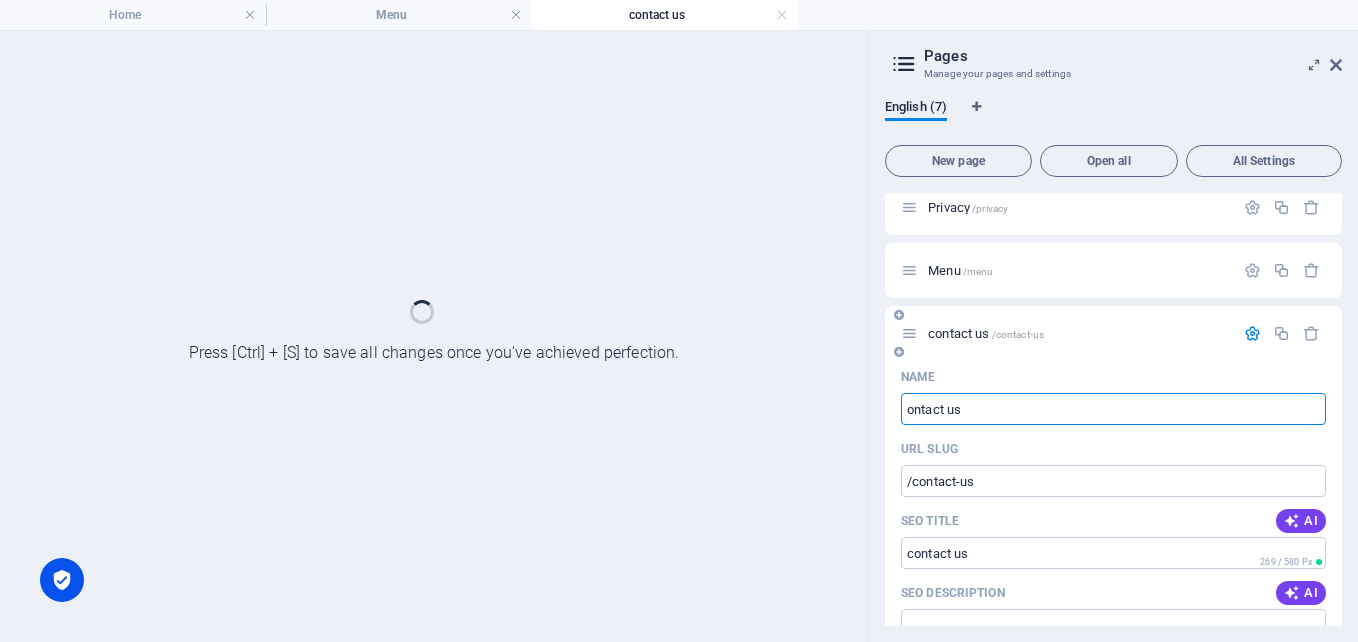 type on "ontact us" 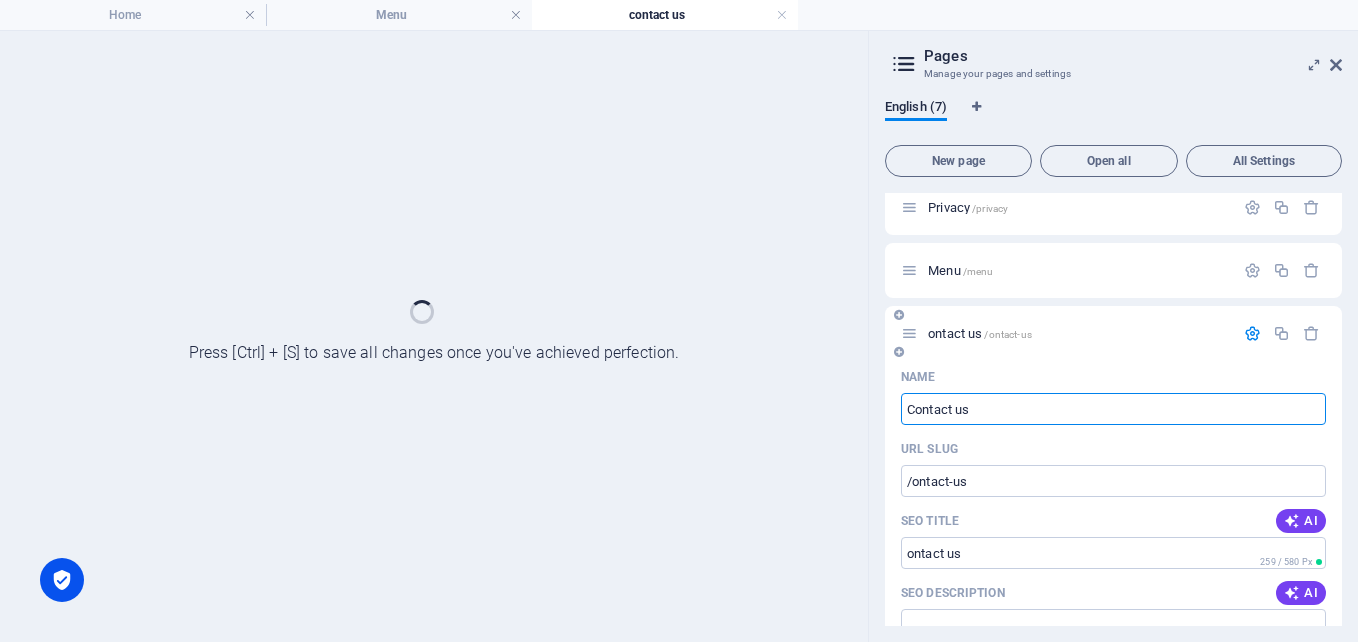 type on "Contact us" 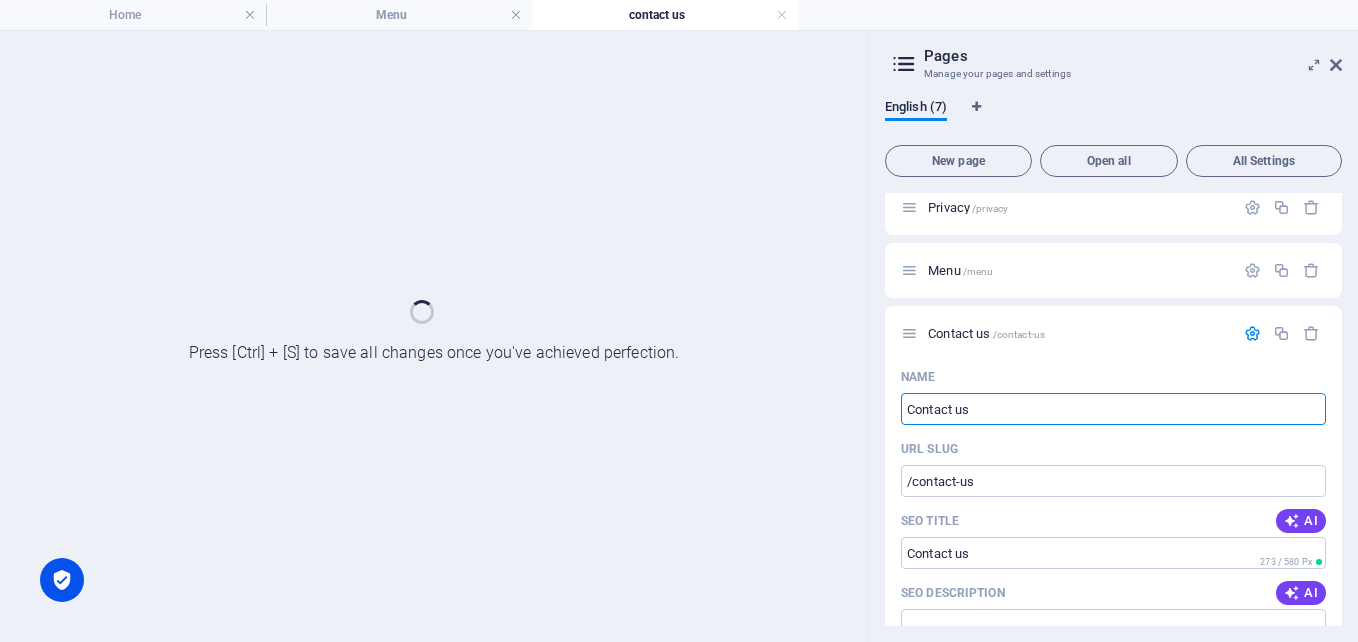 type on "Contact us" 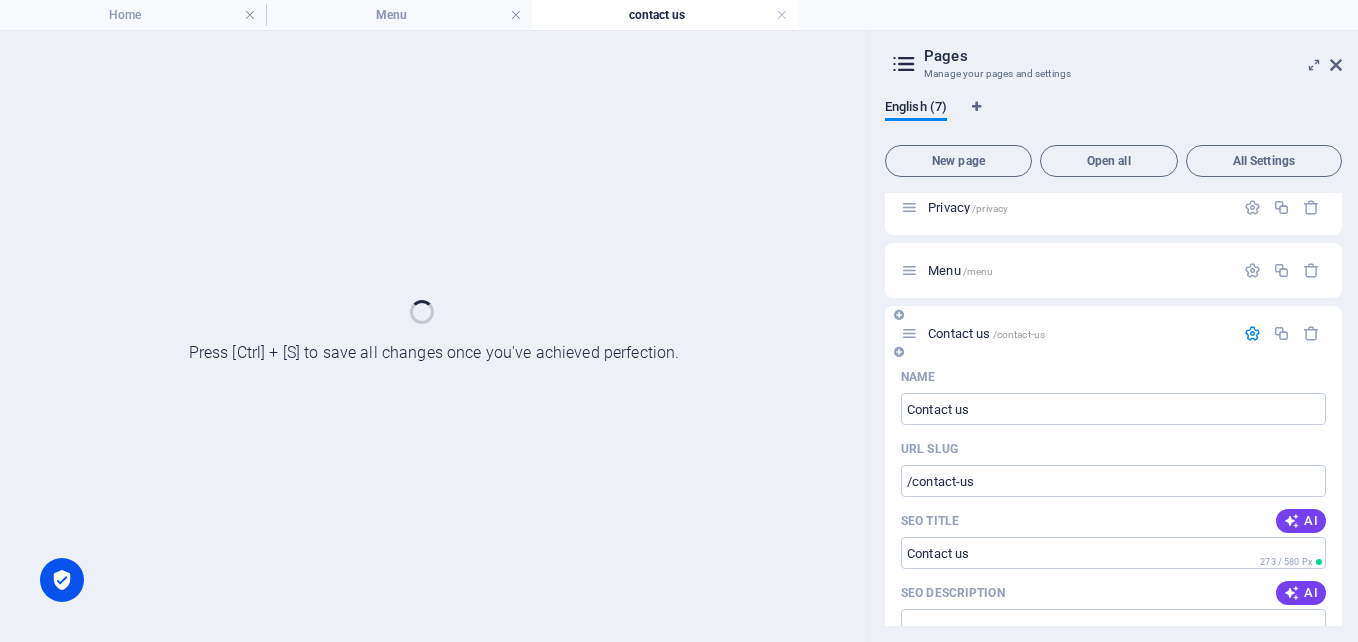 click on "Contact us /contact-us" at bounding box center (1067, 333) 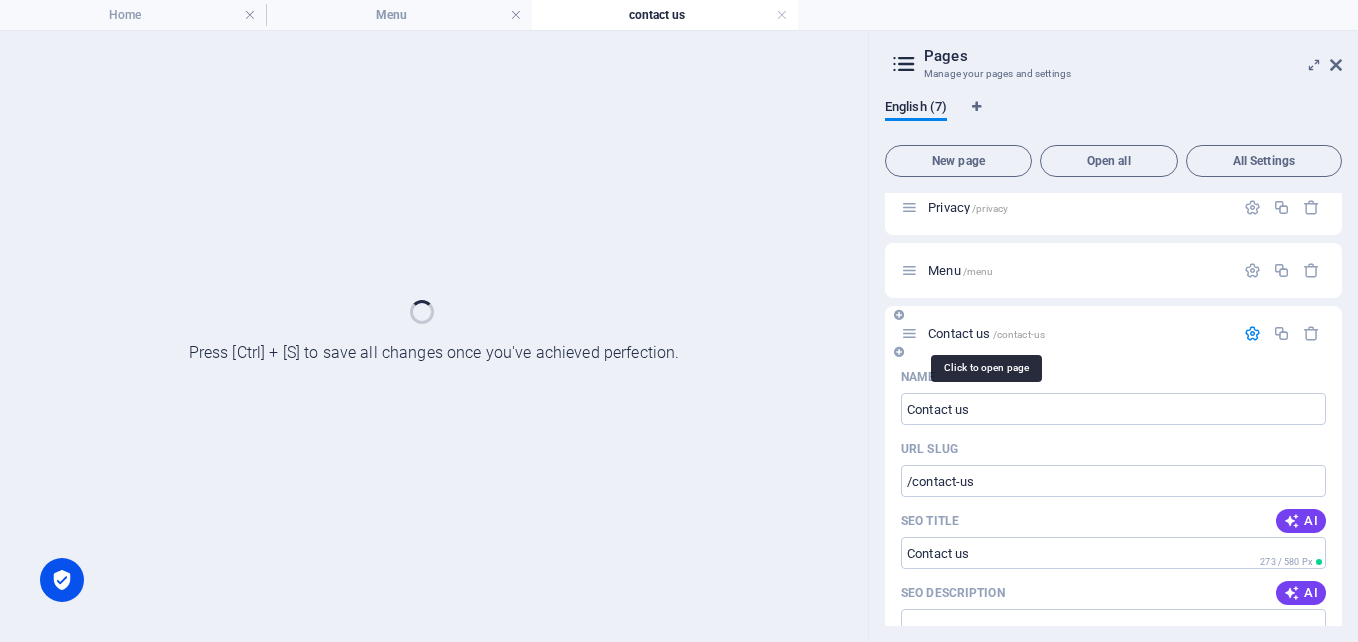 click on "Contact us /contact-us" at bounding box center (986, 333) 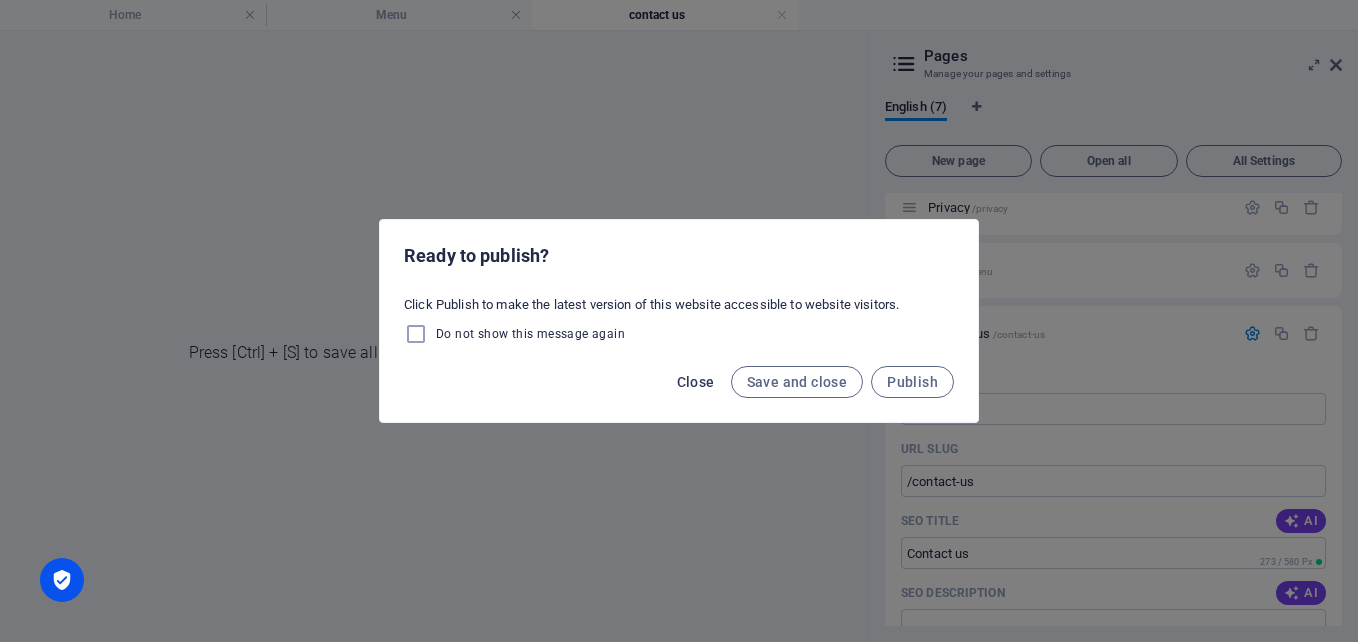 click on "Close" at bounding box center (696, 382) 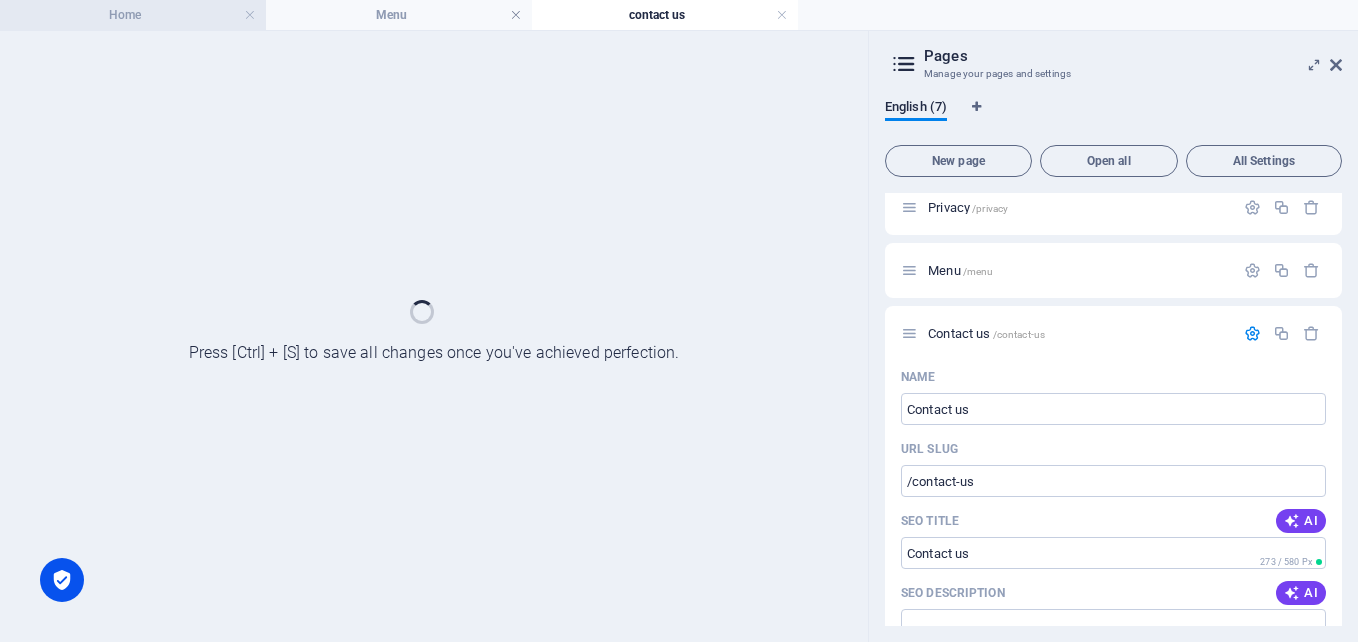 click on "Home" at bounding box center (133, 15) 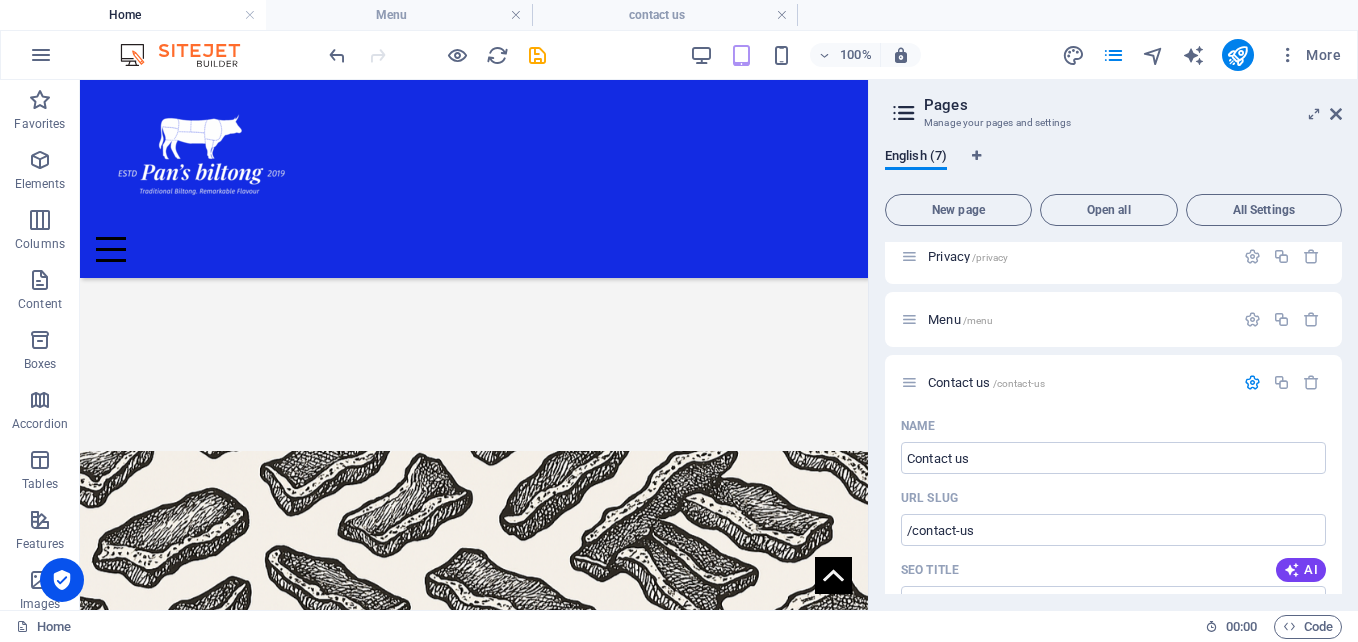 scroll, scrollTop: 1158, scrollLeft: 0, axis: vertical 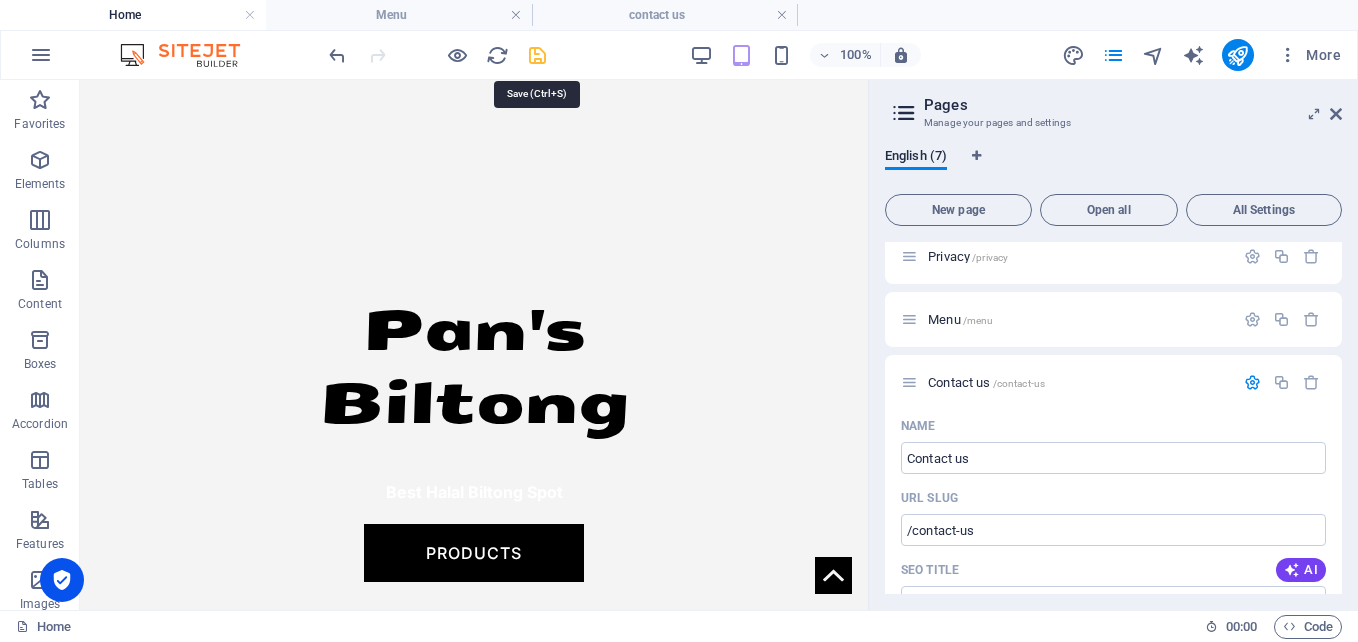 click at bounding box center (537, 55) 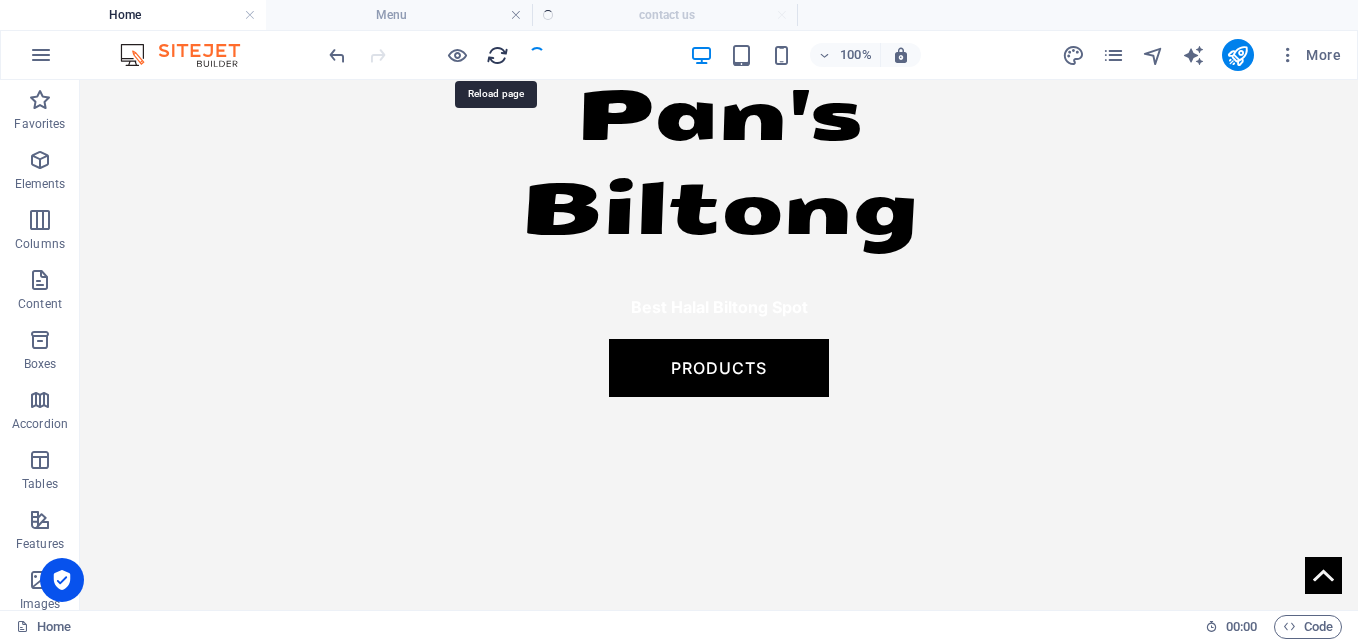 click at bounding box center [497, 55] 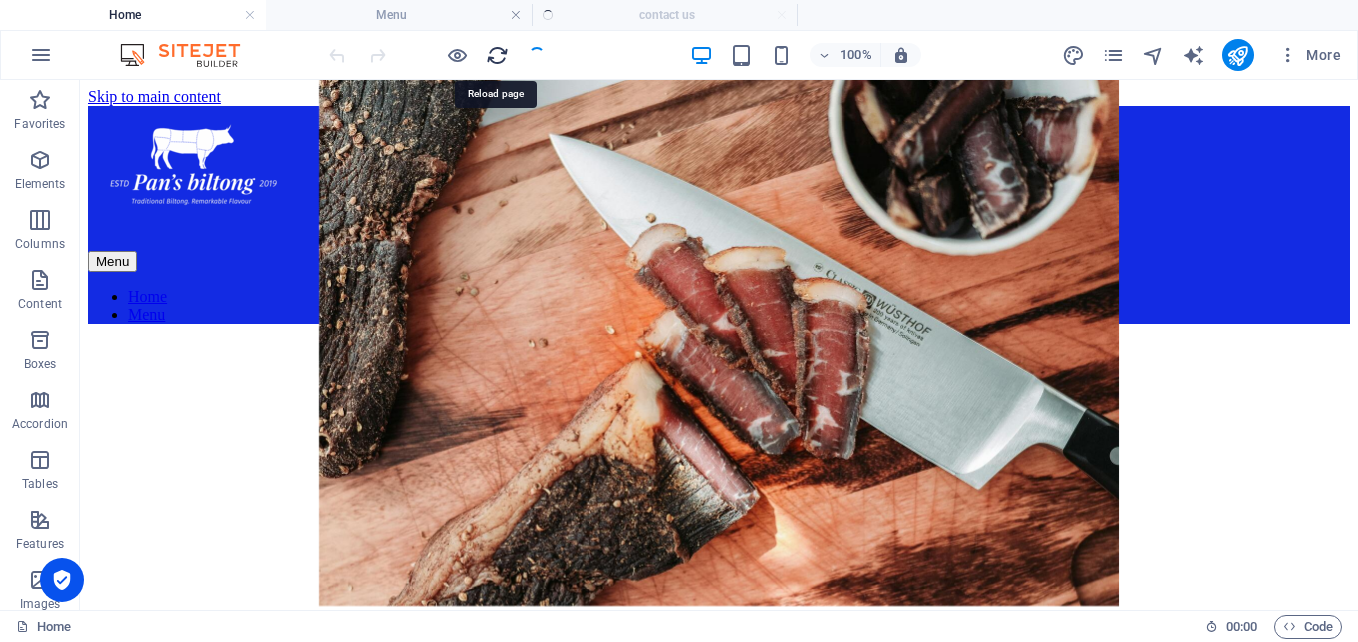 scroll, scrollTop: 0, scrollLeft: 0, axis: both 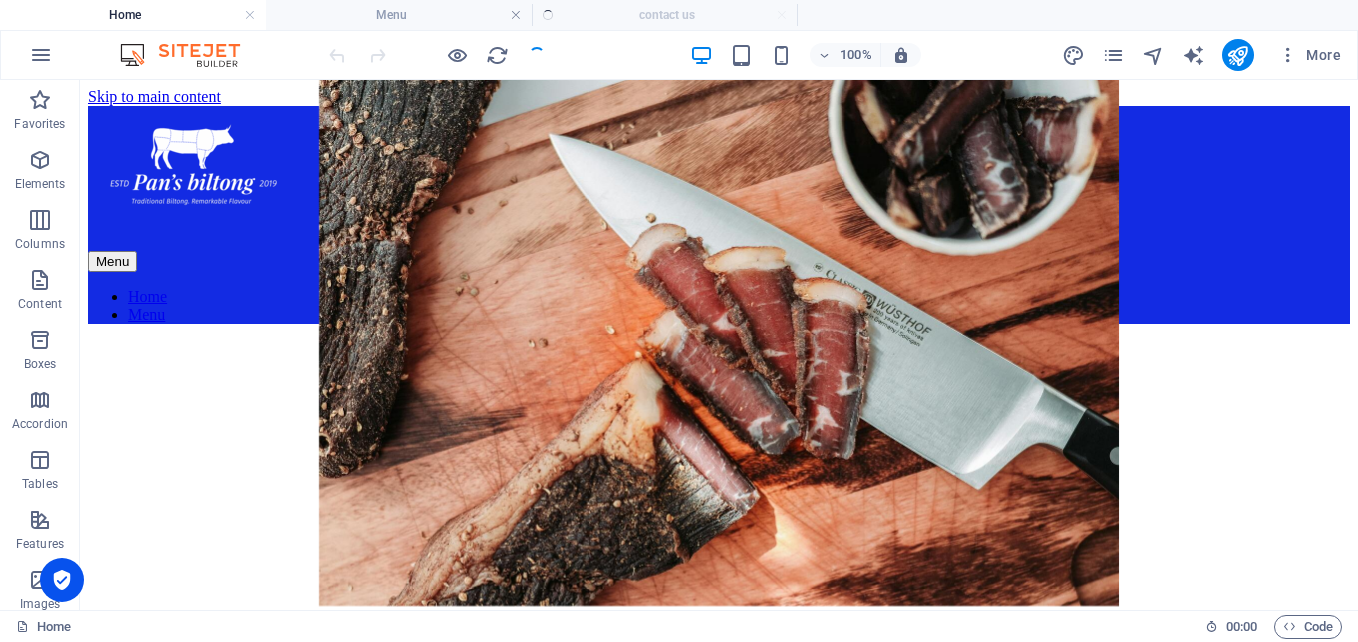 click on "Pan's Biltong Best Halal Biltong Spot Products" at bounding box center [719, 965] 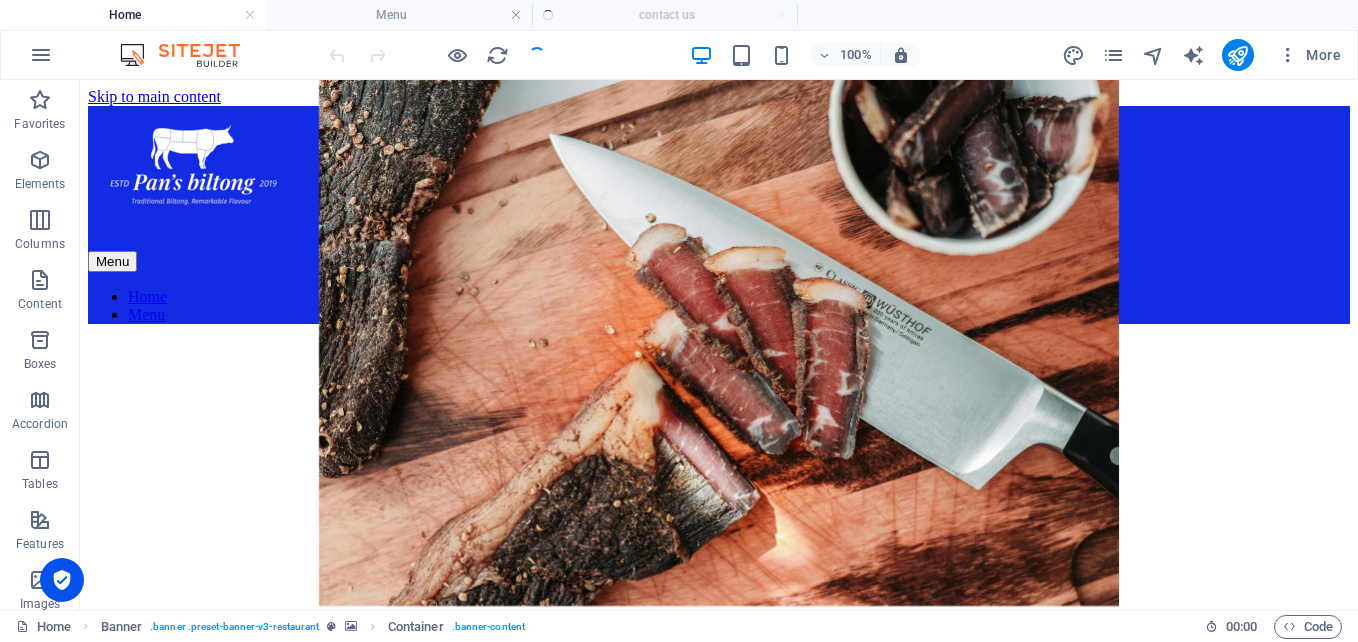 click on "Home Menu contact us" at bounding box center (679, 15) 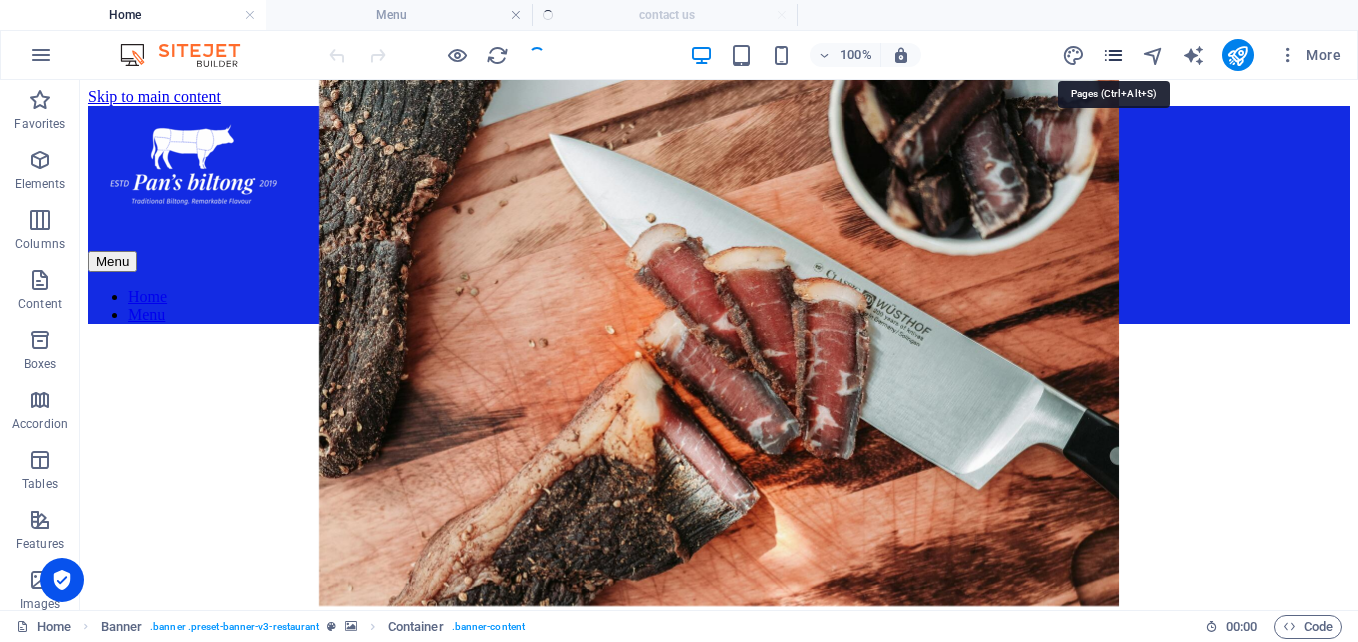 click at bounding box center (1113, 55) 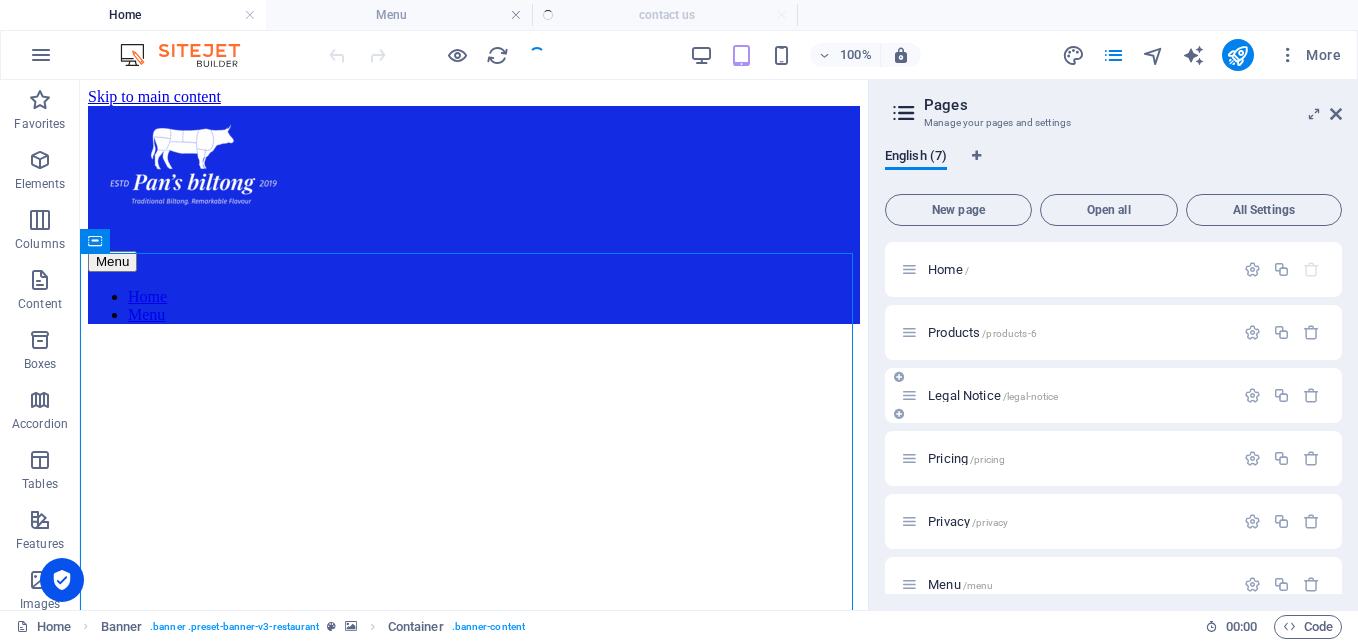 scroll, scrollTop: 89, scrollLeft: 0, axis: vertical 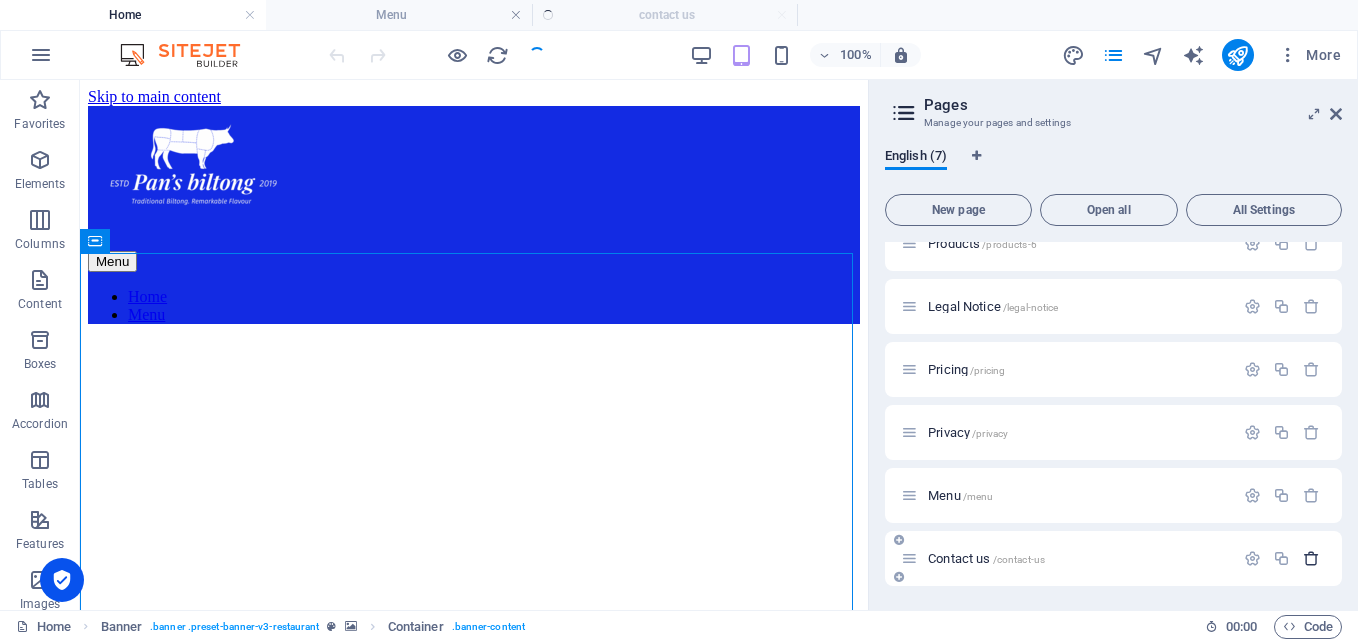 click at bounding box center (1311, 558) 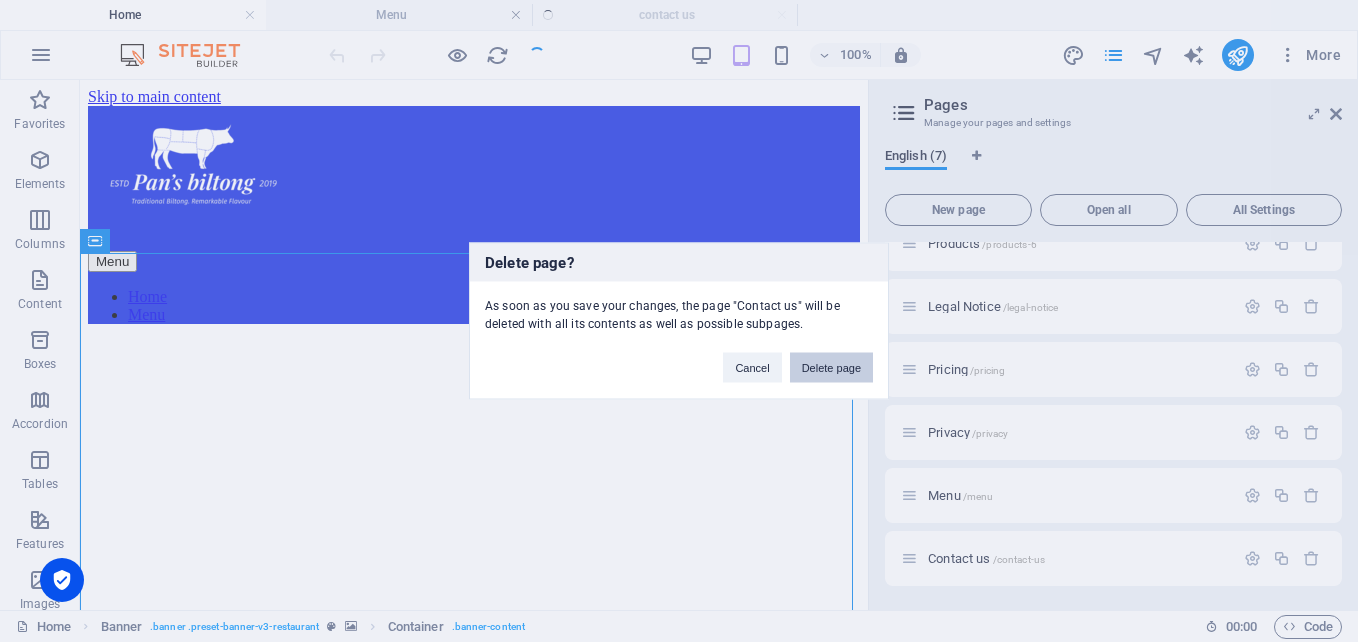 click on "Delete page" at bounding box center (831, 368) 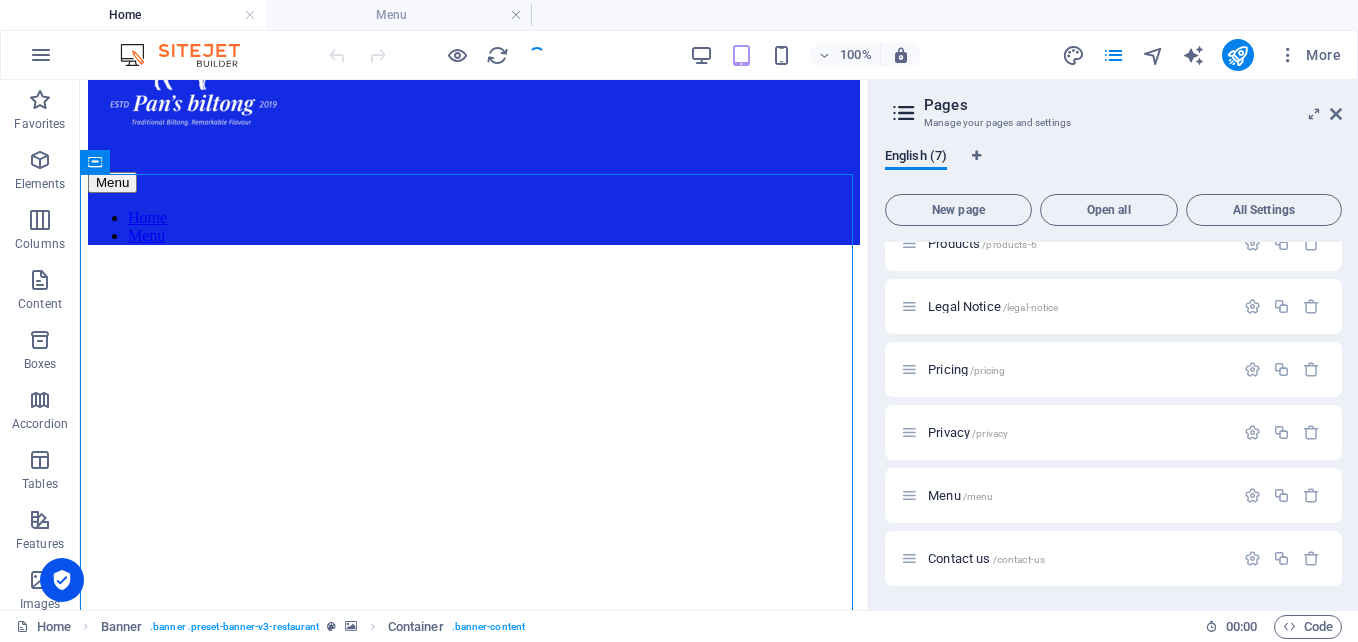 scroll, scrollTop: 80, scrollLeft: 0, axis: vertical 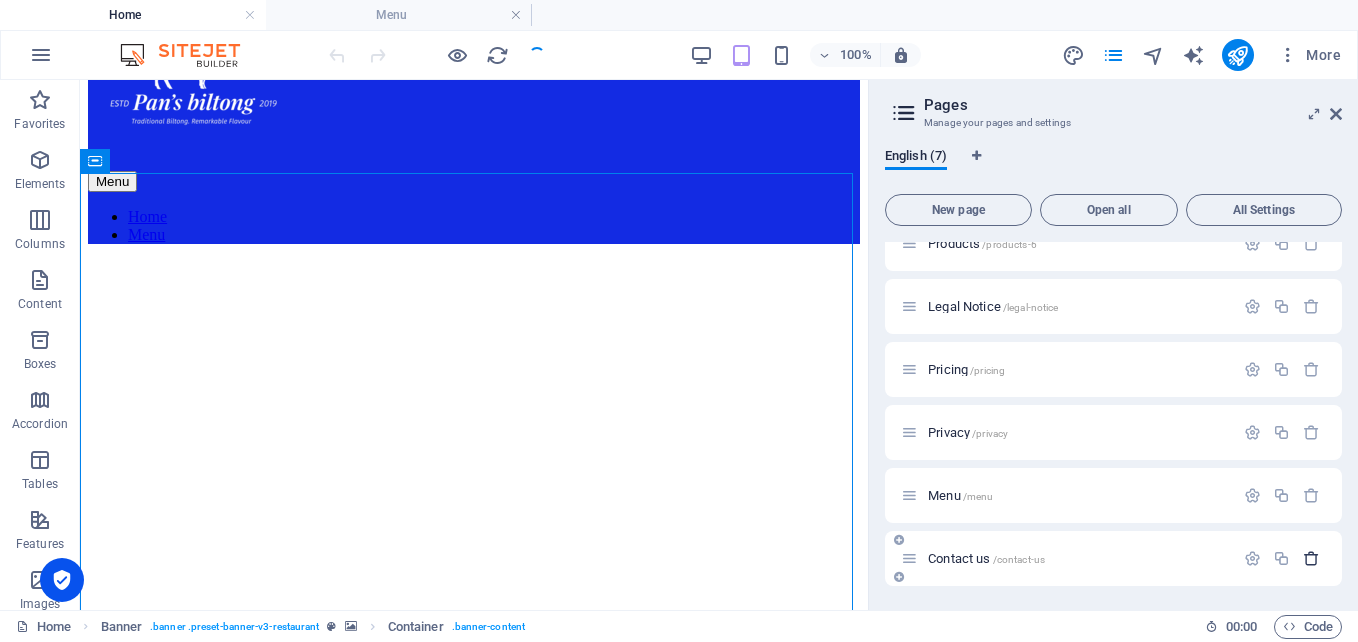 click at bounding box center (1311, 558) 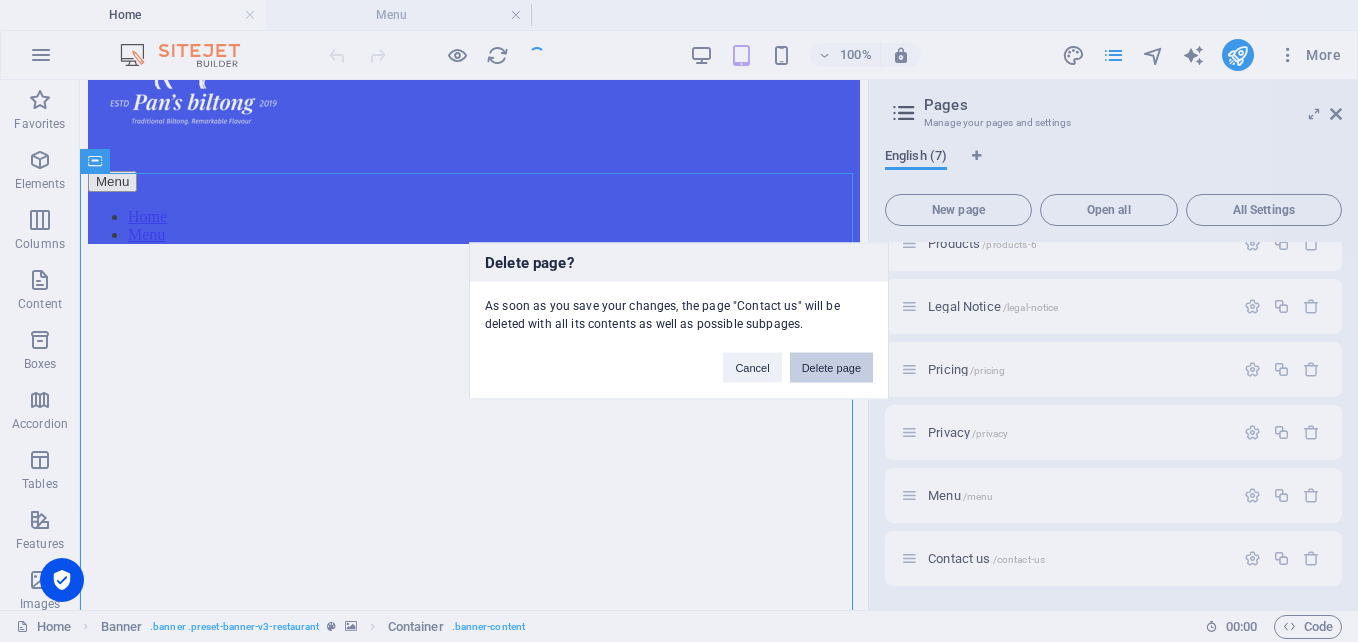 click on "Delete page" at bounding box center [831, 368] 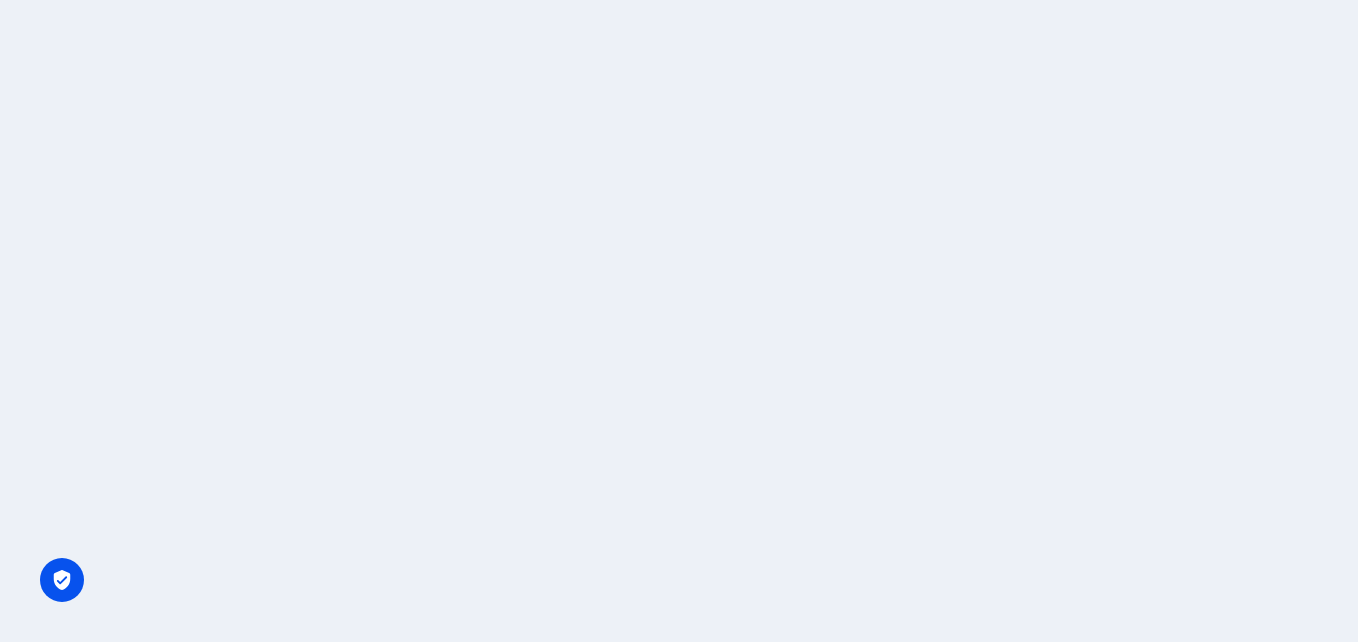 scroll, scrollTop: 0, scrollLeft: 0, axis: both 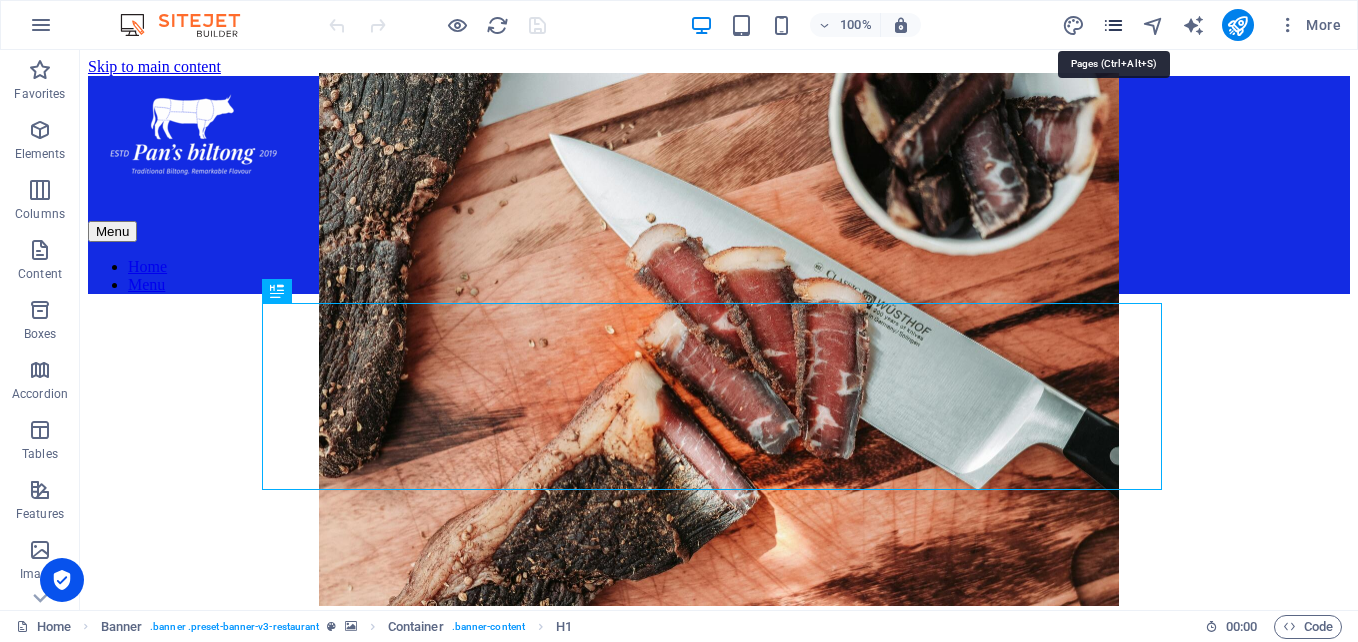 click at bounding box center (1113, 25) 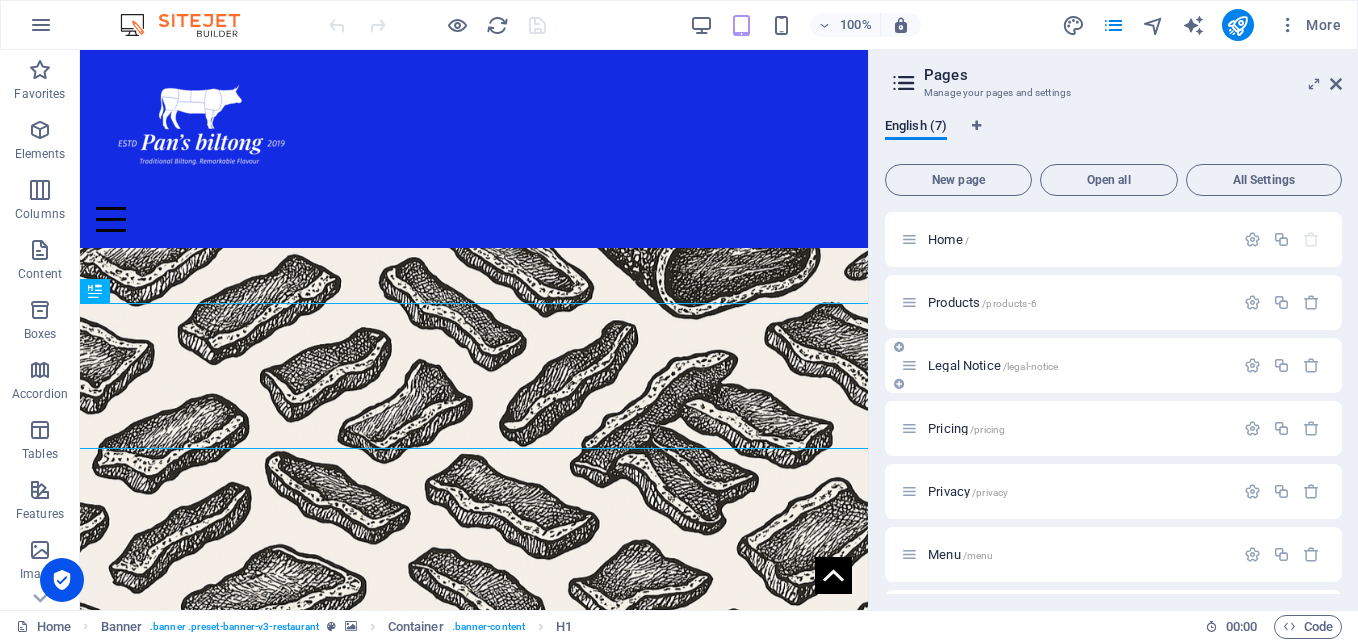 scroll, scrollTop: 59, scrollLeft: 0, axis: vertical 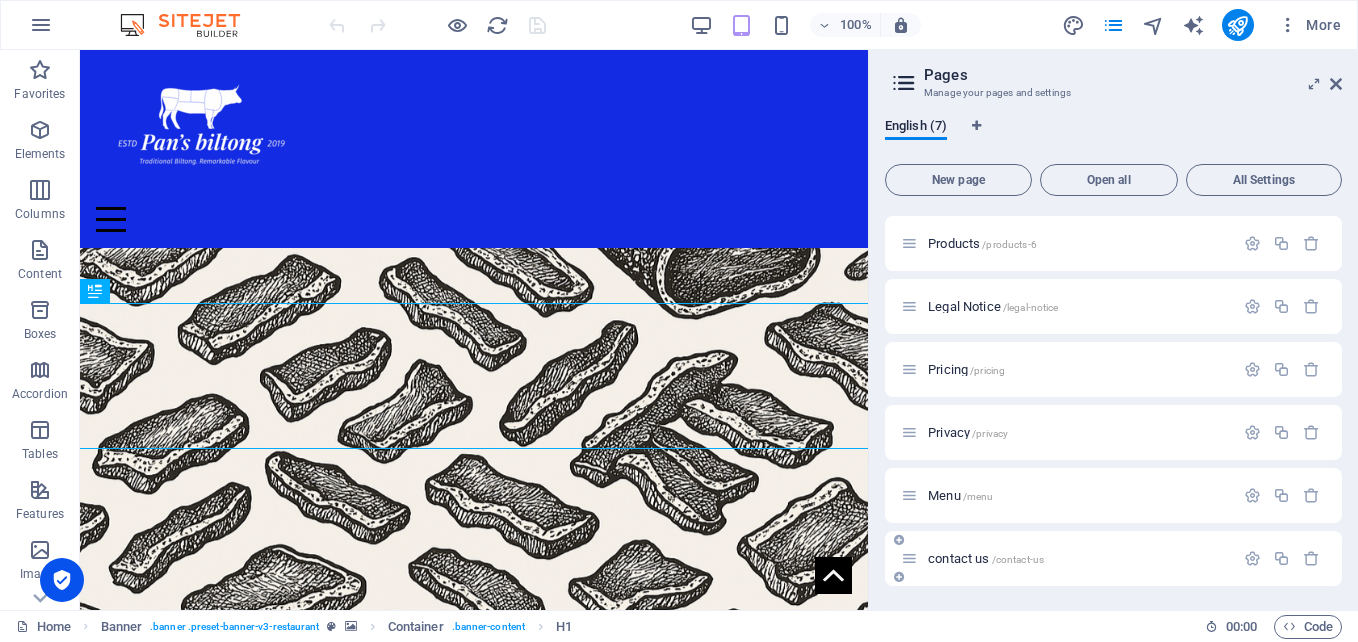 click on "/contact-us" at bounding box center [1018, 559] 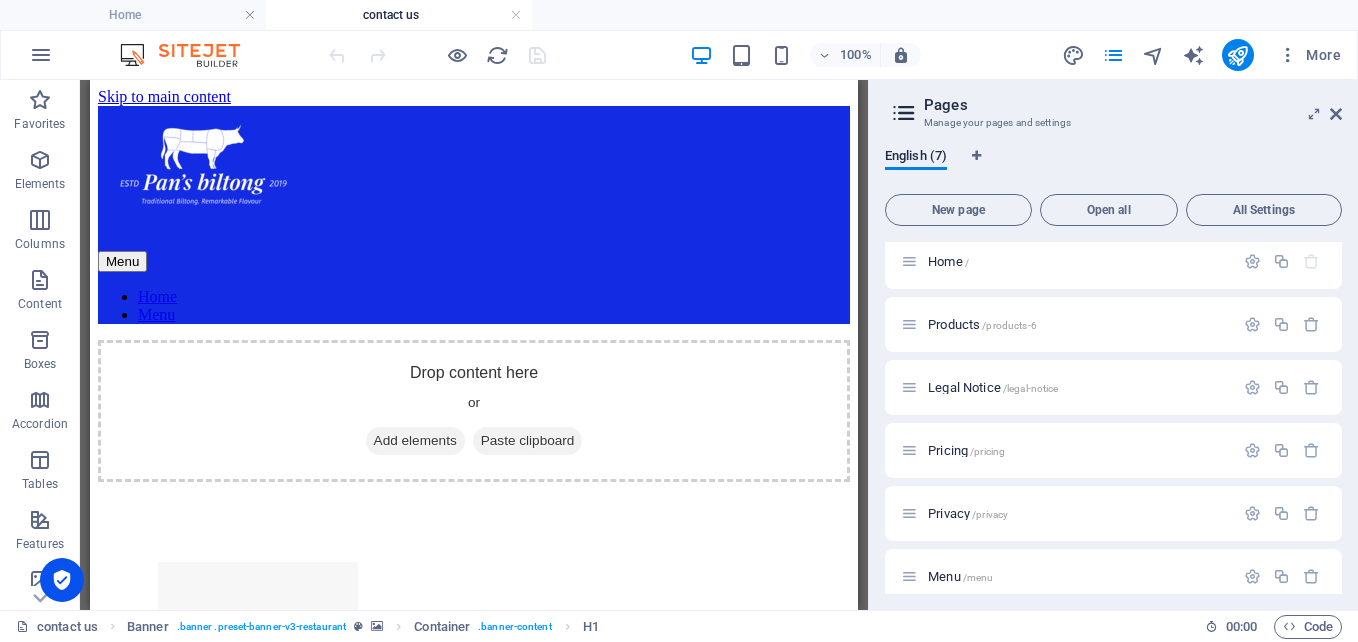 scroll, scrollTop: 0, scrollLeft: 0, axis: both 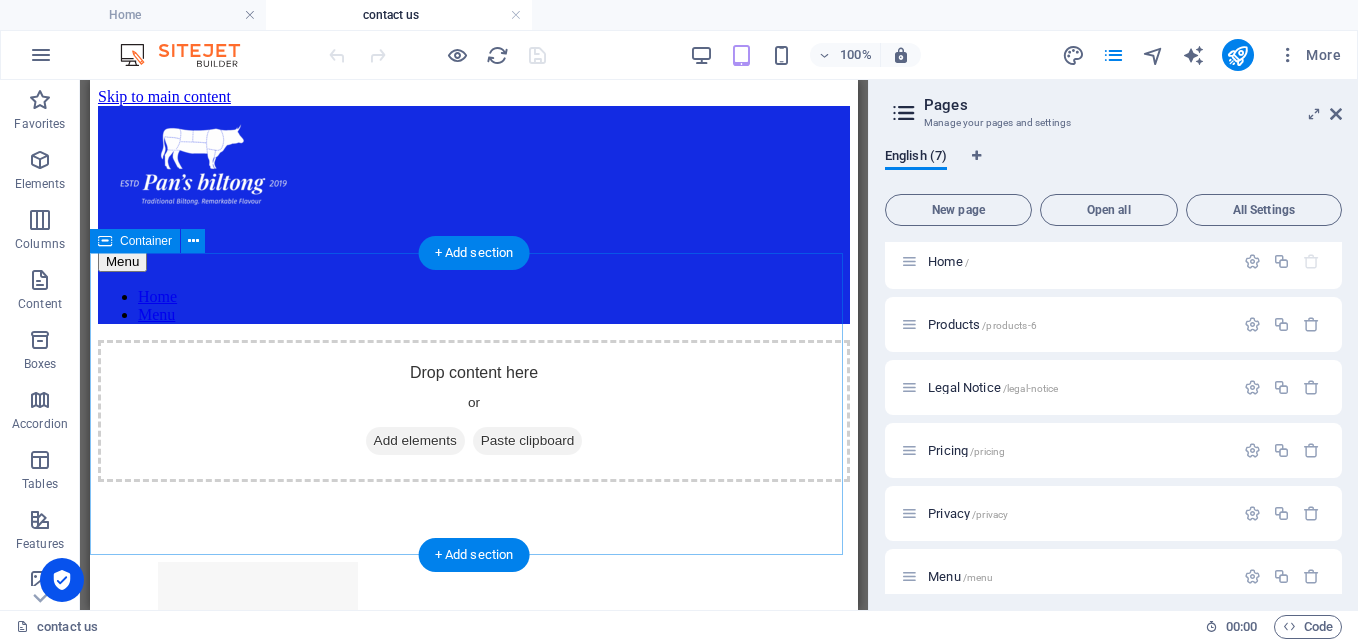 click on "Add elements" at bounding box center [415, 441] 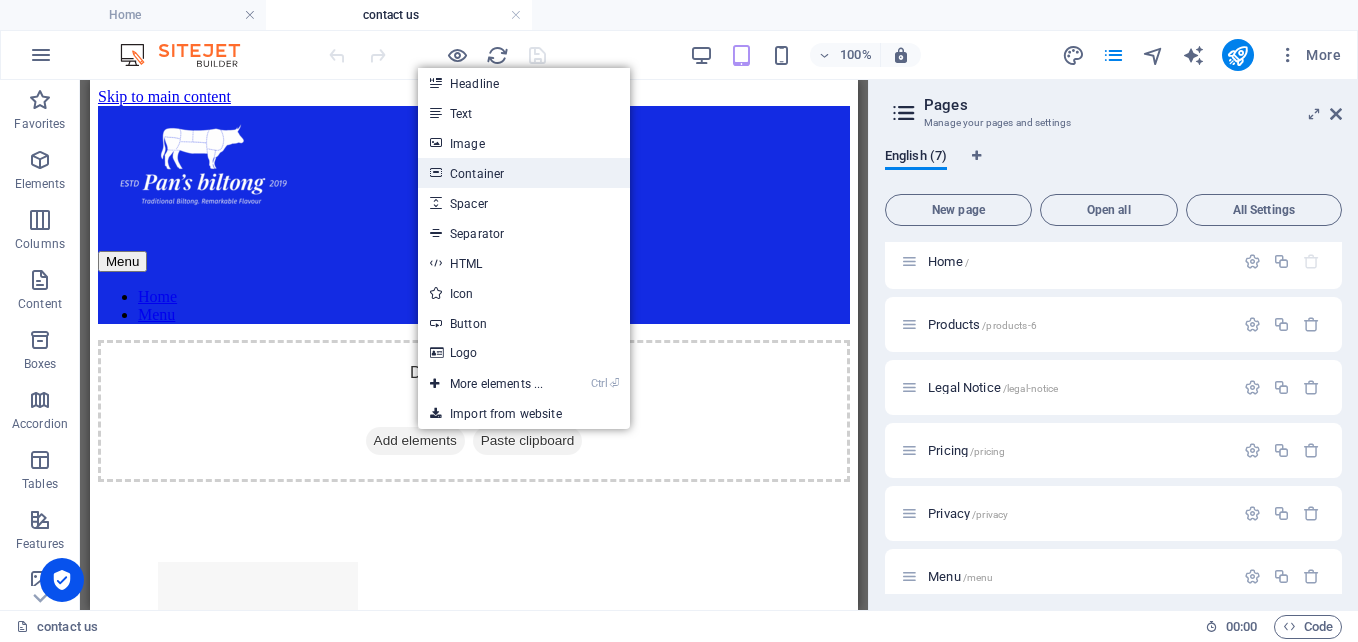 click on "Container" at bounding box center (524, 173) 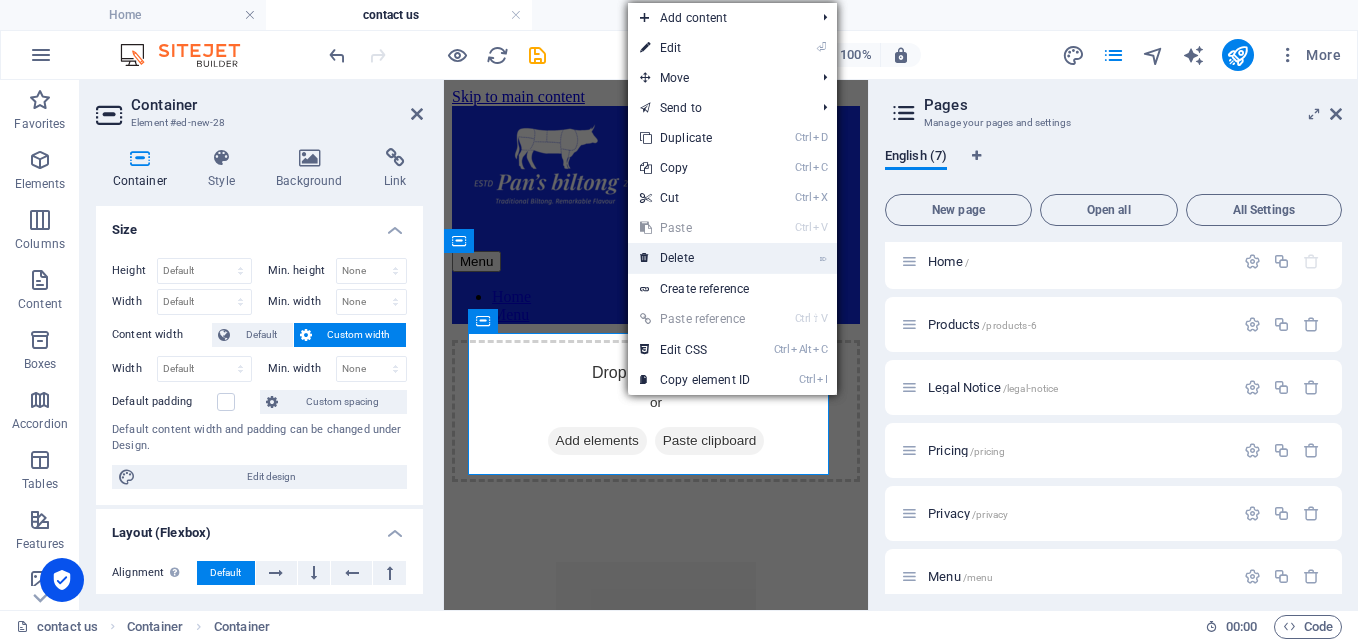 click on "⌦  Delete" at bounding box center (695, 258) 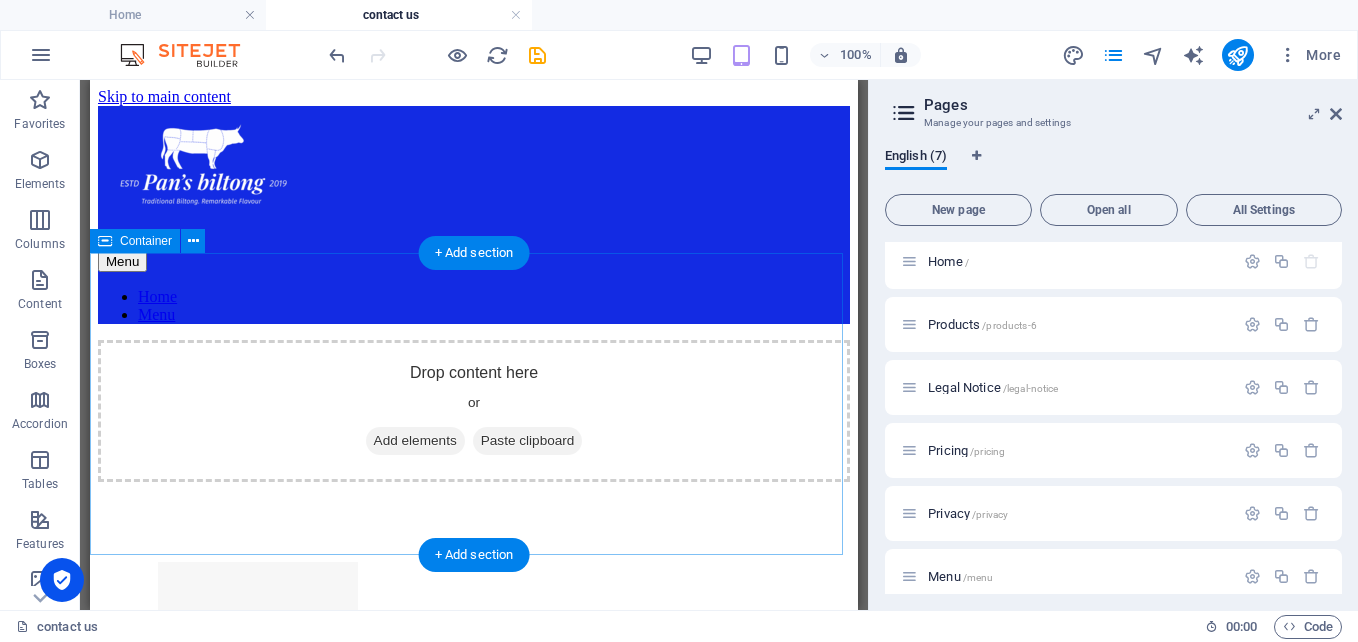 click on "Add elements" at bounding box center (415, 441) 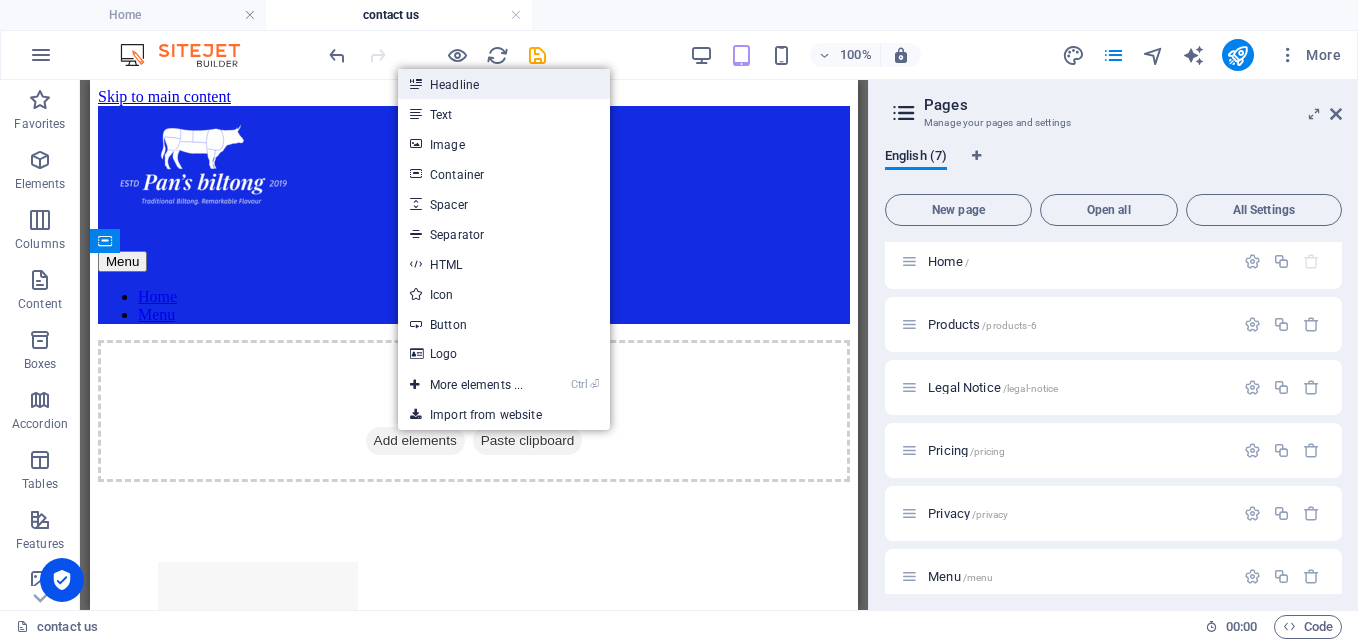 click on "Headline" at bounding box center [504, 84] 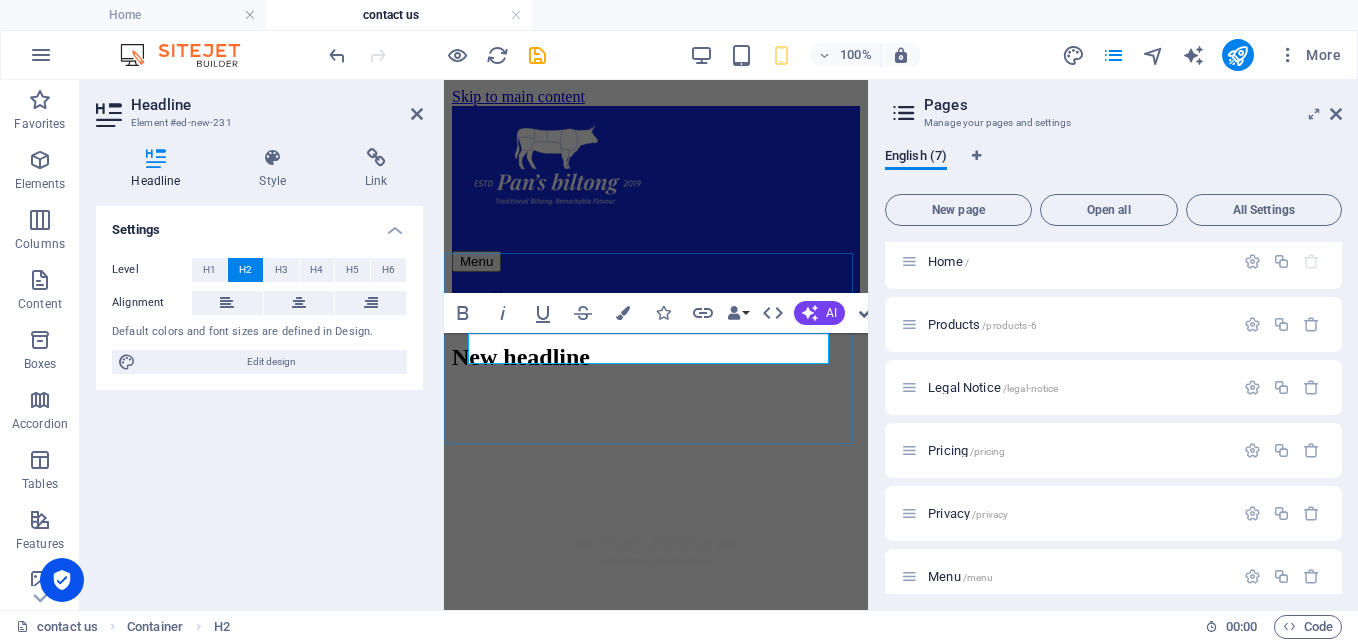 click on "New headline" at bounding box center (656, 357) 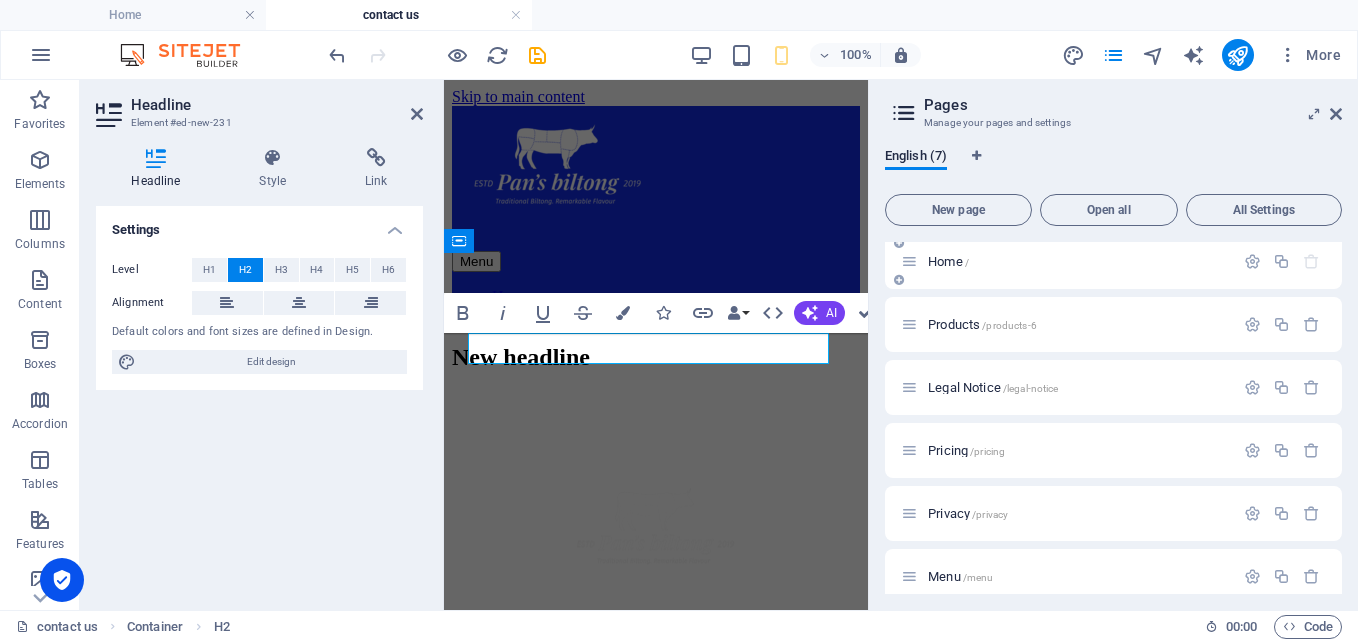 click on "Home /" at bounding box center [1078, 261] 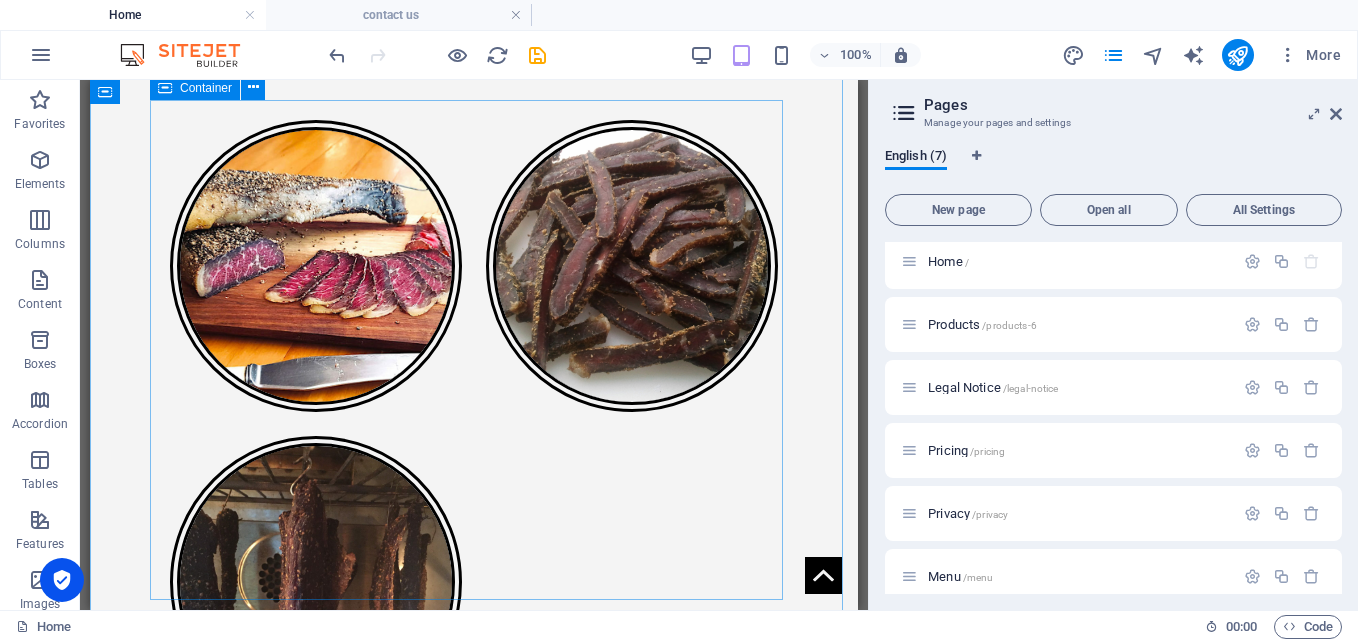 scroll, scrollTop: 3852, scrollLeft: 0, axis: vertical 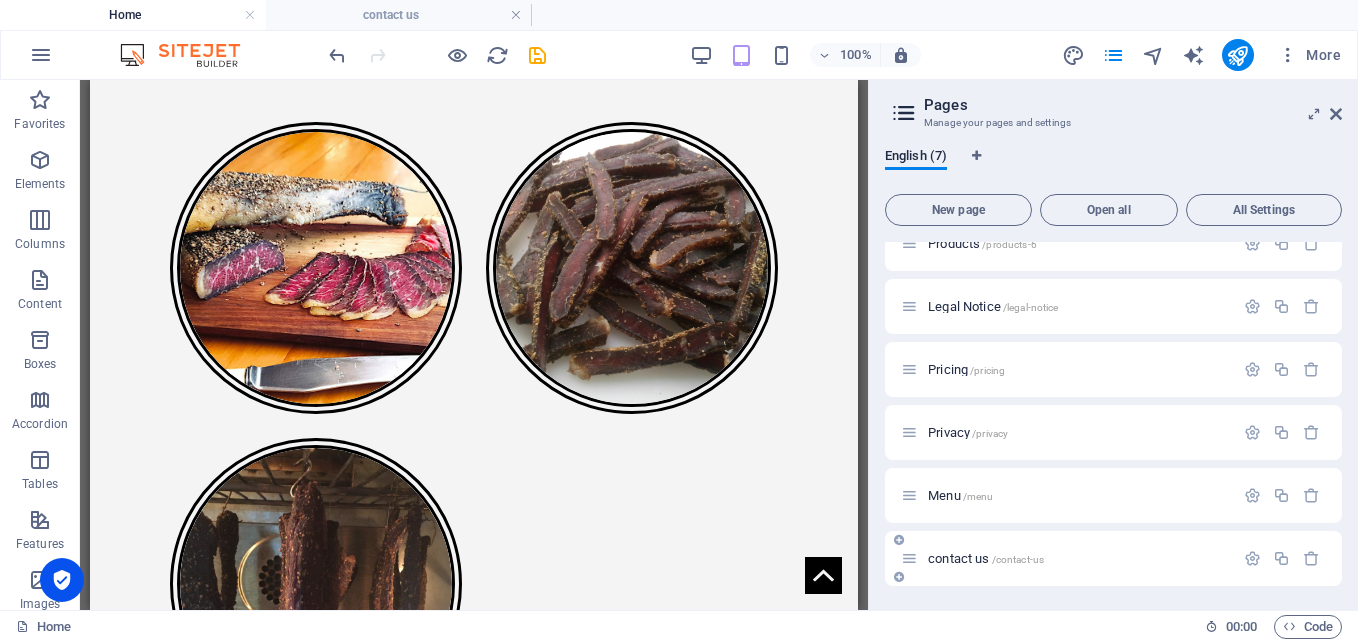 click on "contact us /contact-us" at bounding box center [1067, 558] 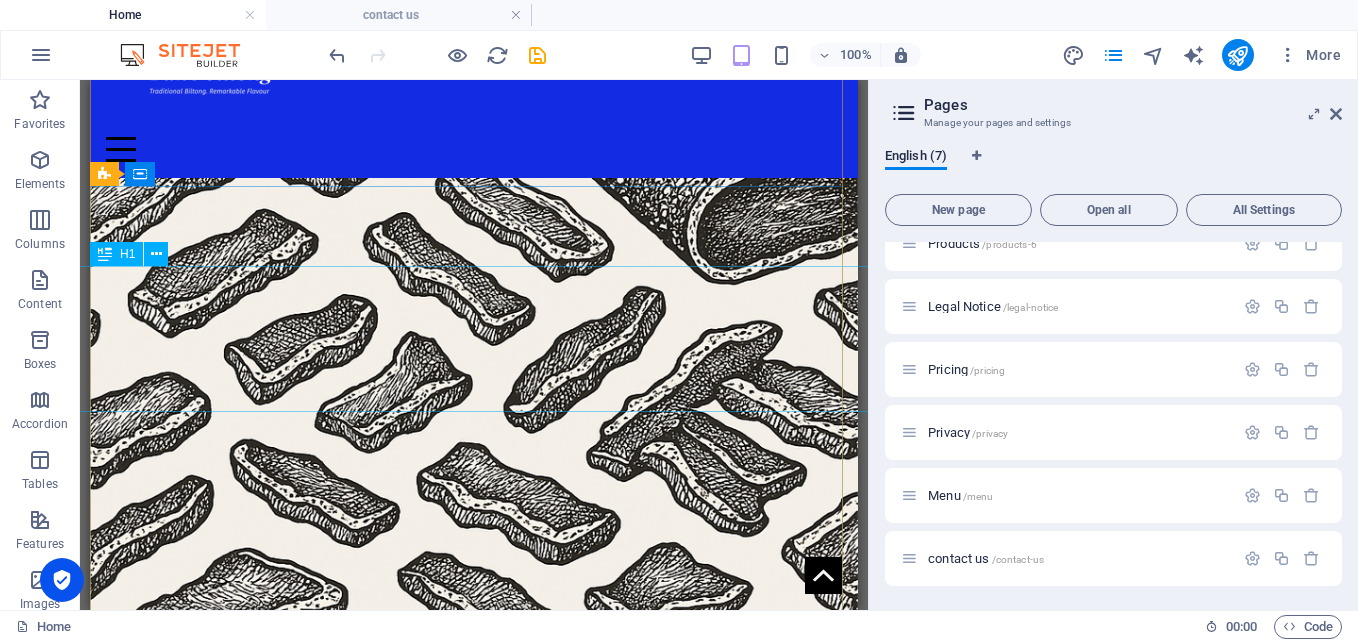 scroll, scrollTop: 0, scrollLeft: 0, axis: both 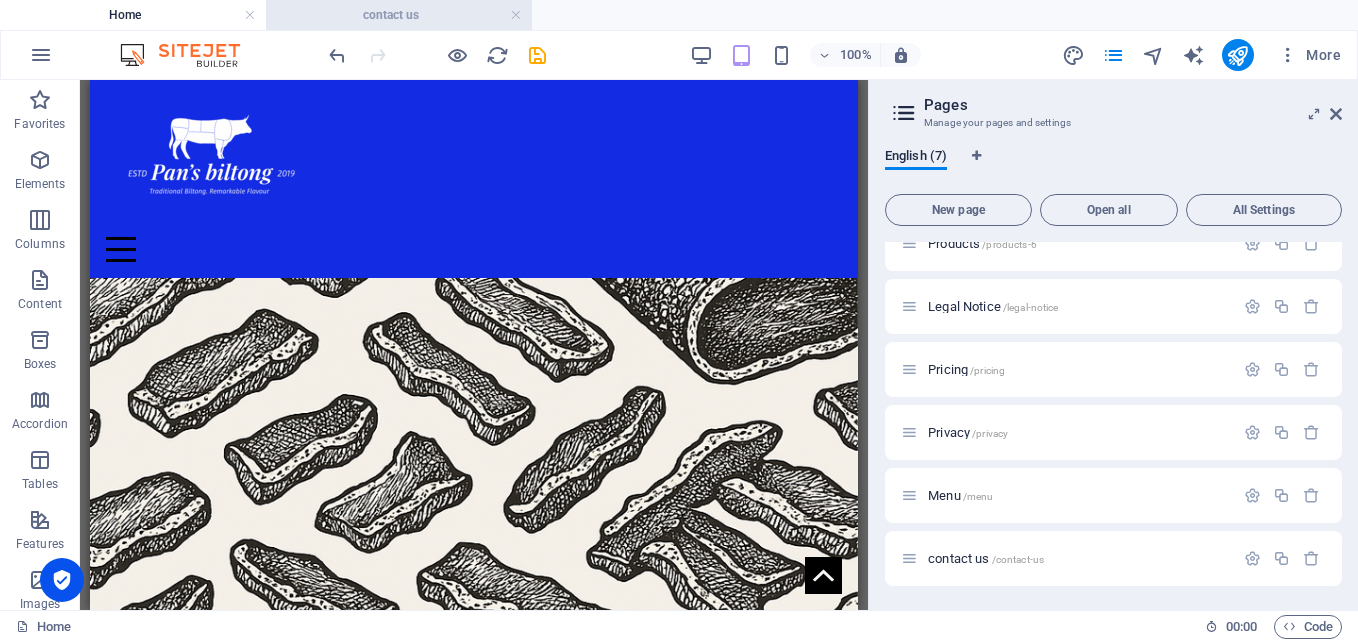 click on "contact us" at bounding box center [399, 15] 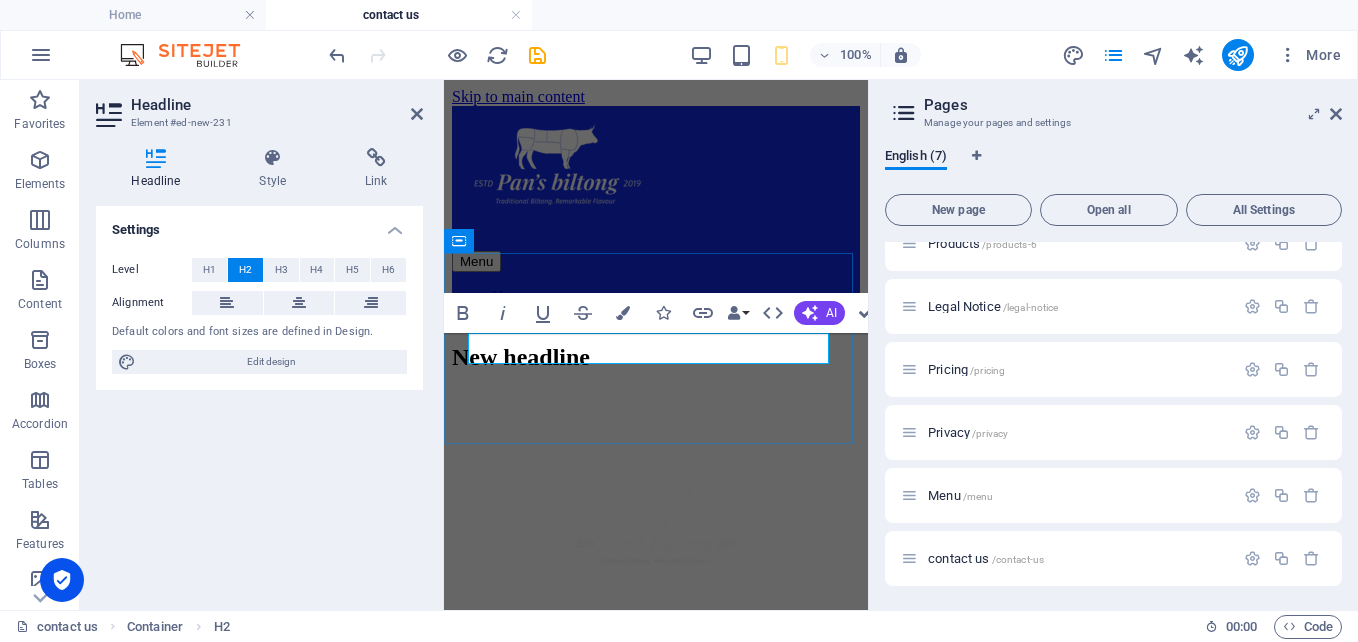 click on "New headline" at bounding box center (656, 357) 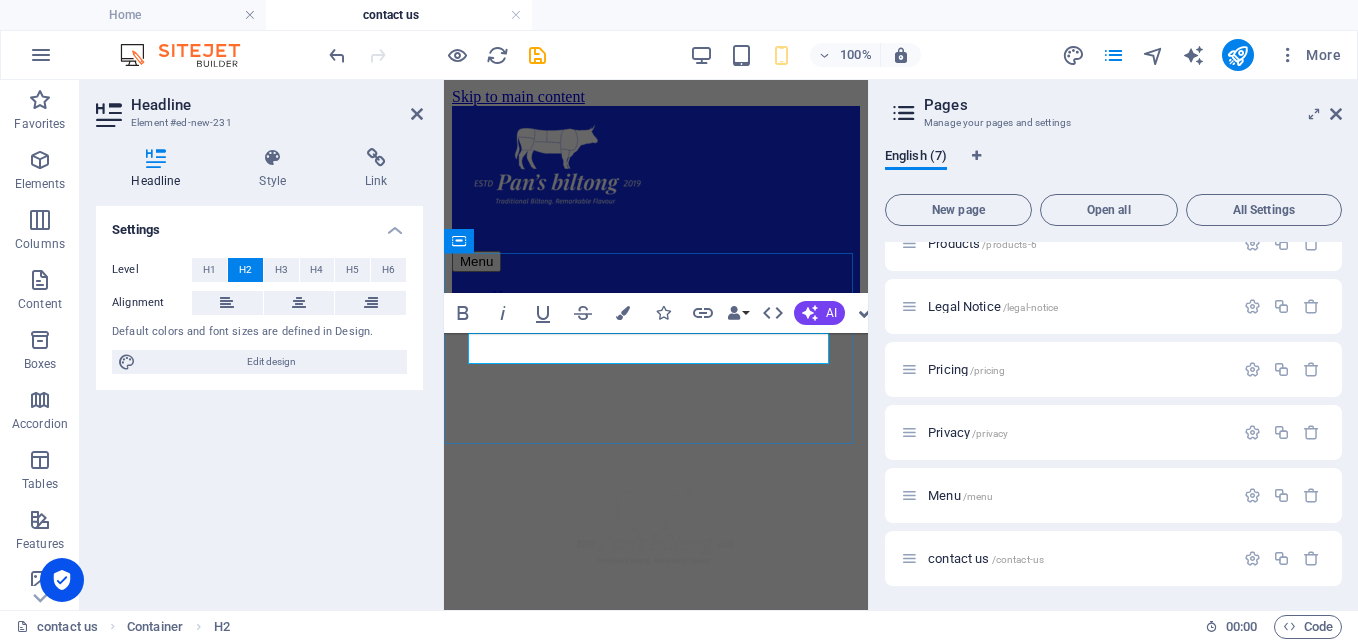 type 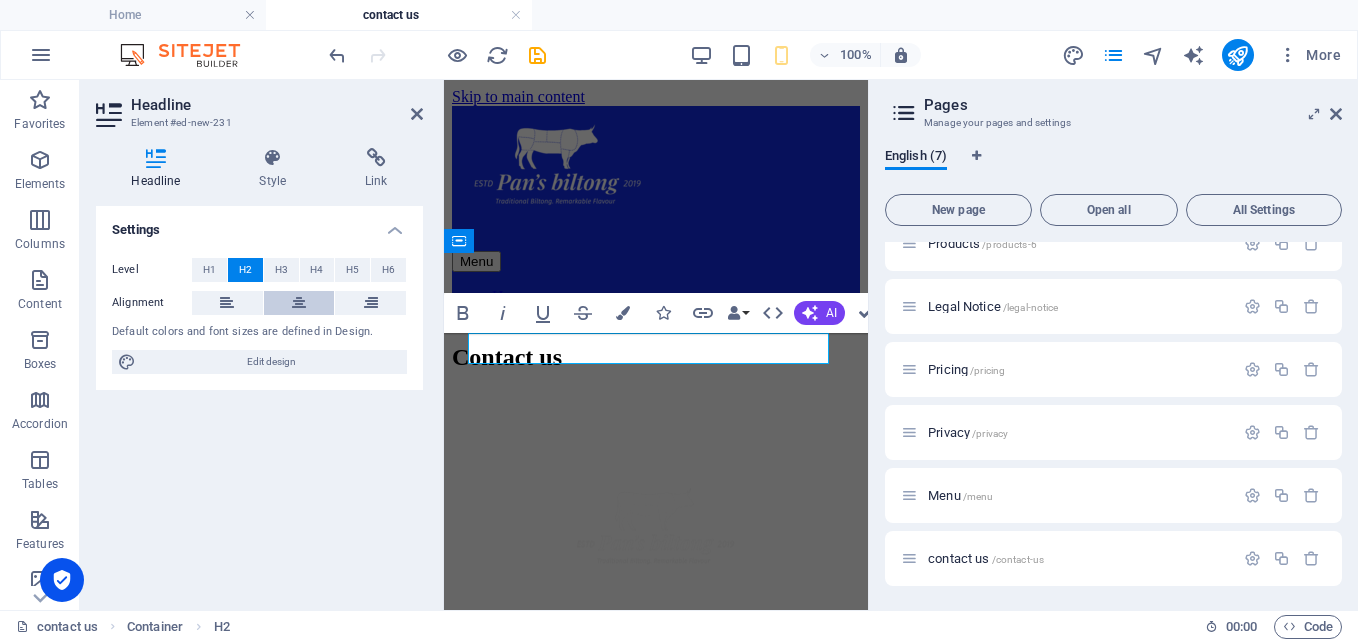 click at bounding box center (299, 303) 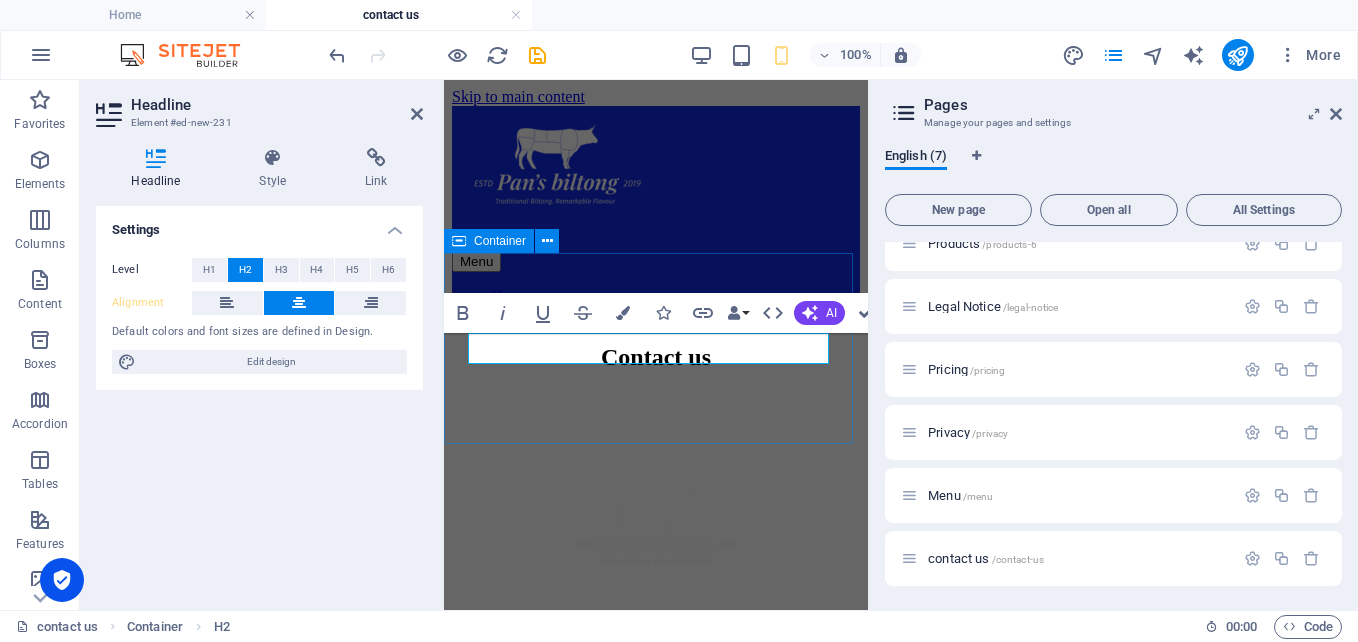 click on "Contact us" at bounding box center (656, 357) 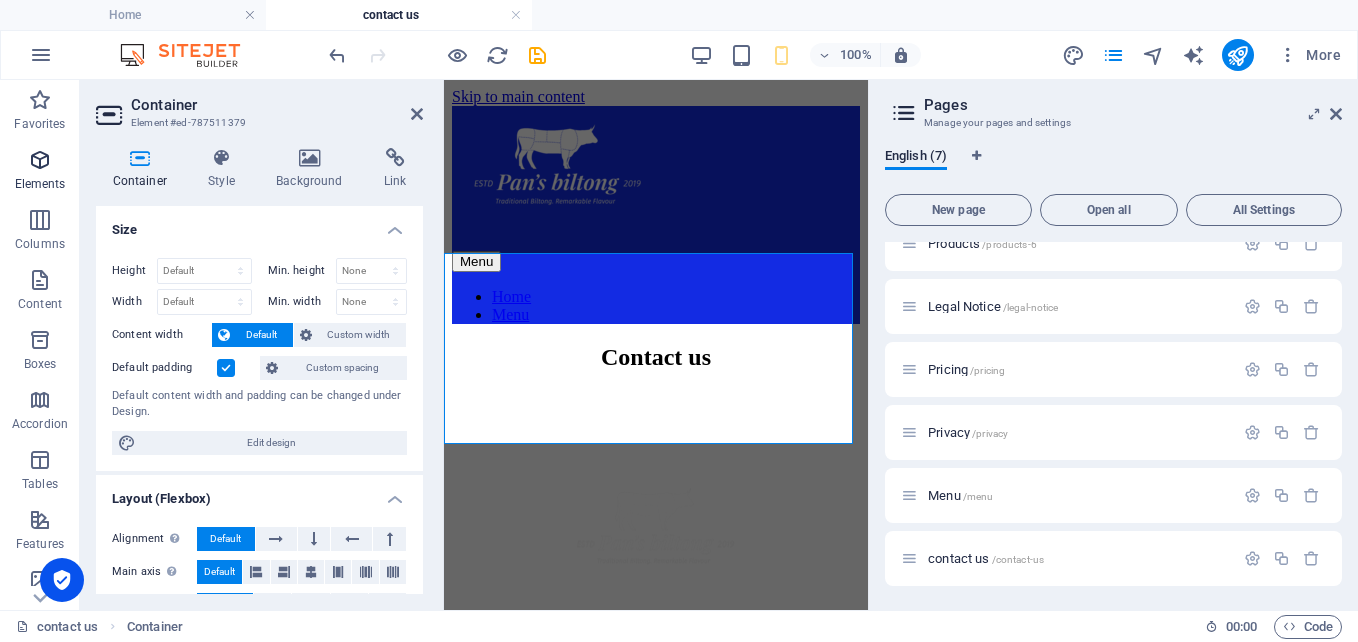 click at bounding box center [40, 160] 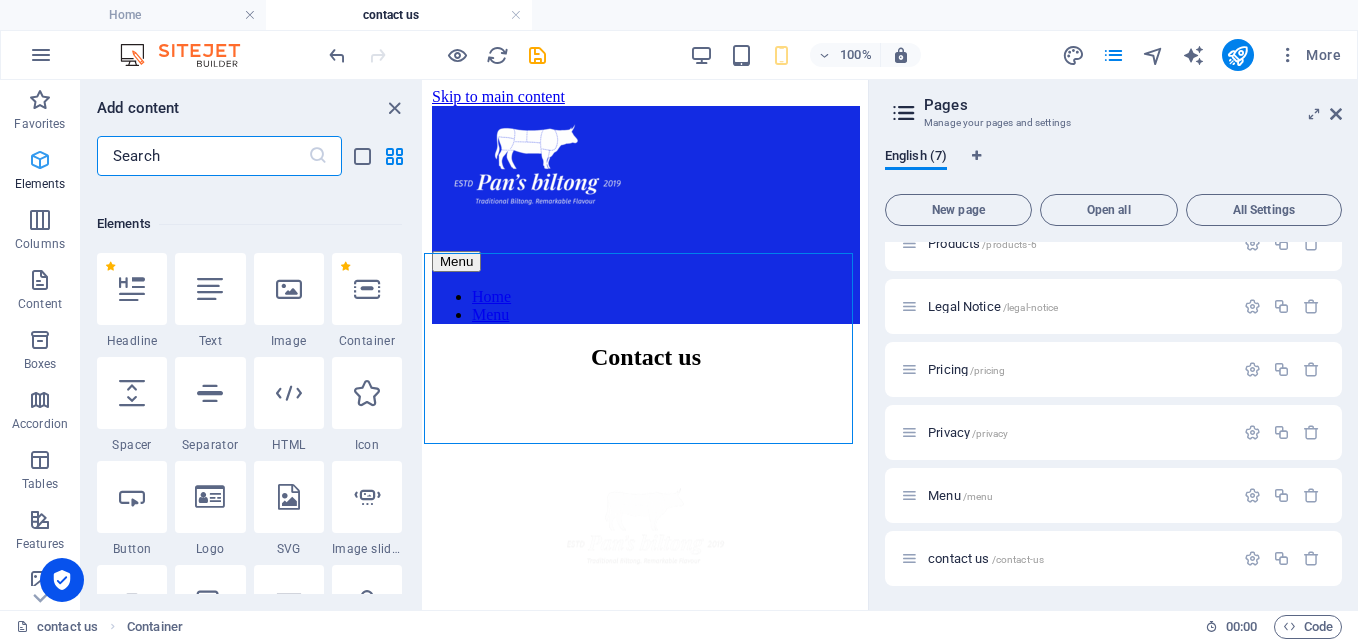 scroll, scrollTop: 213, scrollLeft: 0, axis: vertical 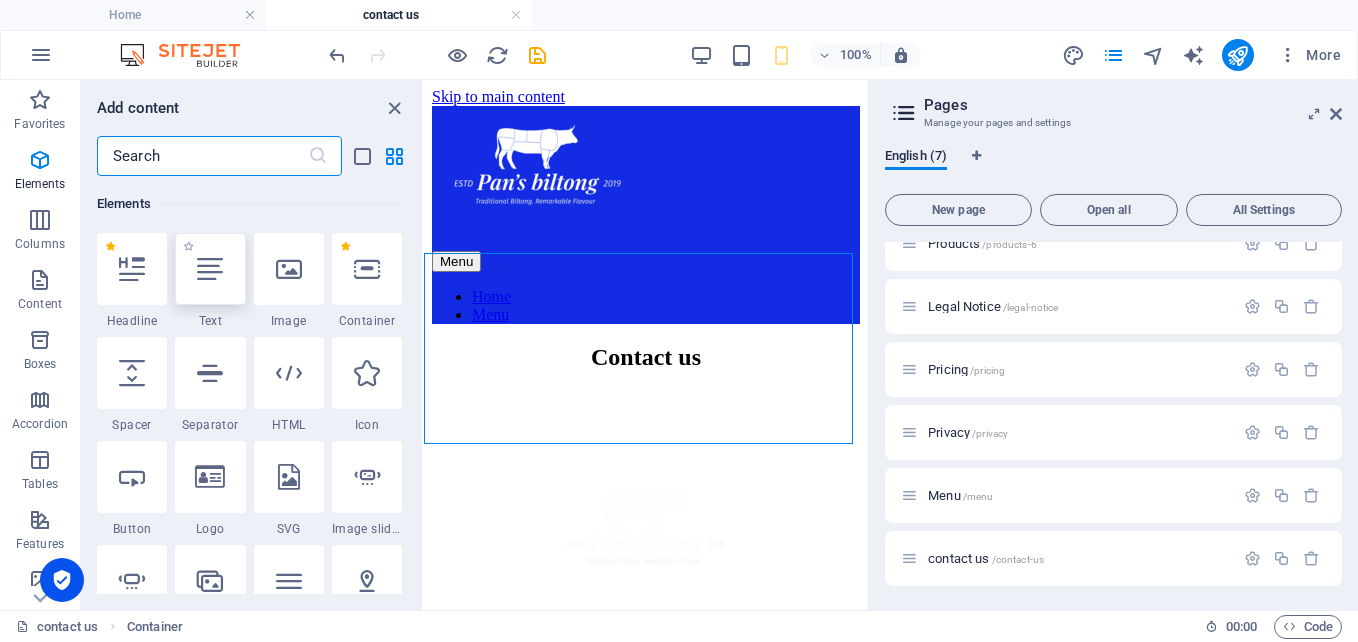 click at bounding box center (210, 269) 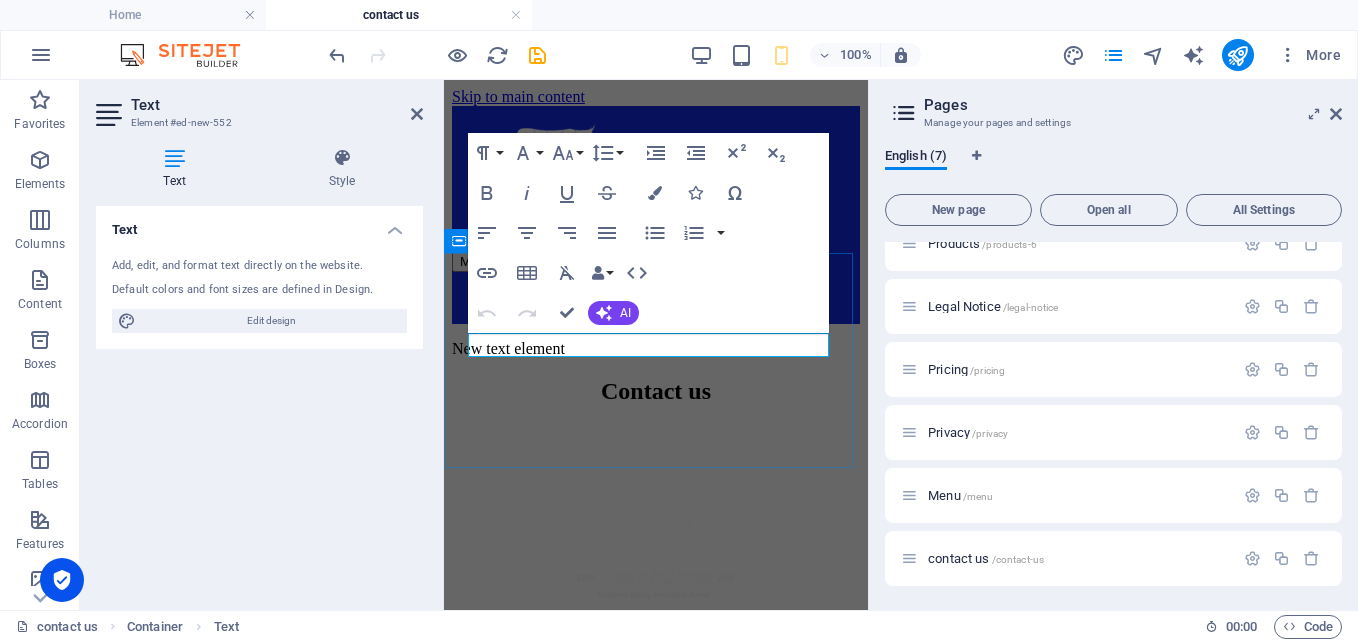 click on "New text element" at bounding box center (656, 349) 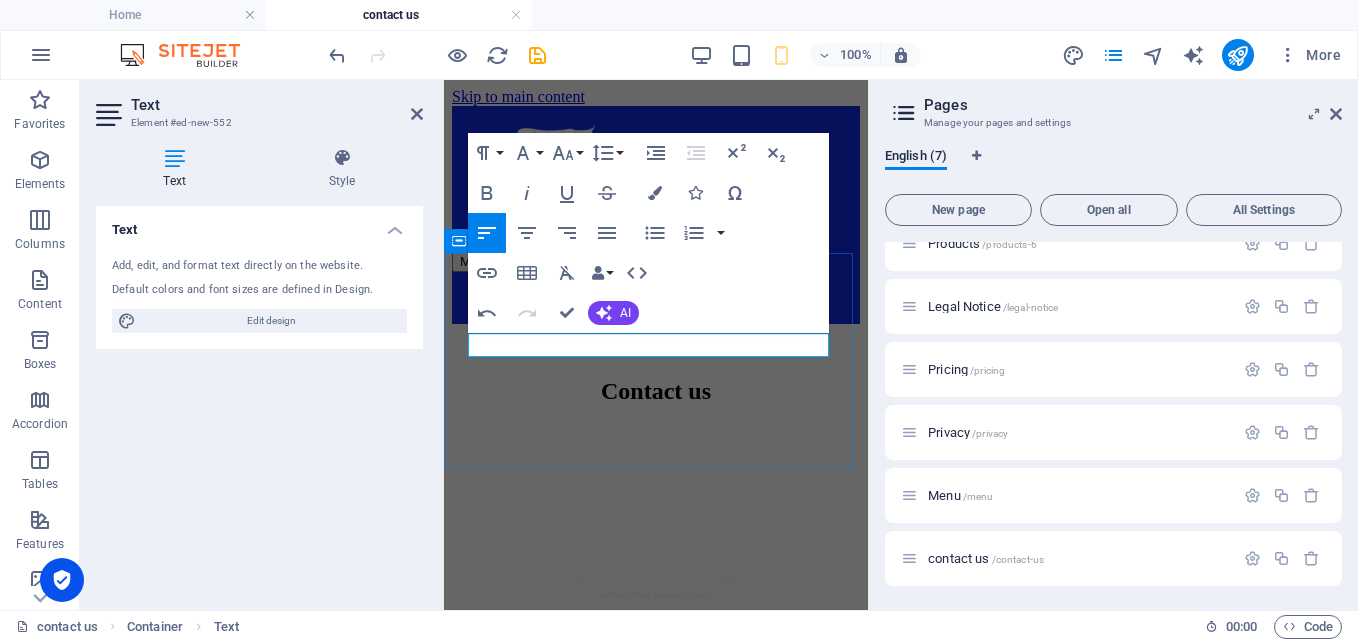 type 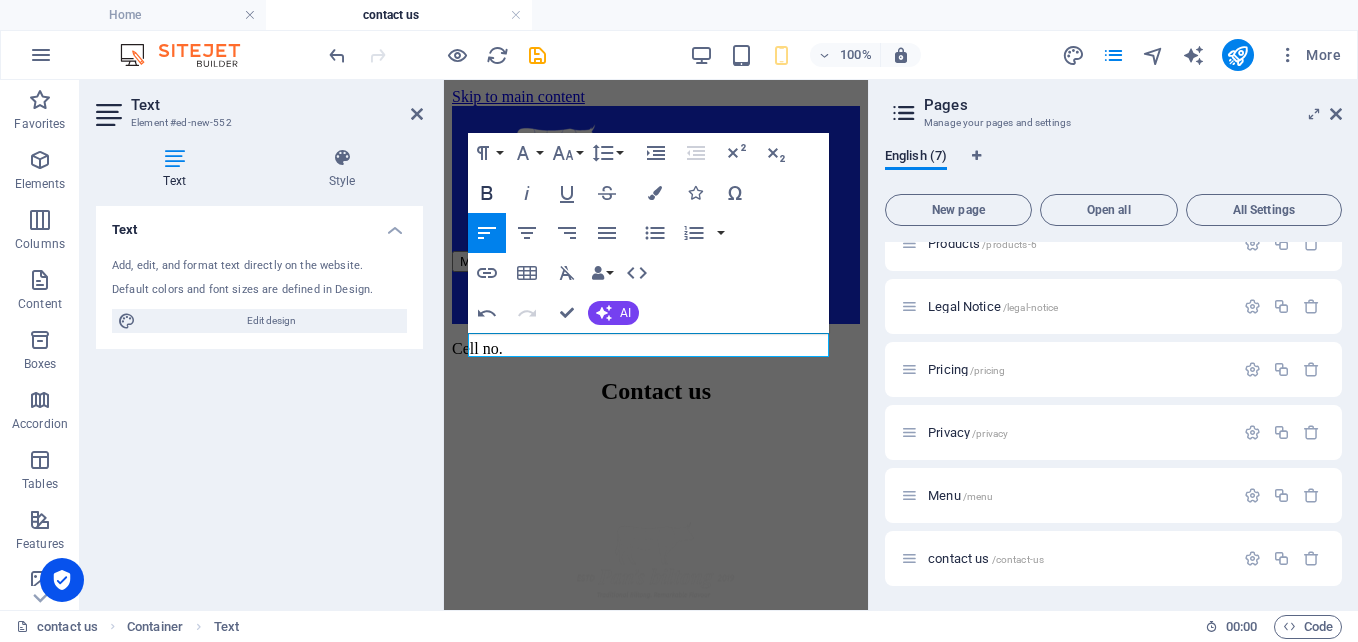 click 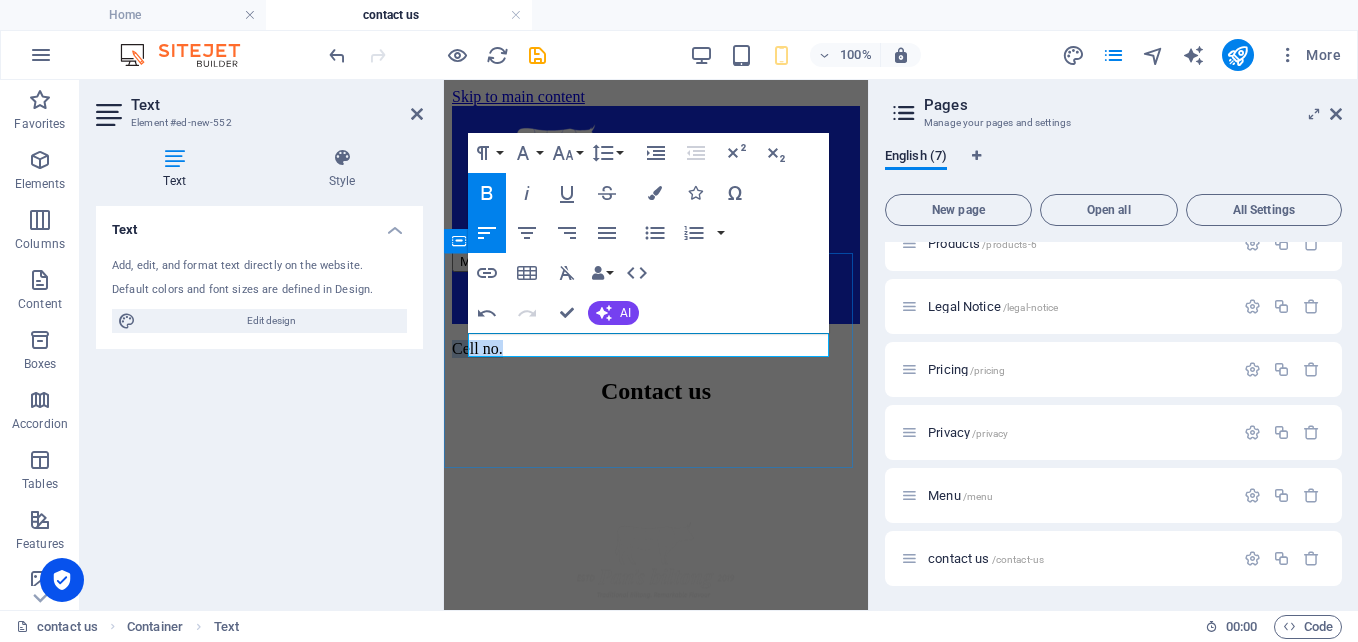 drag, startPoint x: 472, startPoint y: 346, endPoint x: 524, endPoint y: 346, distance: 52 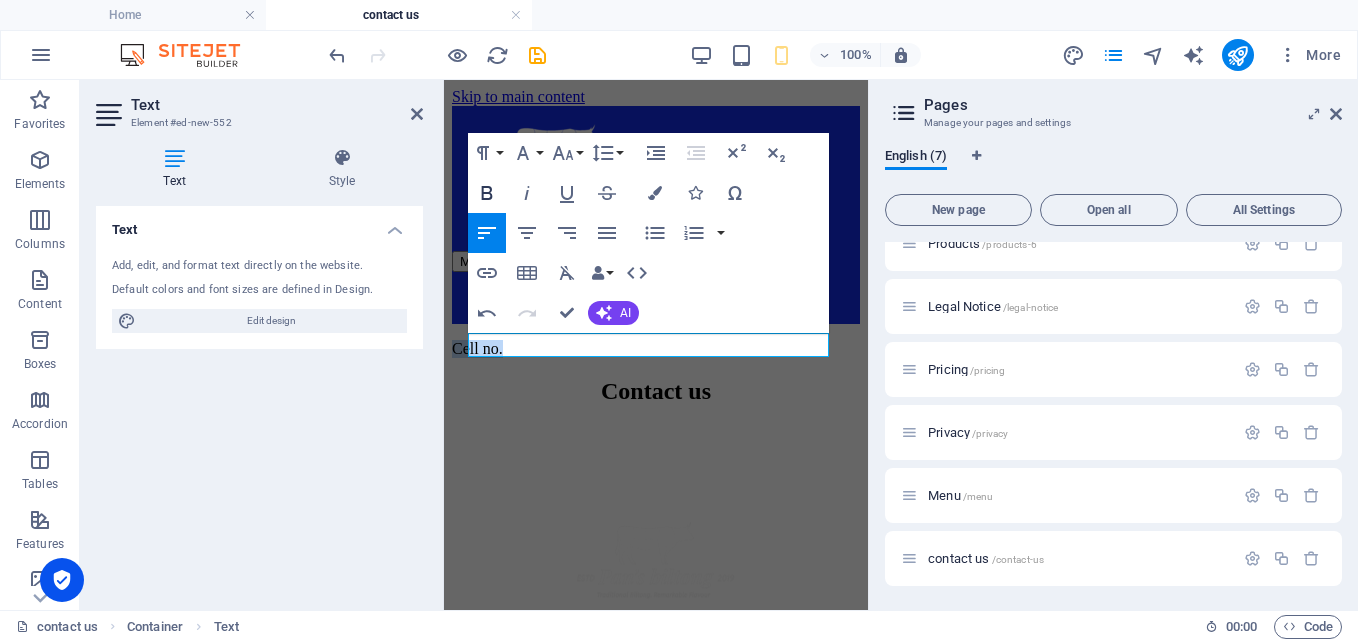 click 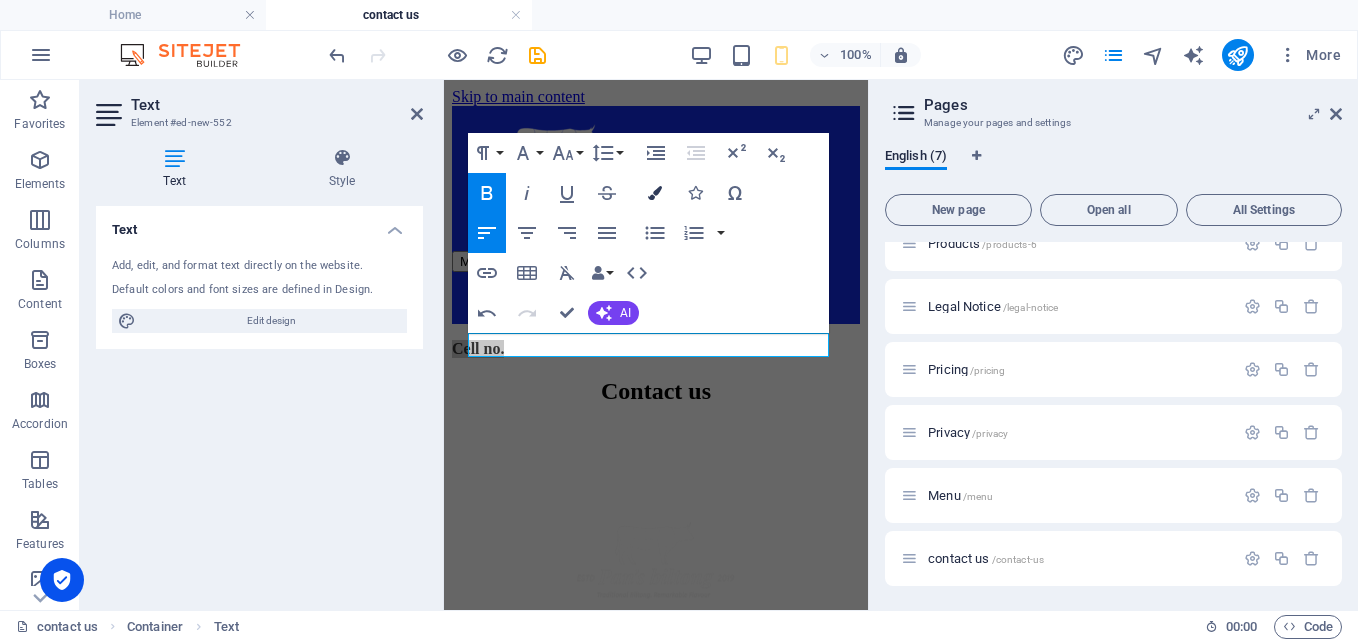 click on "Colors" at bounding box center (655, 193) 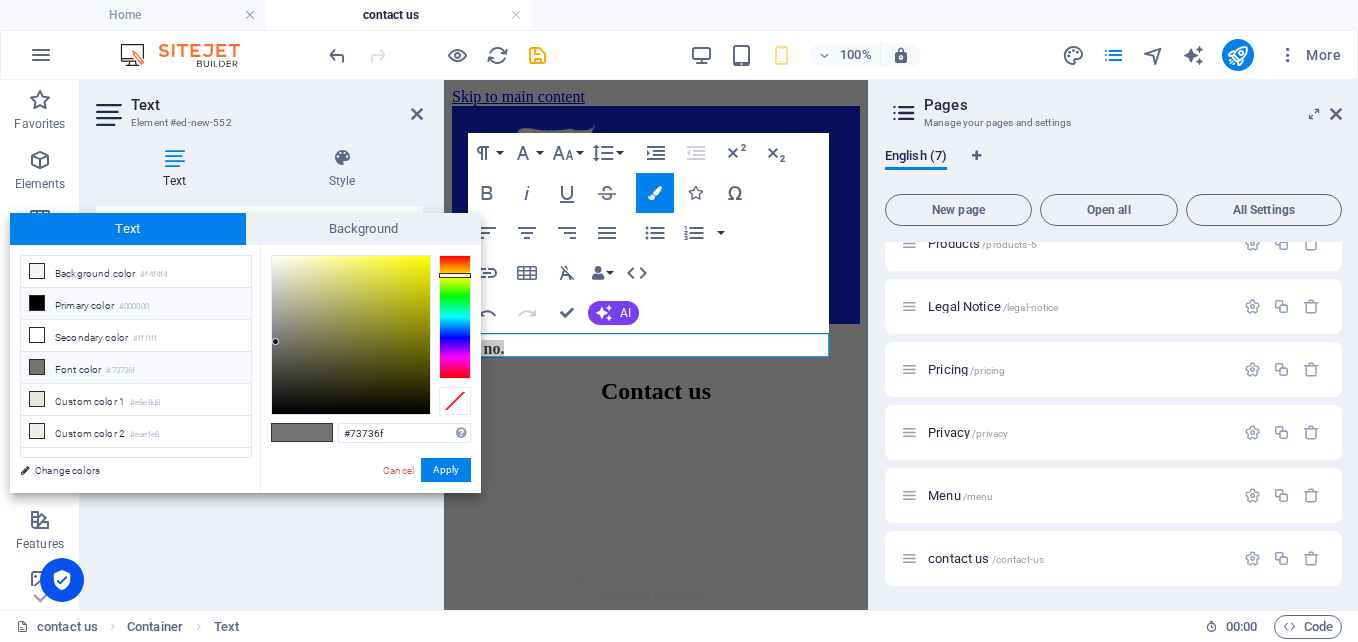 click on "#000000" at bounding box center [134, 307] 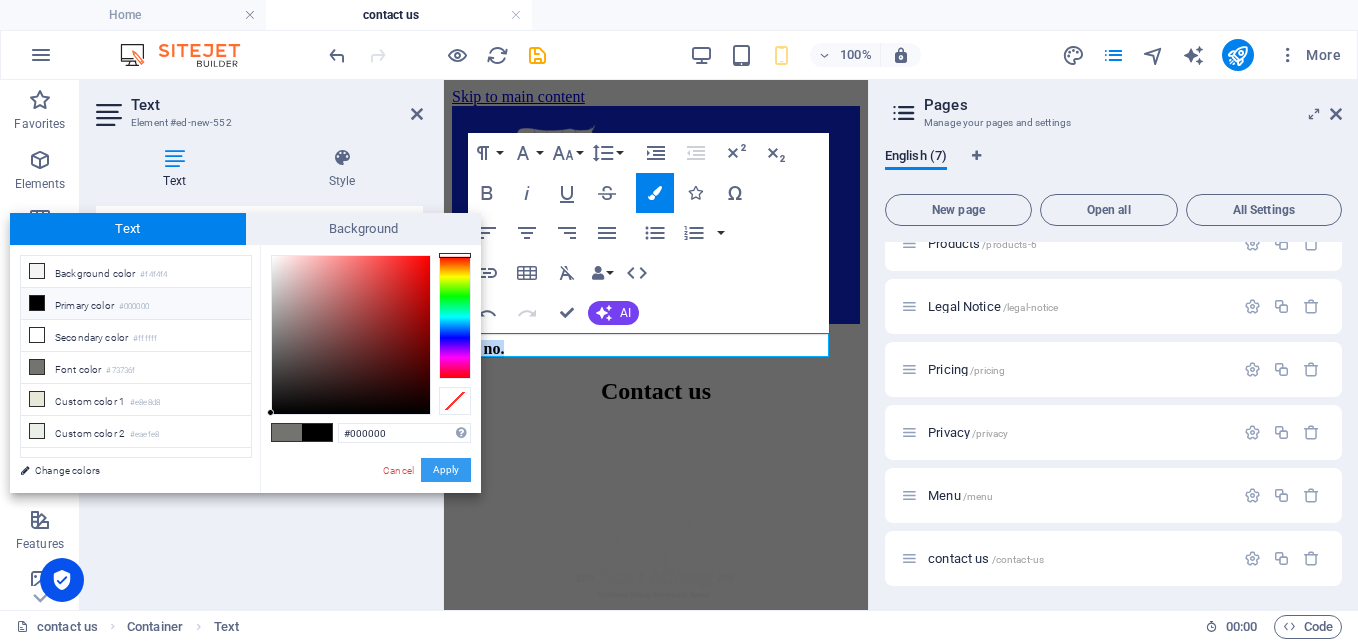 click on "Apply" at bounding box center (446, 470) 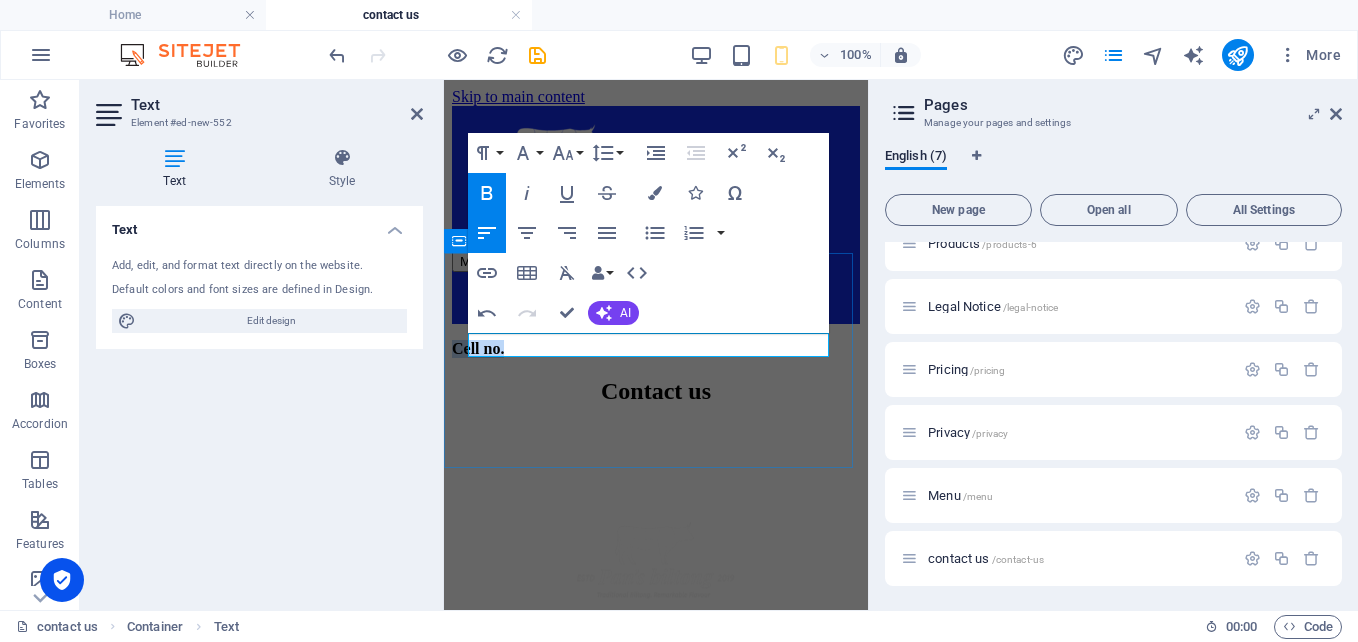 click on "​ Cell no. ​ Contact us" at bounding box center (656, 372) 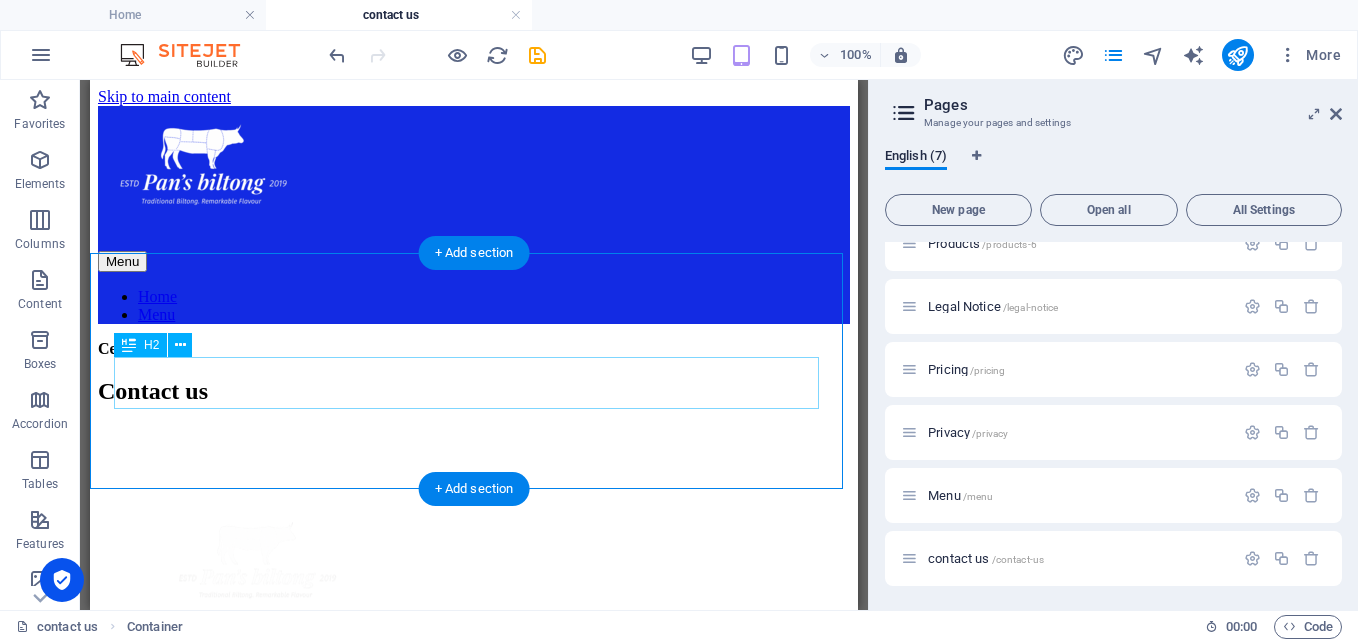 click on "Contact us" at bounding box center (474, 391) 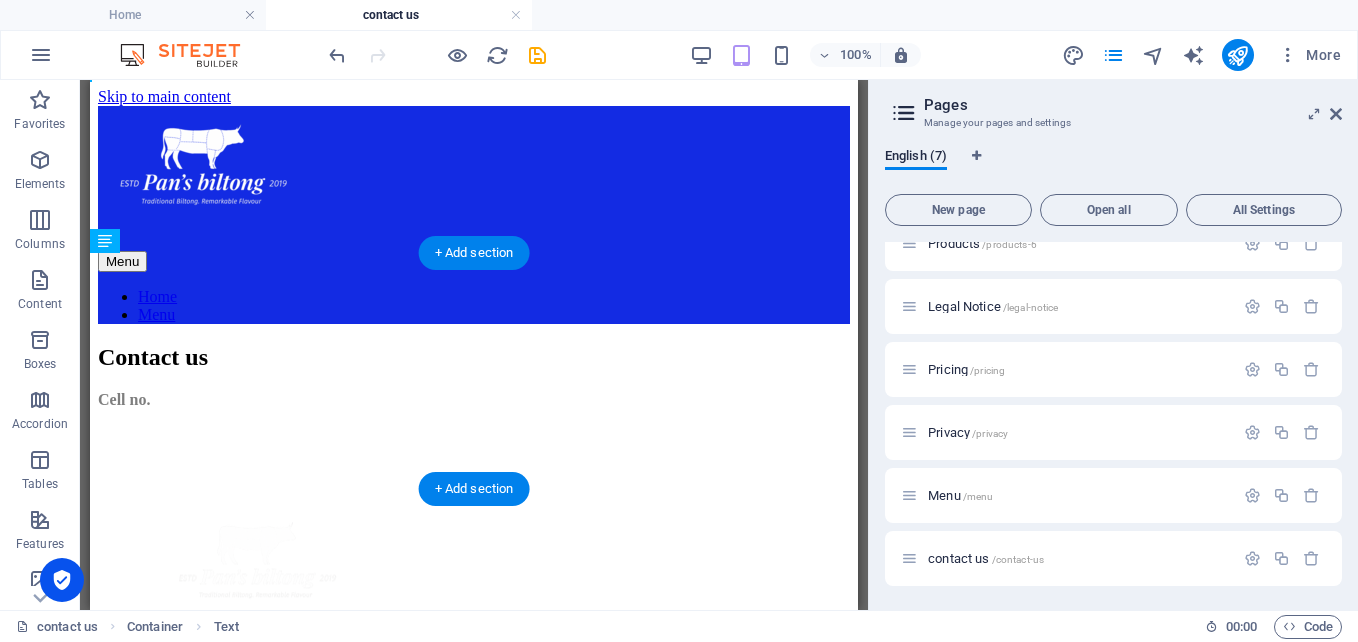 drag, startPoint x: 320, startPoint y: 338, endPoint x: 336, endPoint y: 390, distance: 54.405884 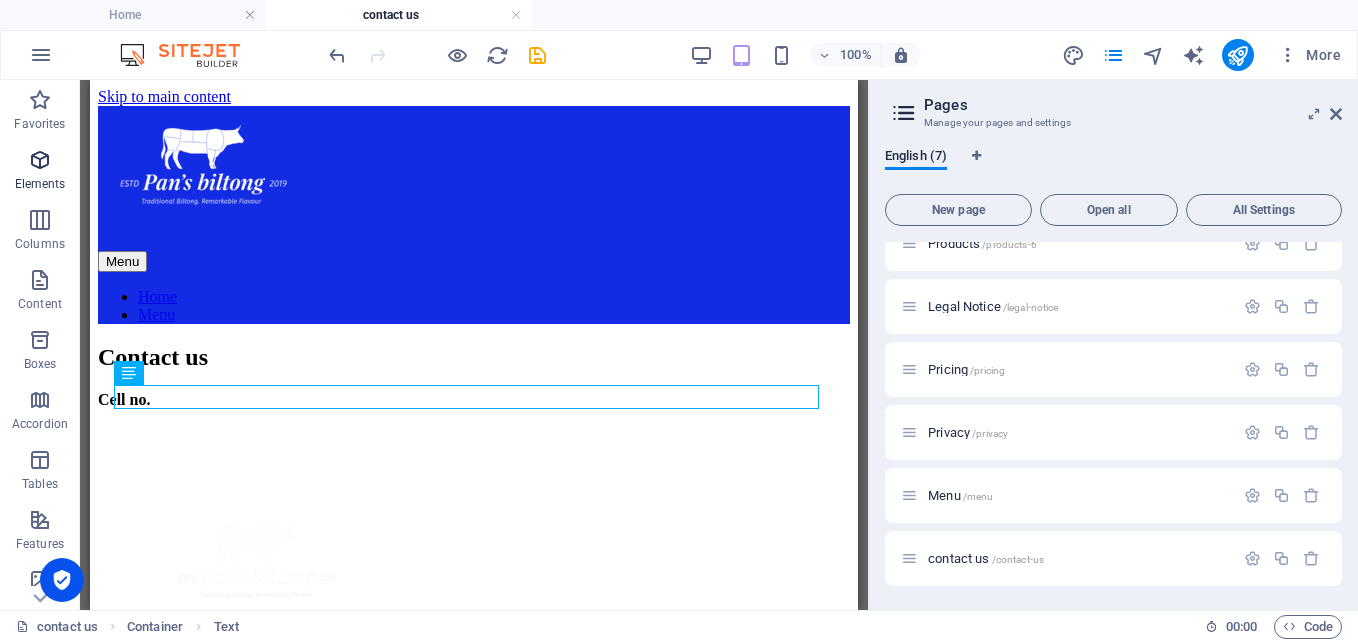 click on "Elements" at bounding box center [40, 184] 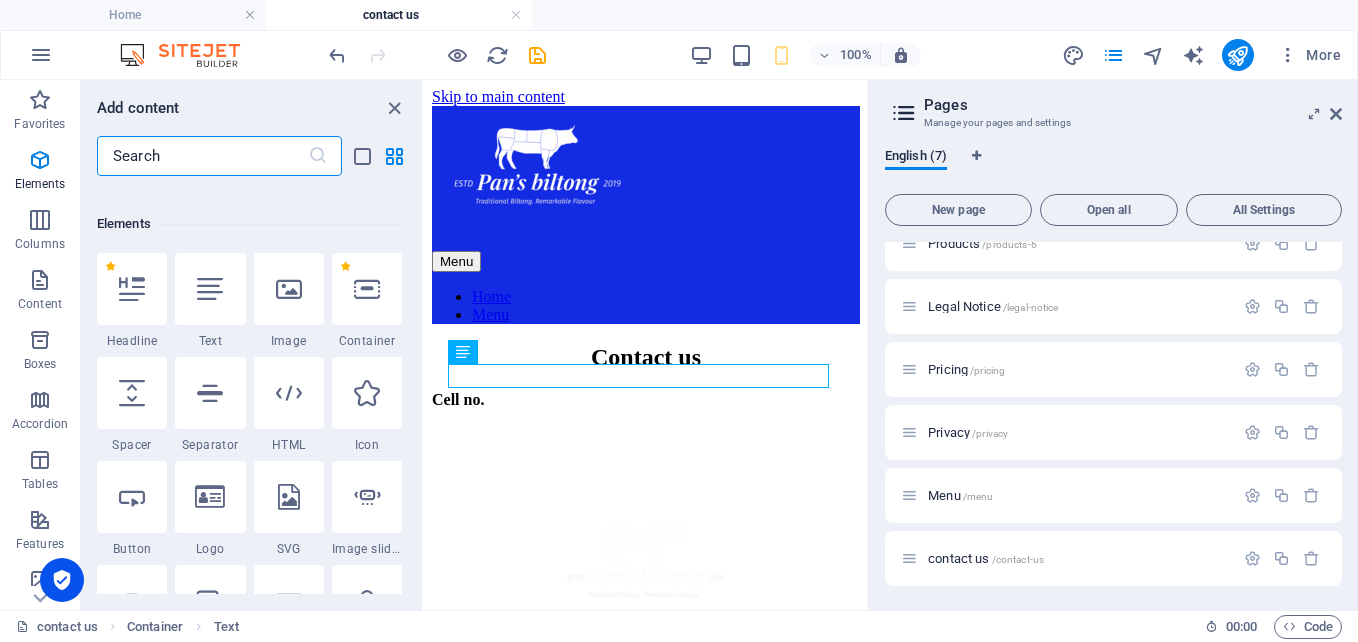 scroll, scrollTop: 213, scrollLeft: 0, axis: vertical 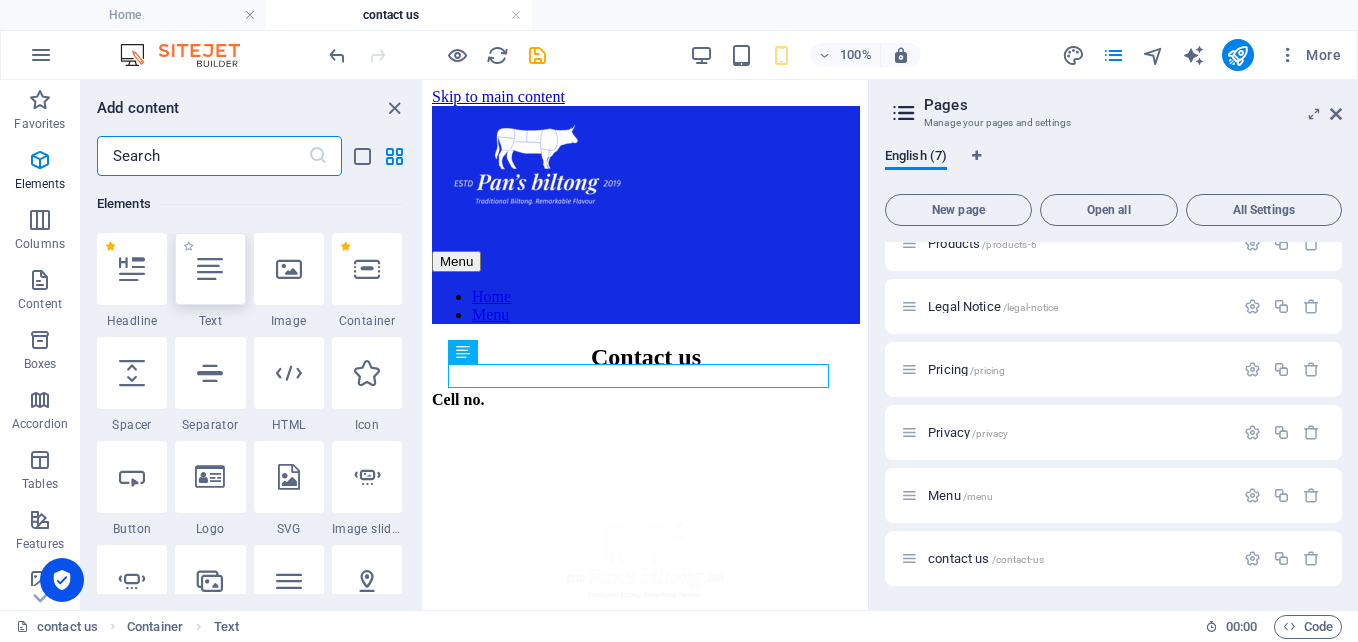 click at bounding box center [210, 269] 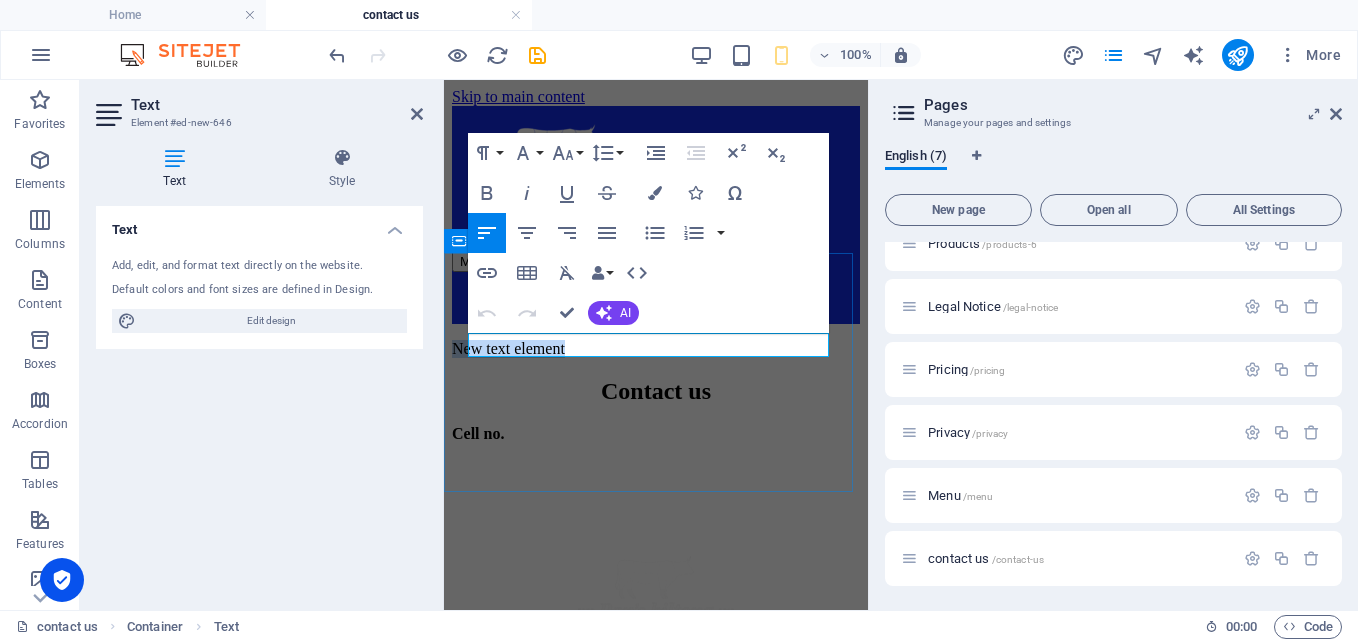 type 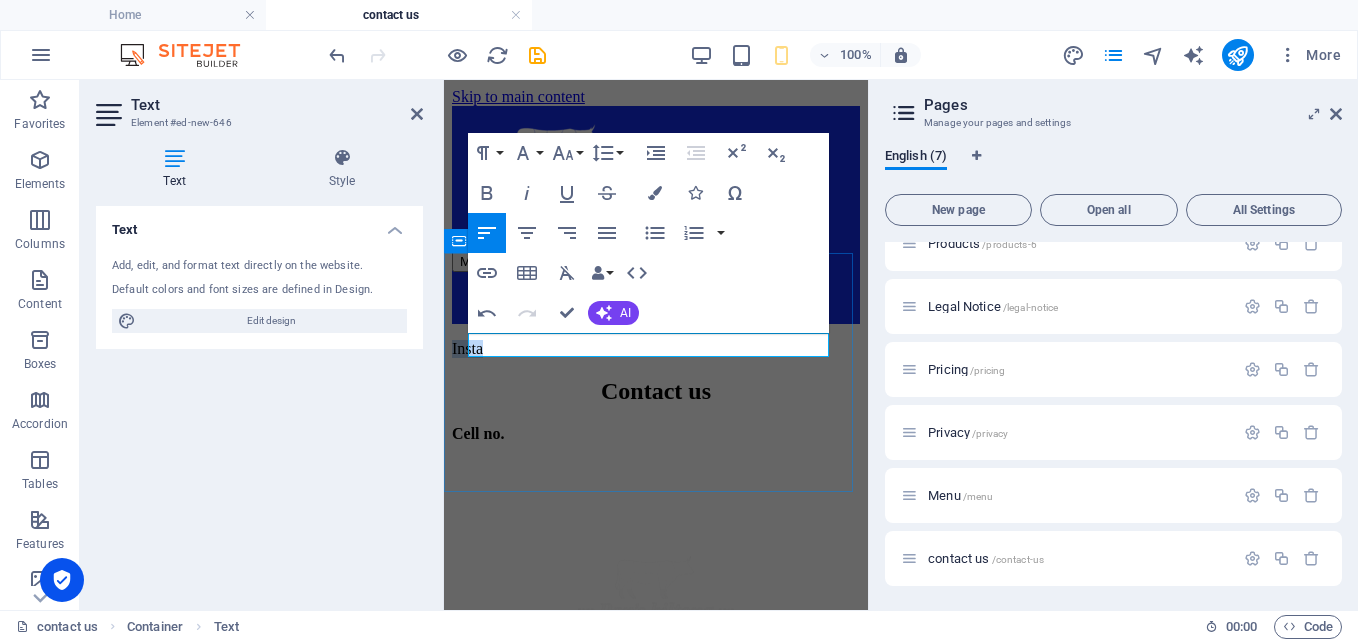 drag, startPoint x: 469, startPoint y: 341, endPoint x: 509, endPoint y: 348, distance: 40.60788 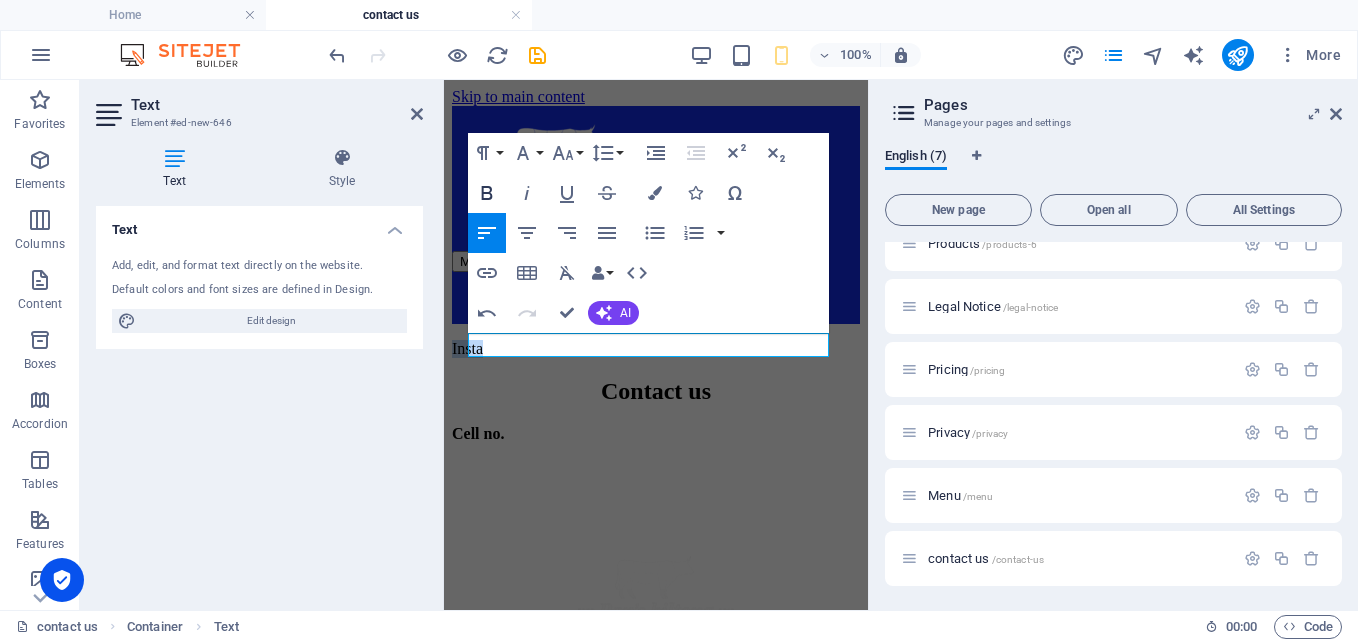 click 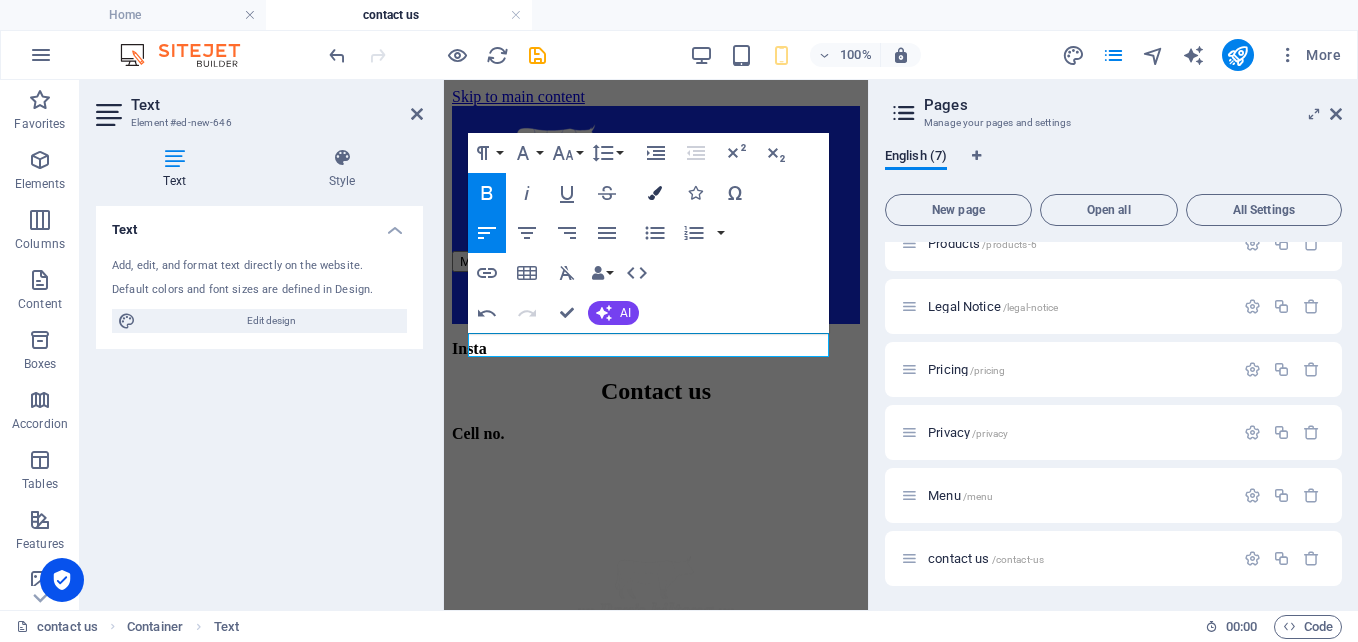 click on "Colors" at bounding box center (655, 193) 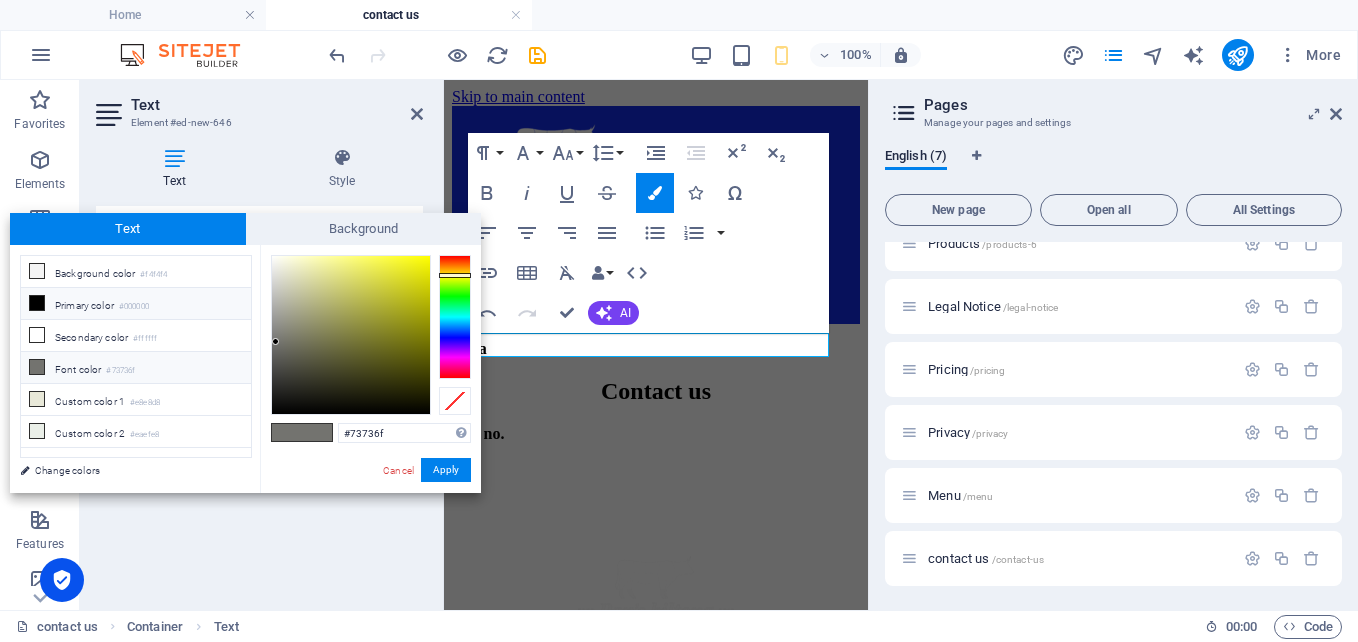 click on "Primary color
#000000" at bounding box center (136, 304) 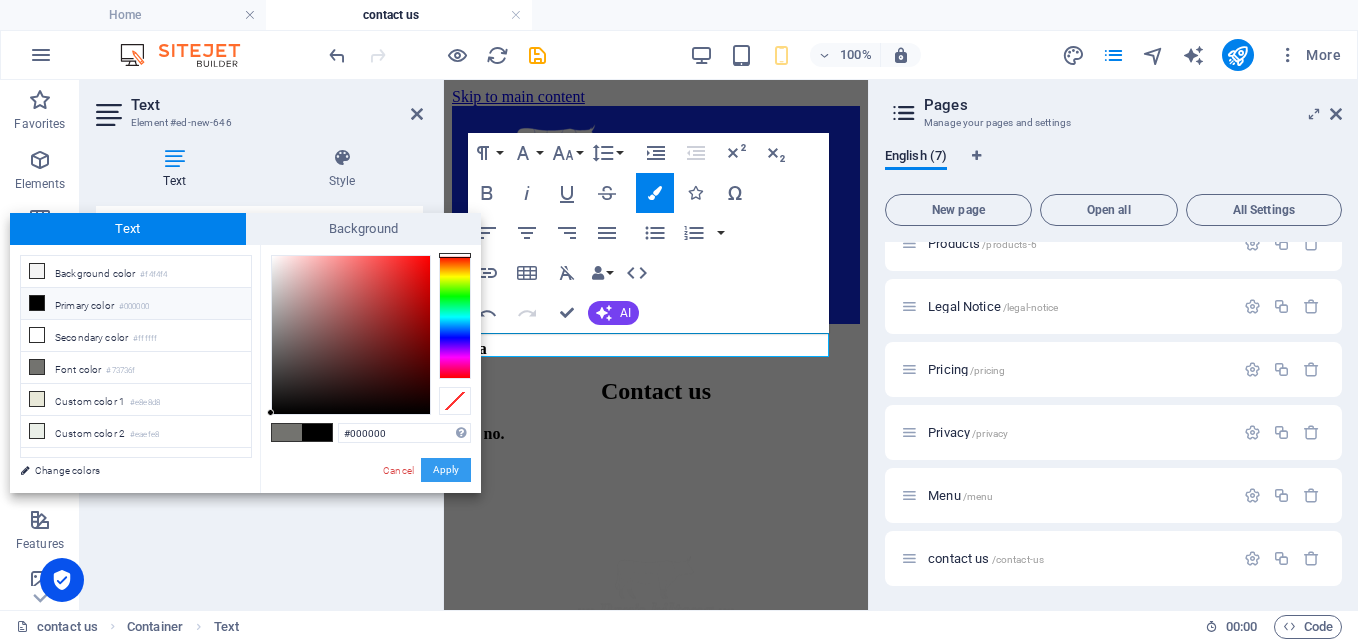 click on "Apply" at bounding box center (446, 470) 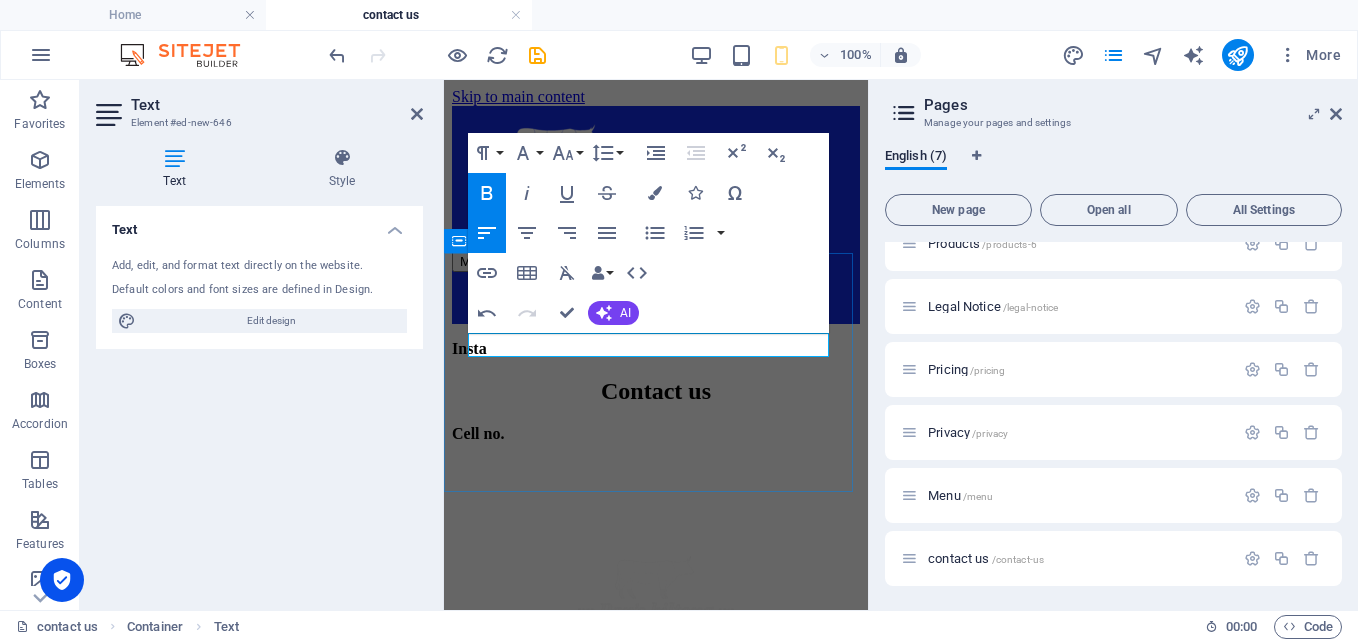 click on "Insta Contact us Cell no." at bounding box center (656, 391) 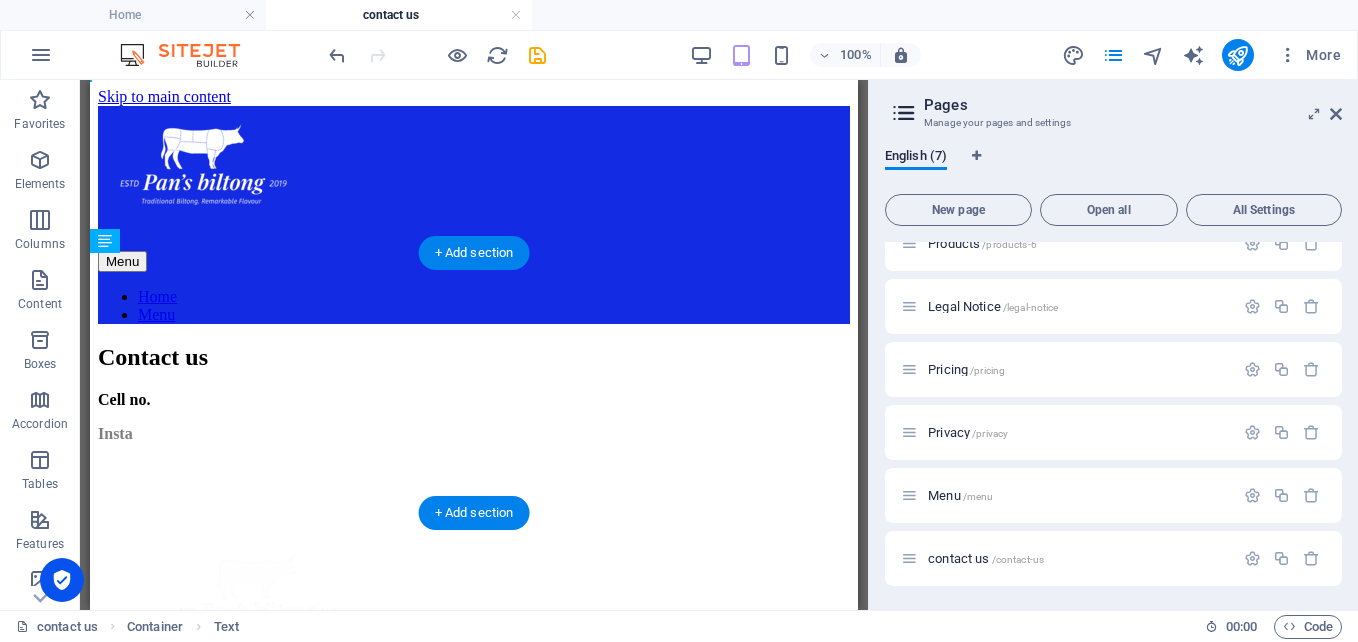 drag, startPoint x: 387, startPoint y: 334, endPoint x: 383, endPoint y: 421, distance: 87.0919 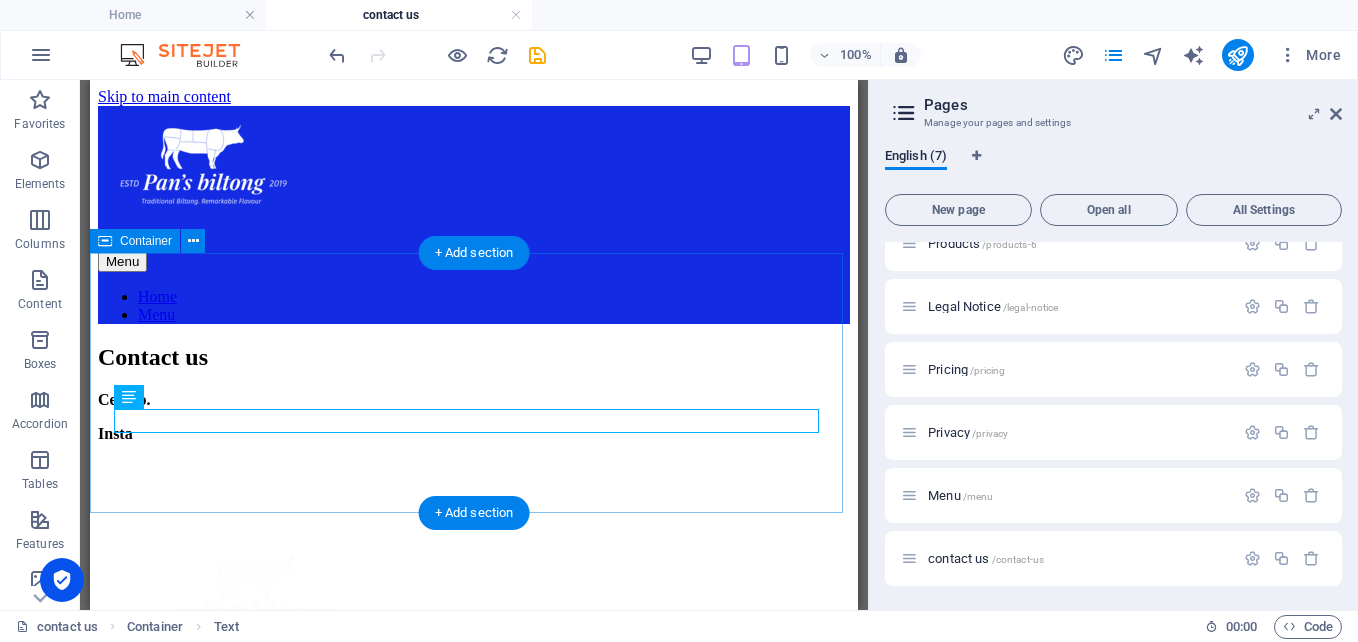 click on "Contact us Cell no. Insta" at bounding box center [474, 393] 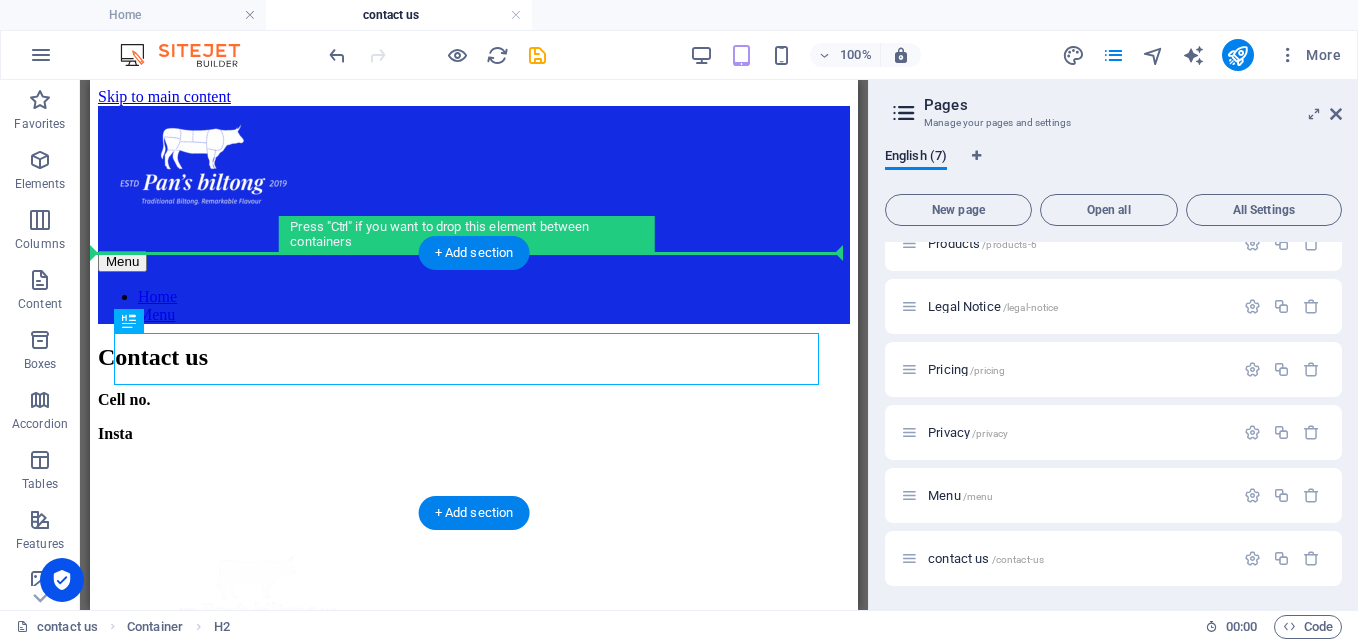 drag, startPoint x: 412, startPoint y: 356, endPoint x: 416, endPoint y: 306, distance: 50.159744 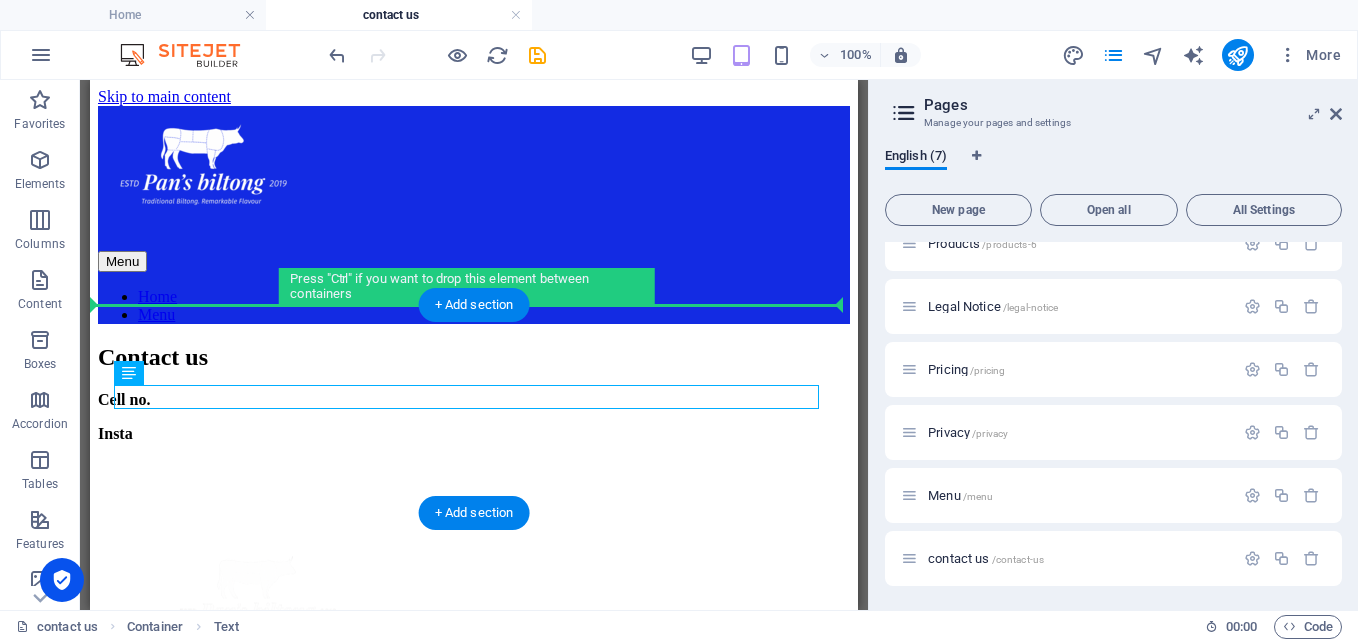 drag, startPoint x: 195, startPoint y: 403, endPoint x: 200, endPoint y: 375, distance: 28.442924 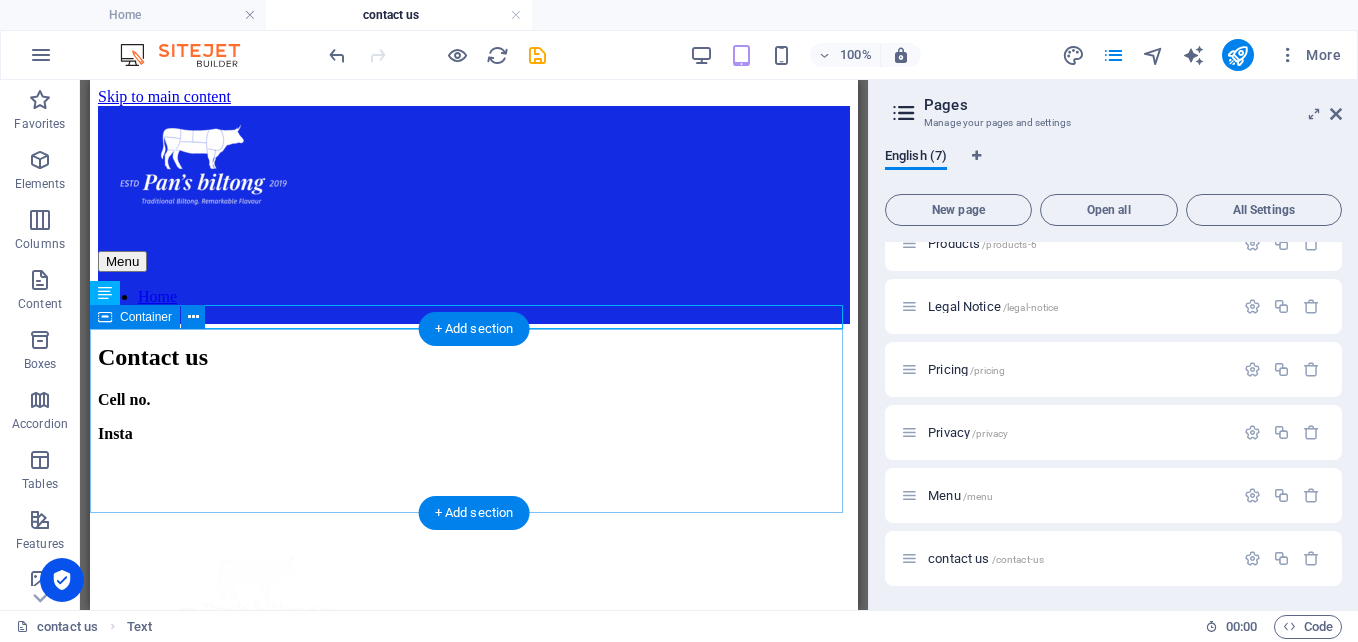 drag, startPoint x: 306, startPoint y: 394, endPoint x: 213, endPoint y: 361, distance: 98.681305 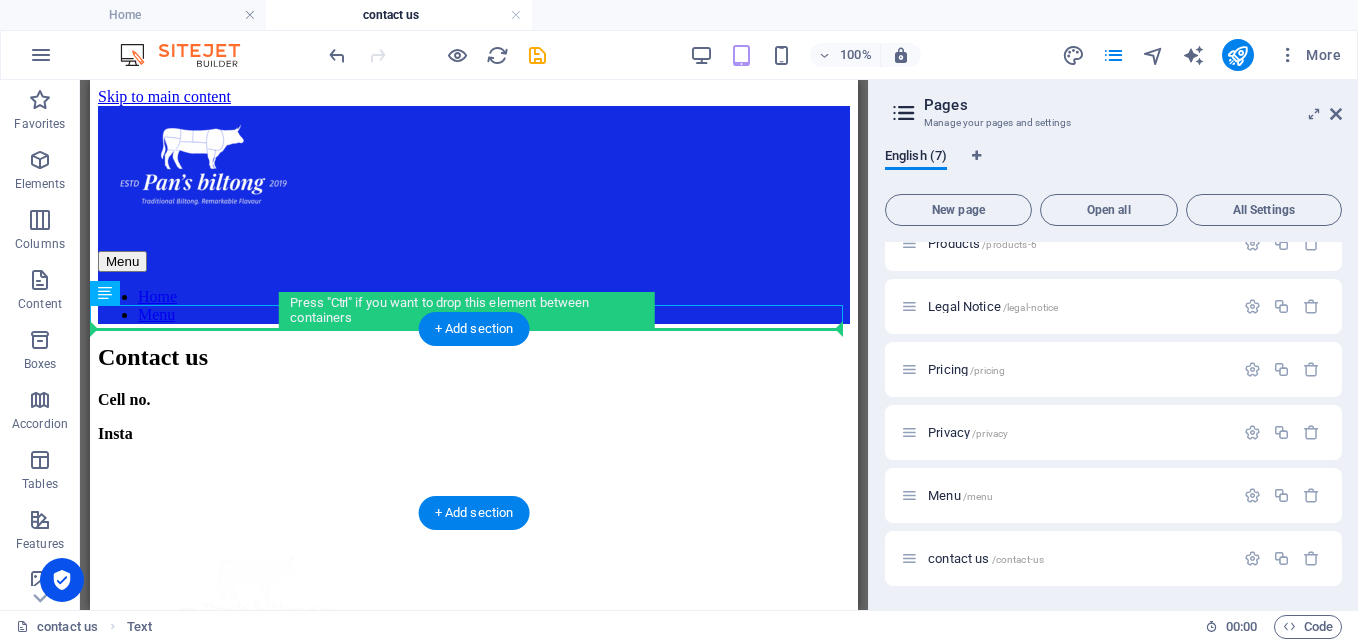 drag, startPoint x: 248, startPoint y: 313, endPoint x: 234, endPoint y: 383, distance: 71.38628 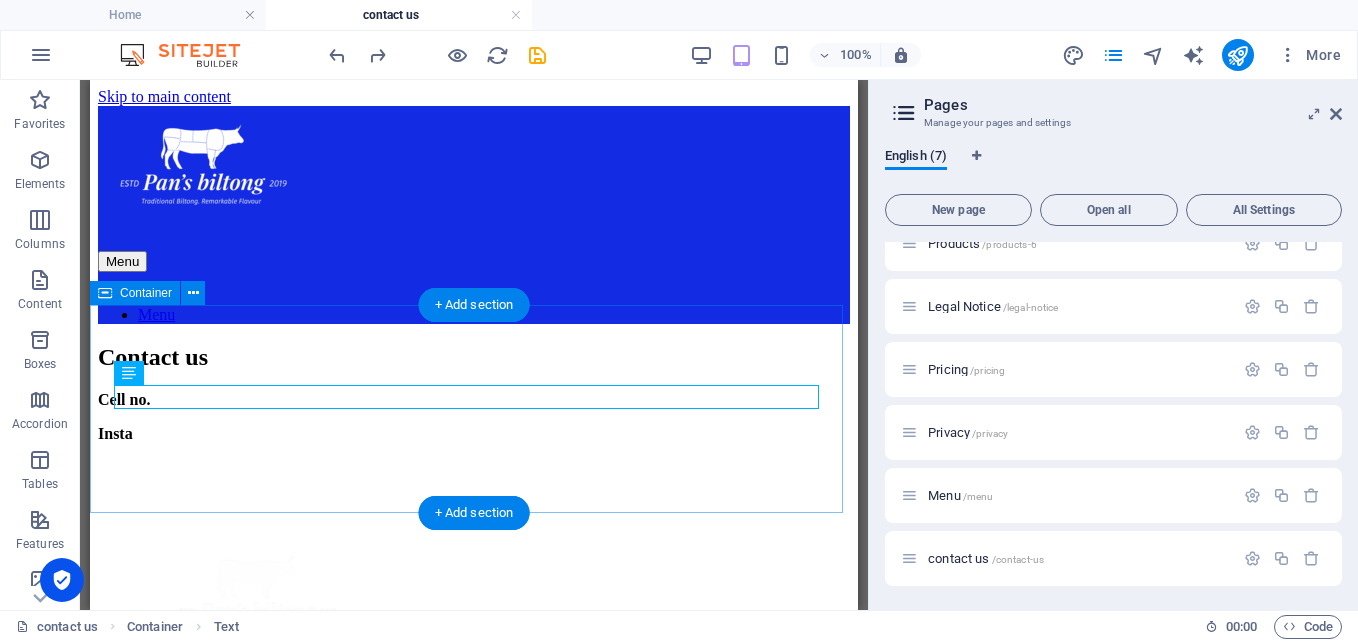 click on "Cell no. Insta" at bounding box center (474, 417) 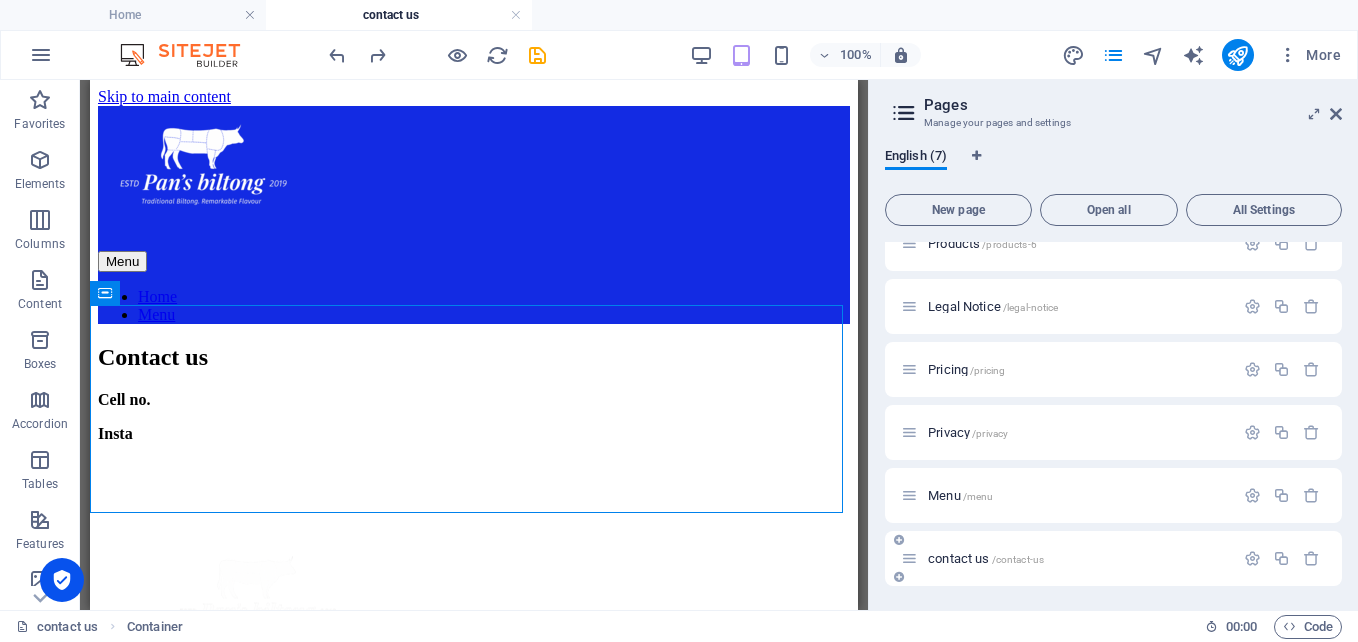 click on "contact us /contact-us" at bounding box center [1067, 558] 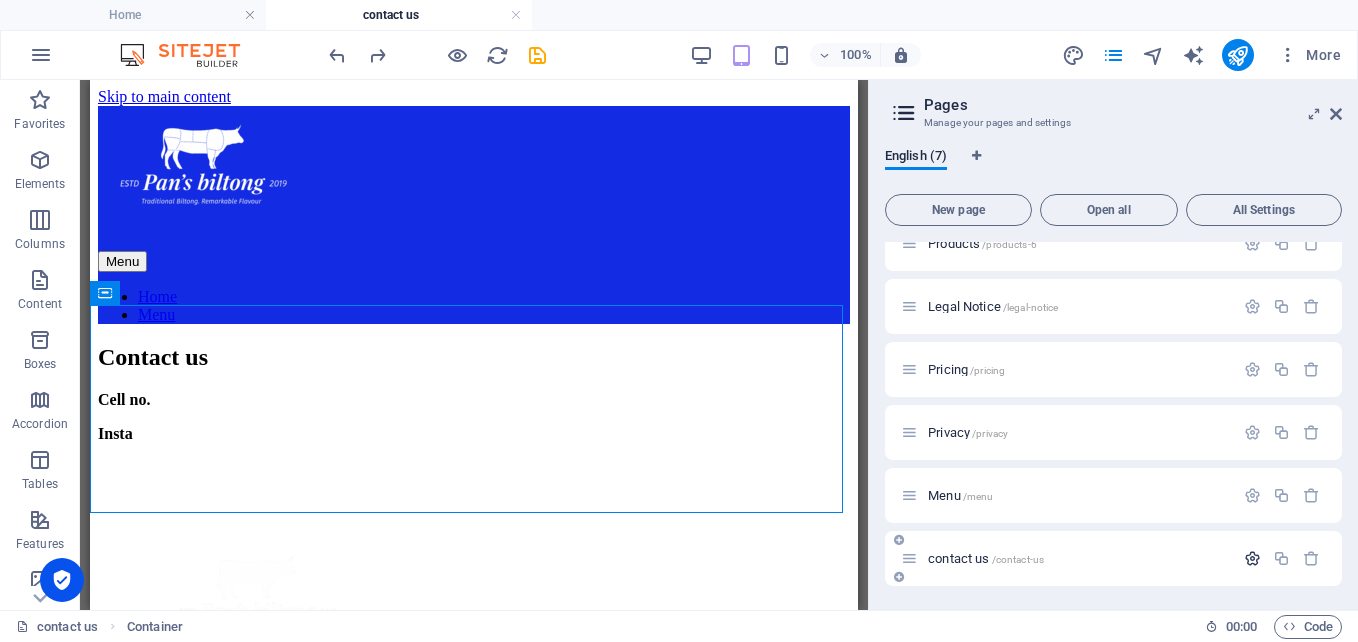 click at bounding box center [1252, 558] 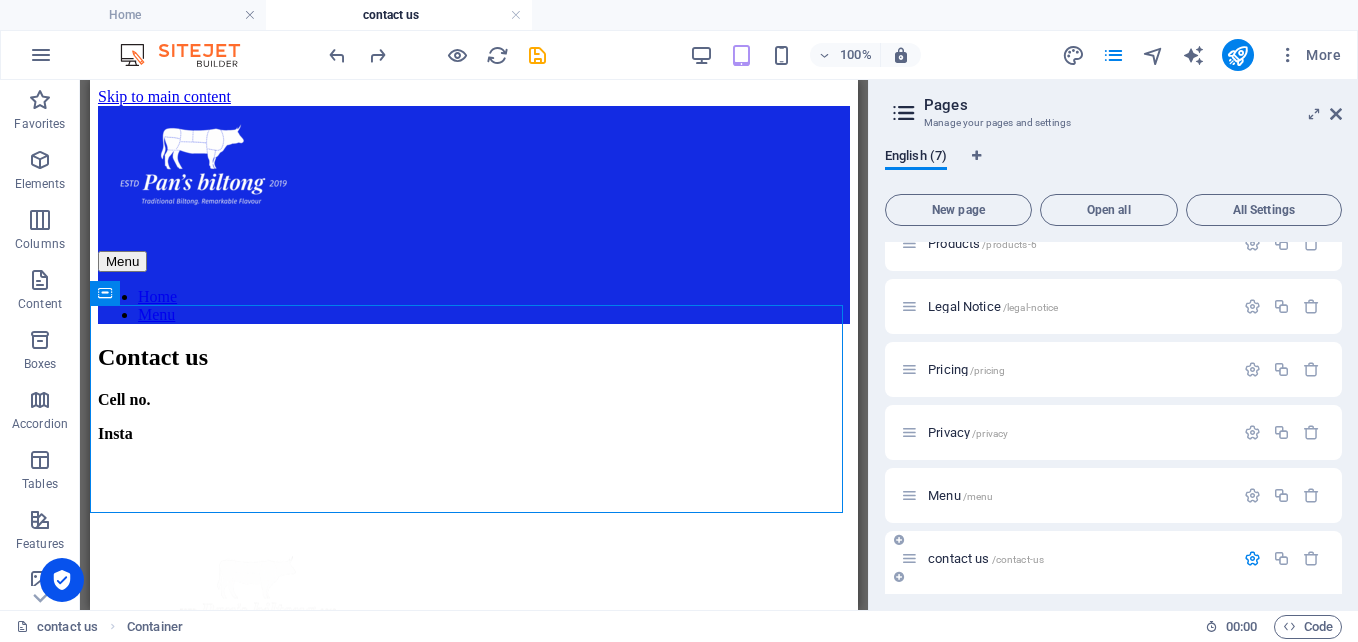scroll, scrollTop: 305, scrollLeft: 0, axis: vertical 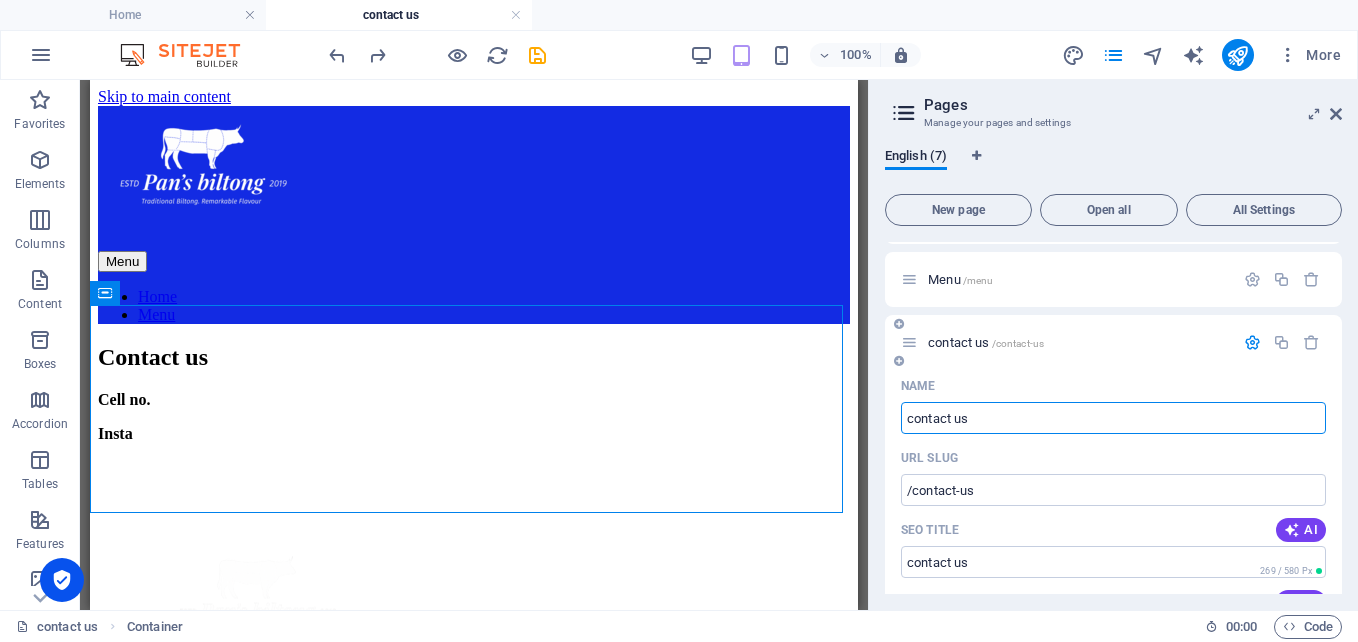 click on "contact us" at bounding box center (1113, 418) 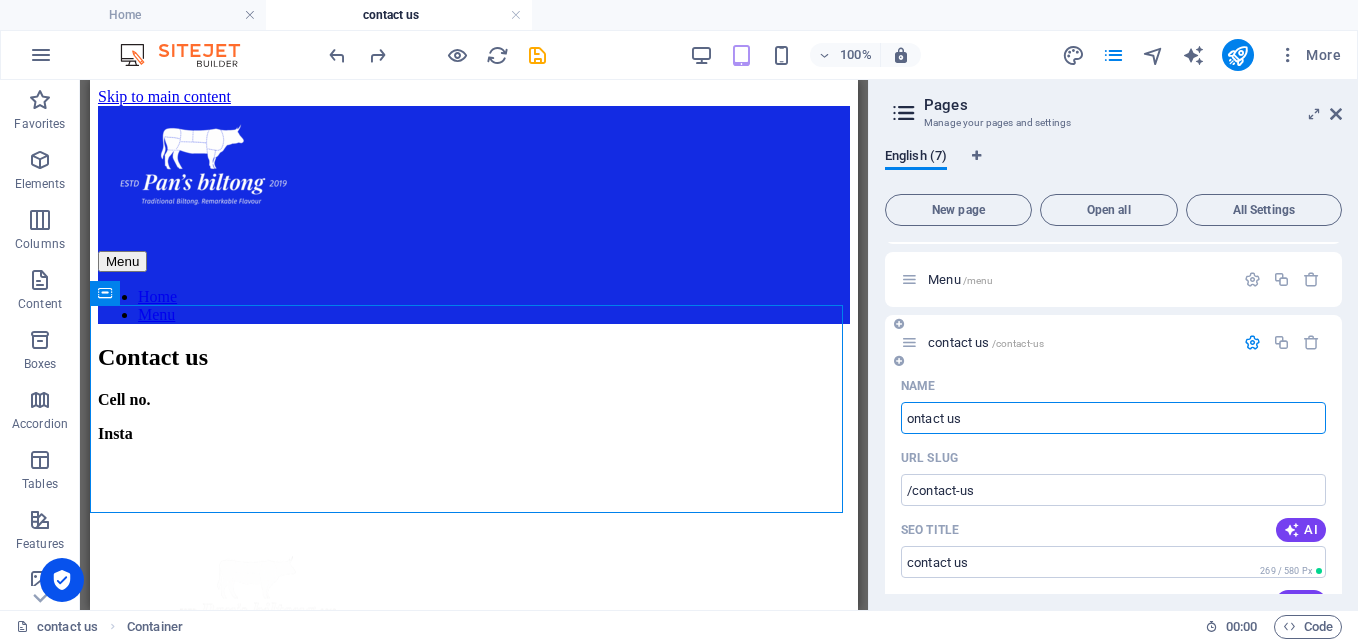 type on "ontact us" 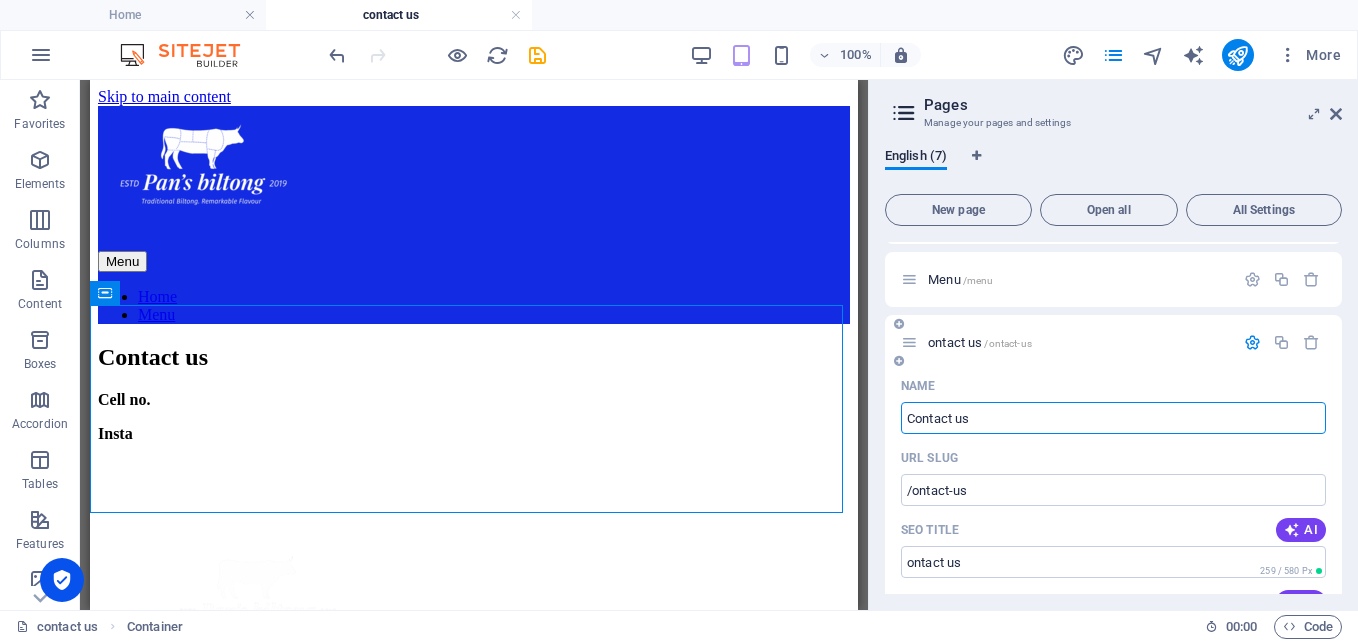 type on "Contact us" 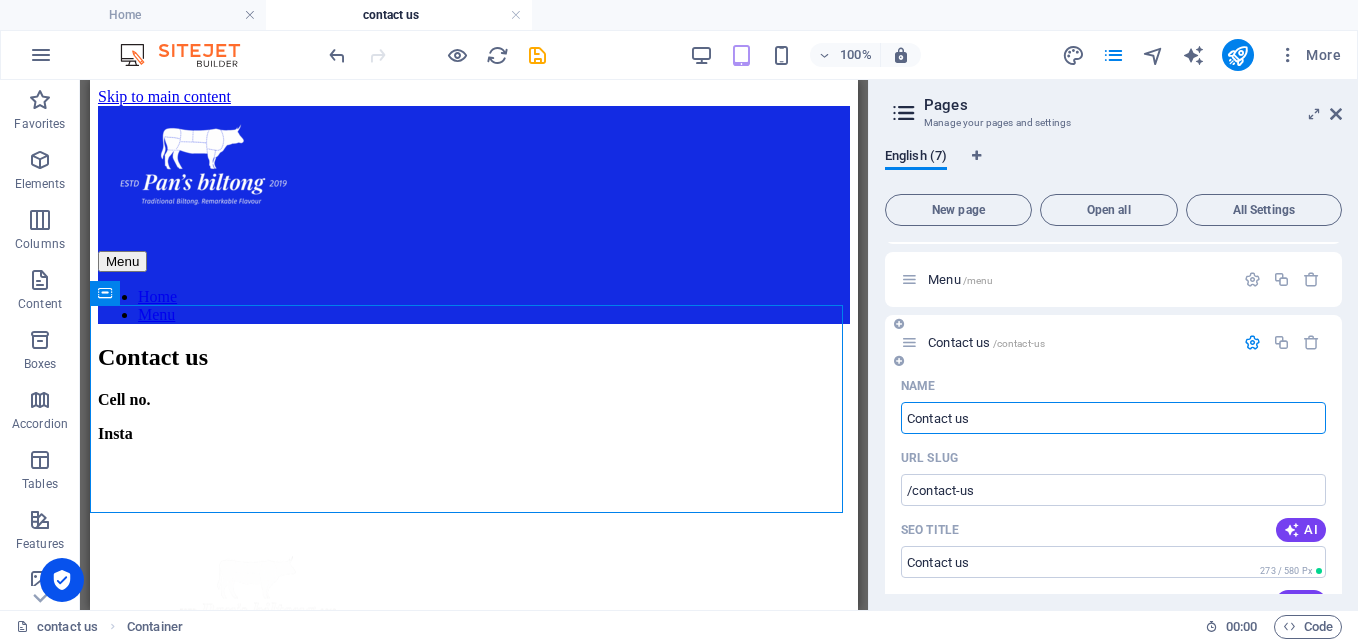 type on "Contact us" 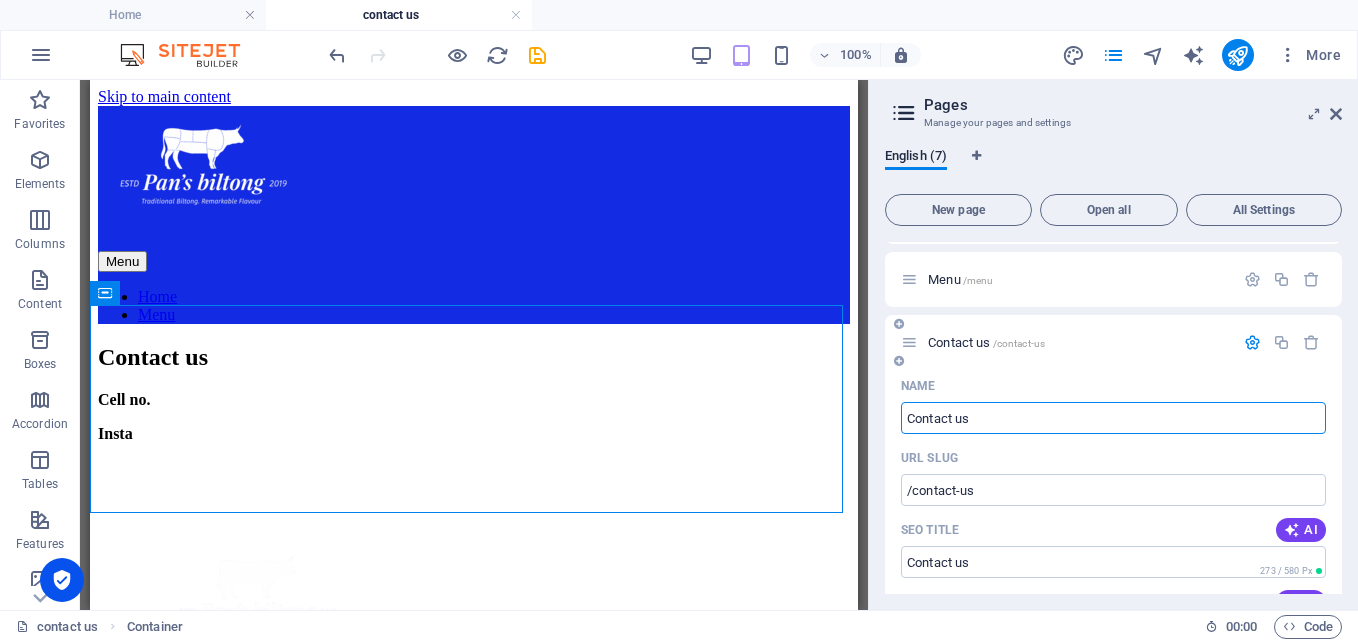 click at bounding box center [1252, 342] 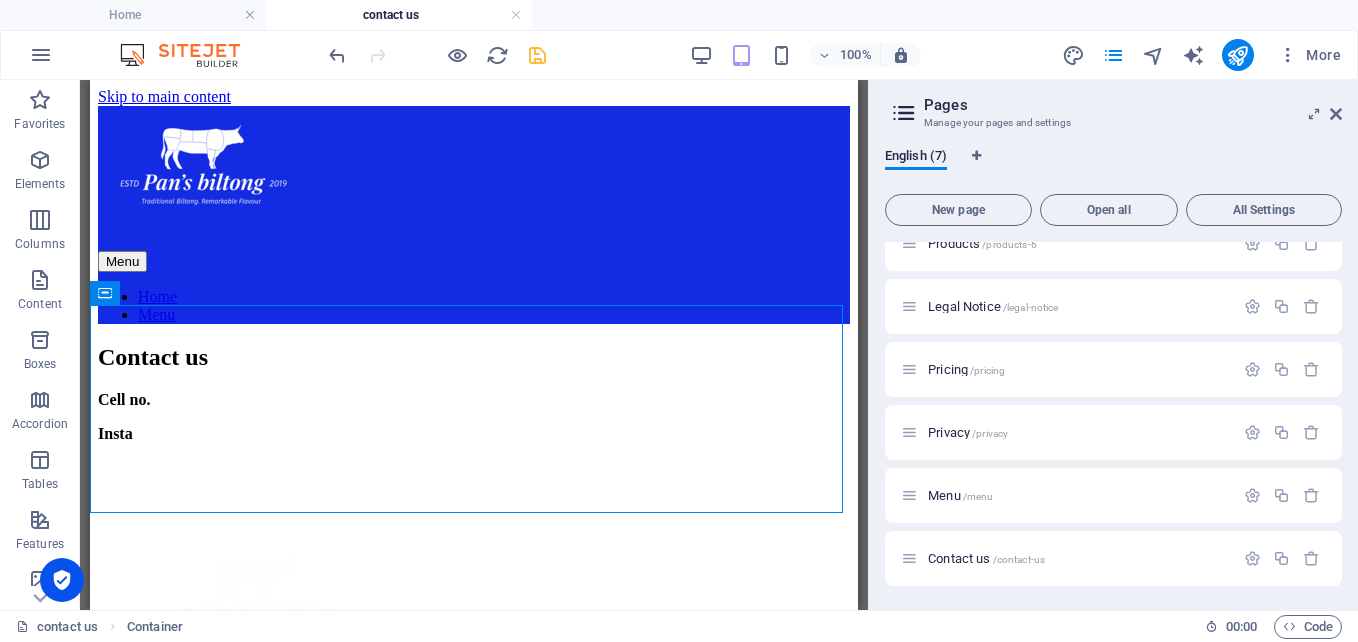 click at bounding box center [537, 55] 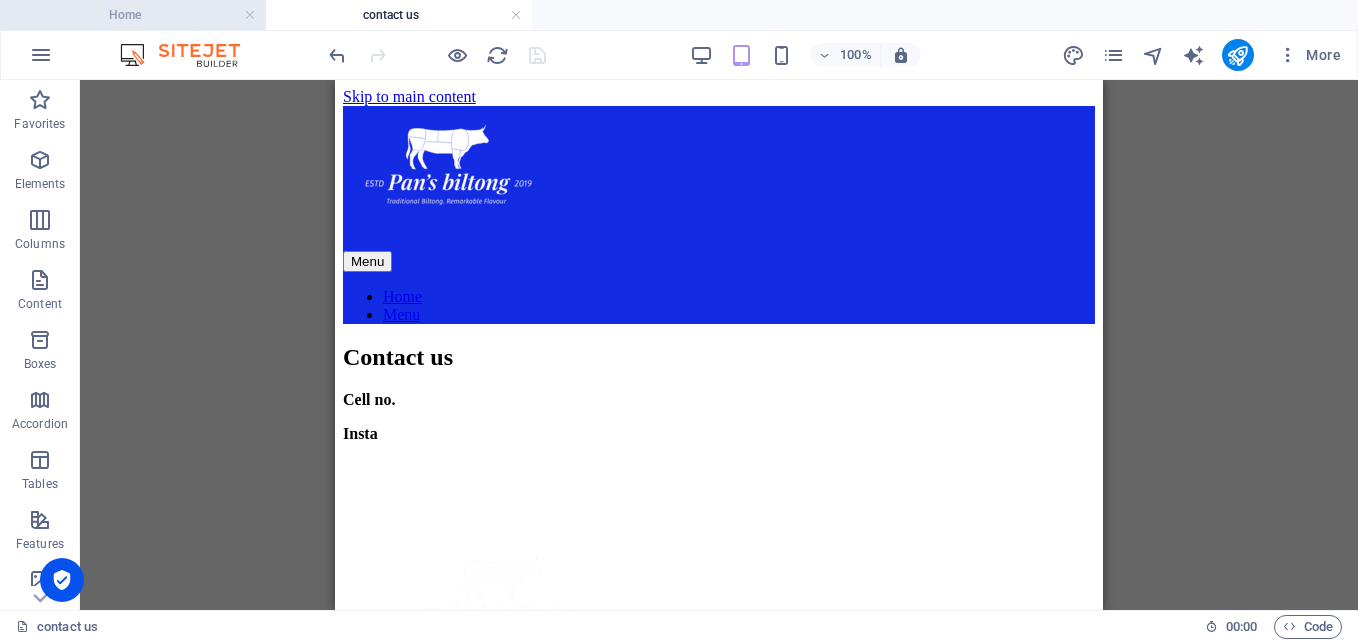 click on "Home" at bounding box center [133, 15] 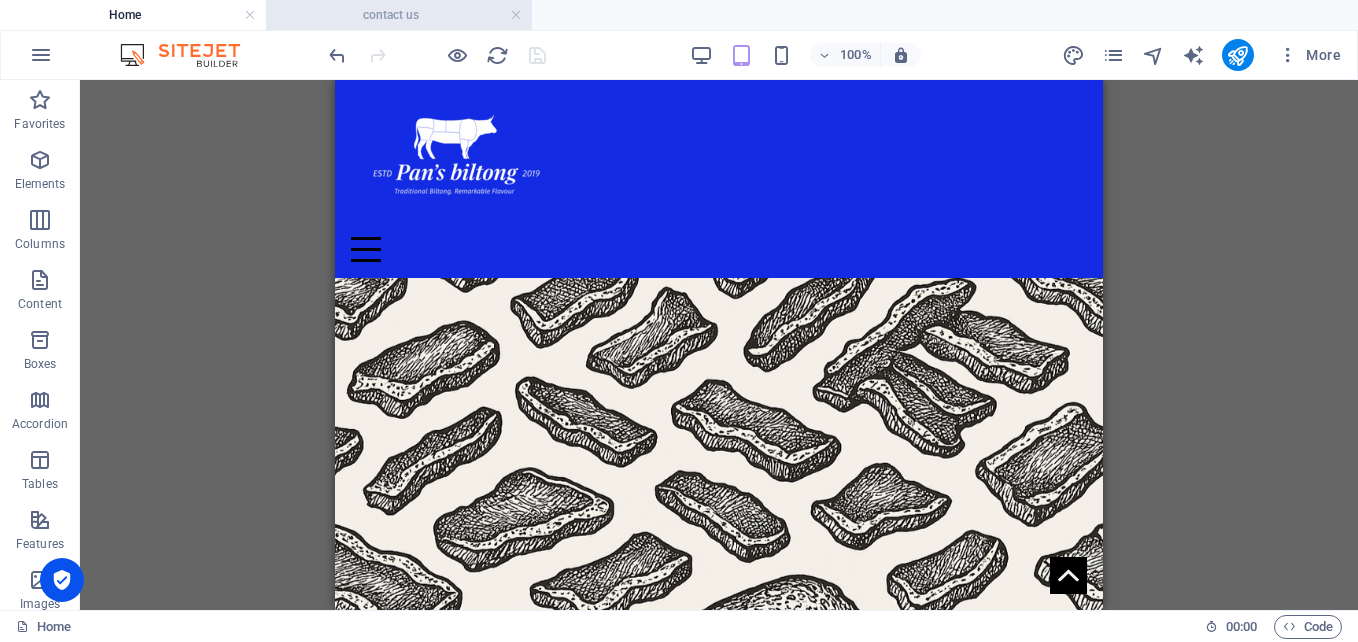 click on "contact us" at bounding box center [399, 15] 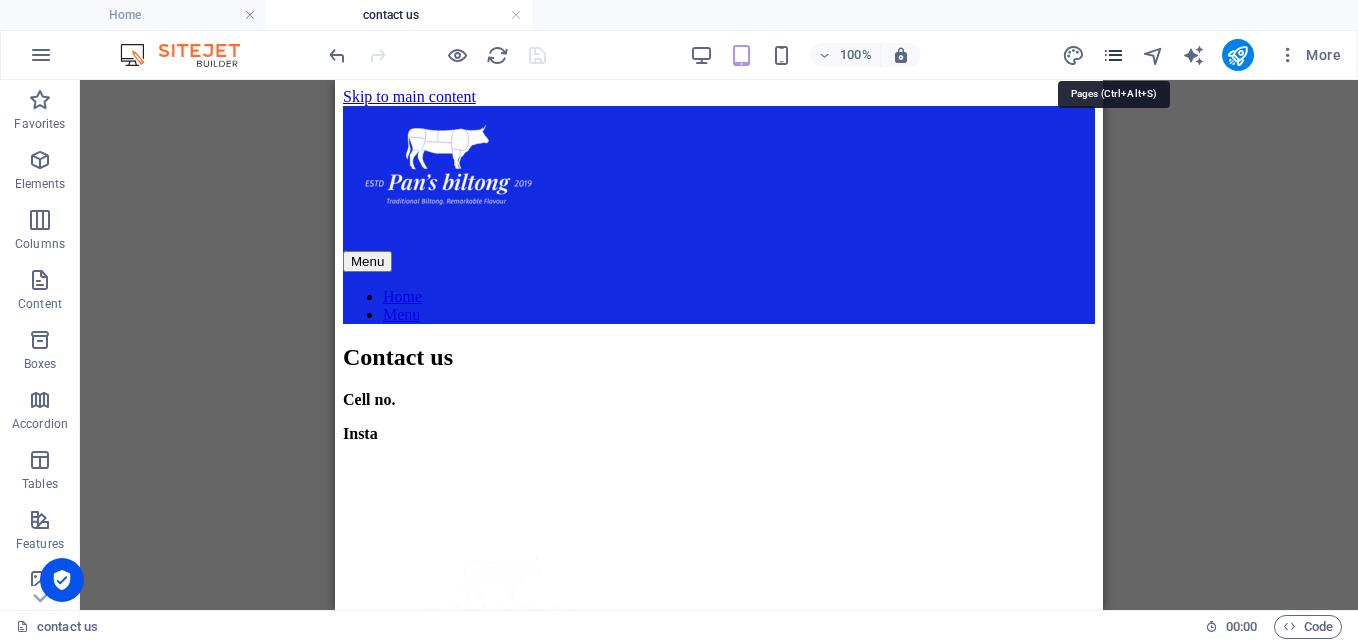 click at bounding box center (1113, 55) 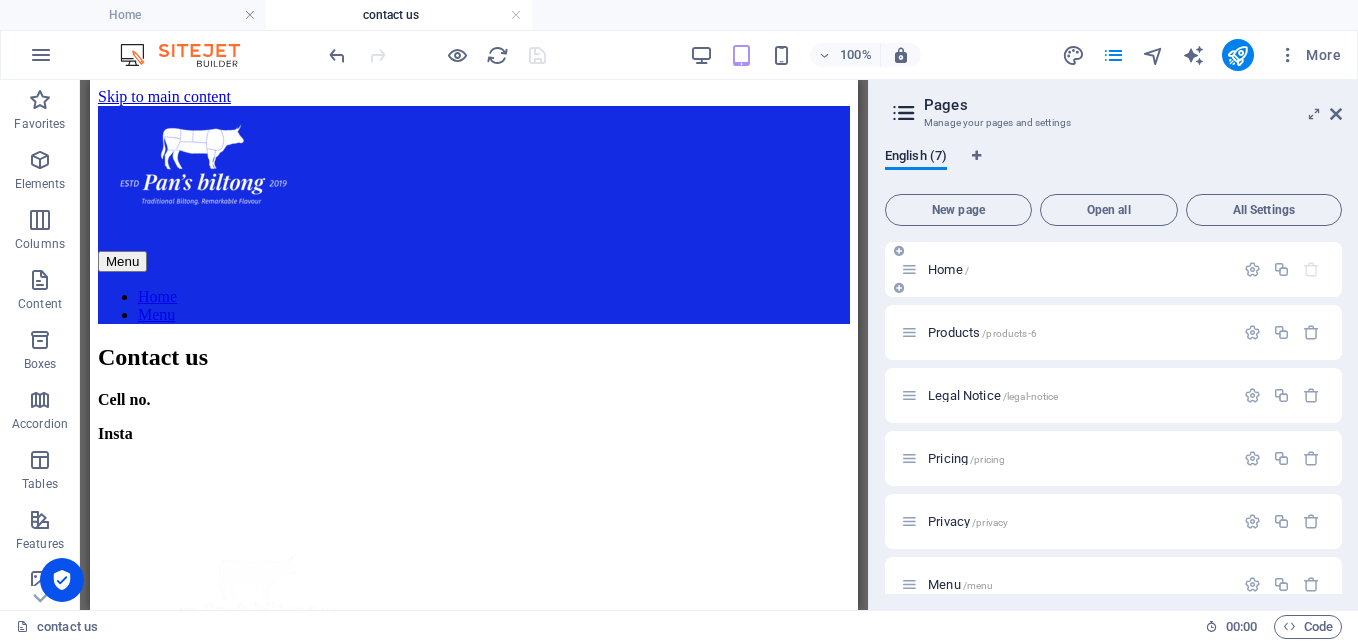 scroll, scrollTop: 89, scrollLeft: 0, axis: vertical 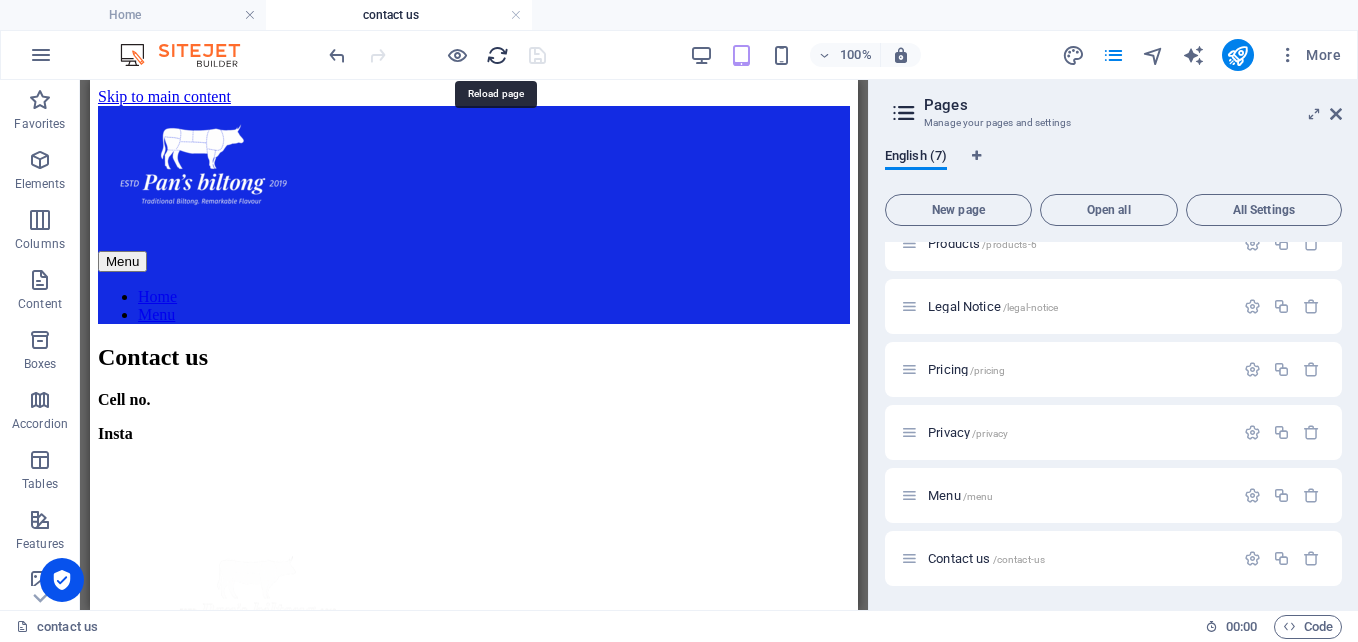 click at bounding box center (497, 55) 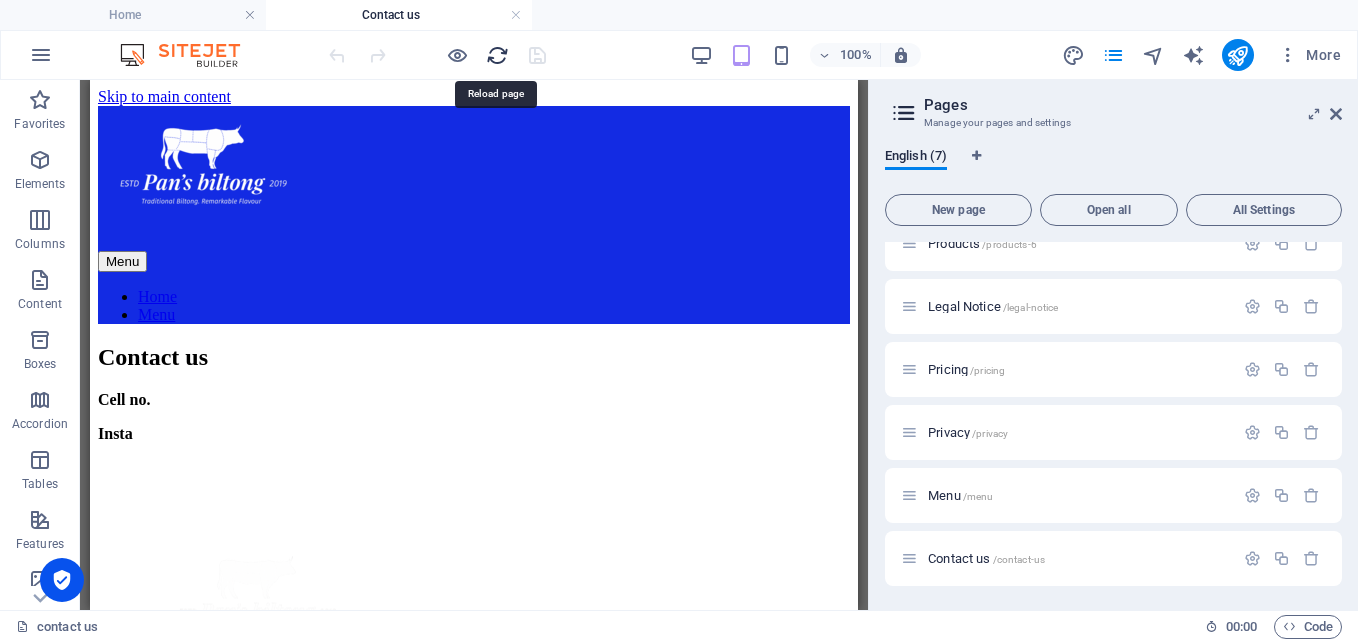 scroll, scrollTop: 0, scrollLeft: 0, axis: both 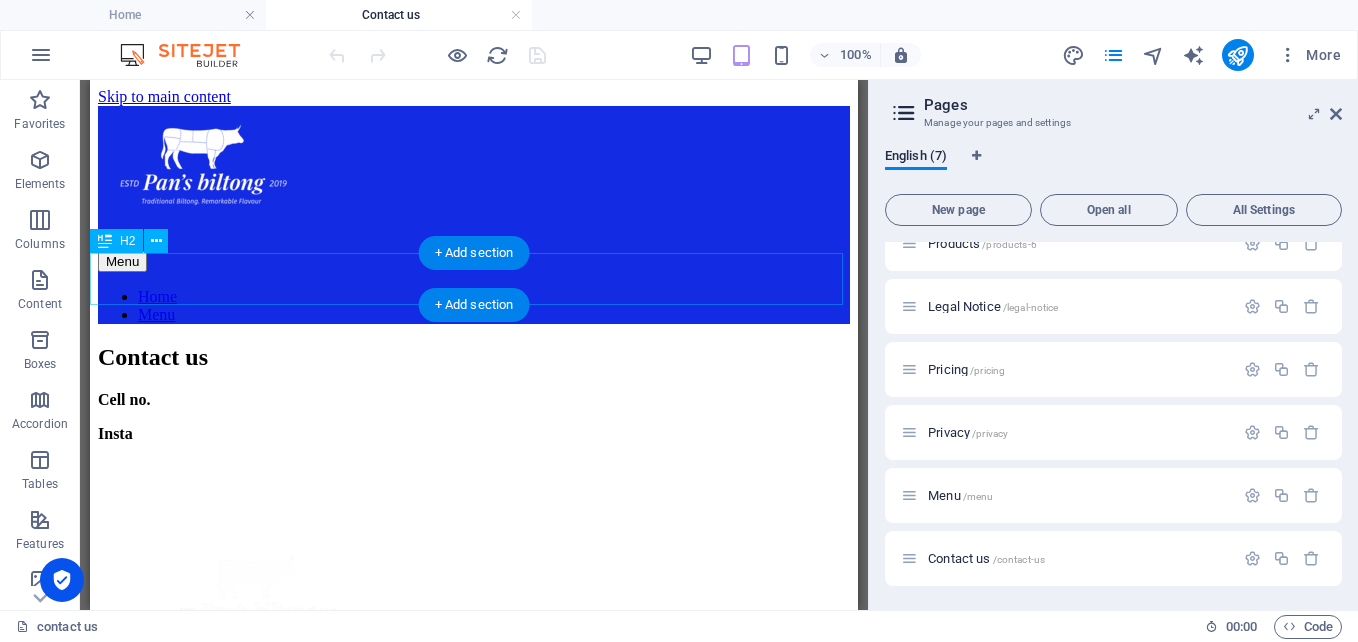 click on "Contact us" at bounding box center (474, 357) 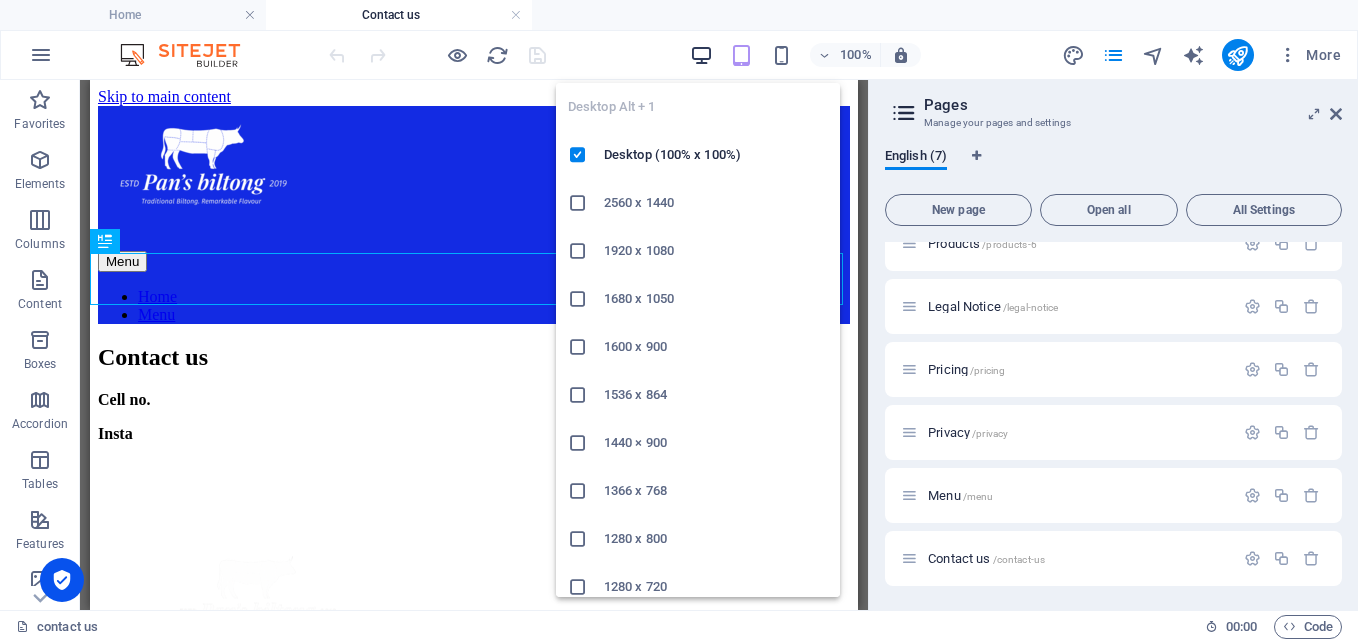 click at bounding box center (701, 55) 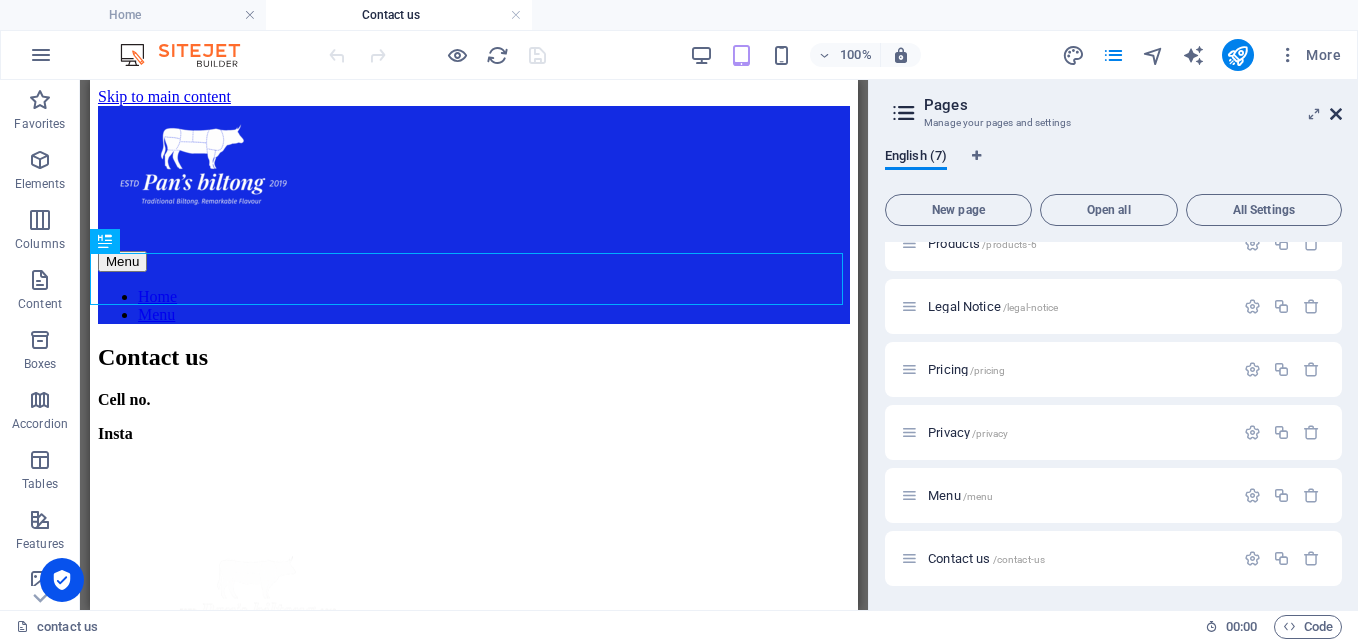 click at bounding box center (1336, 114) 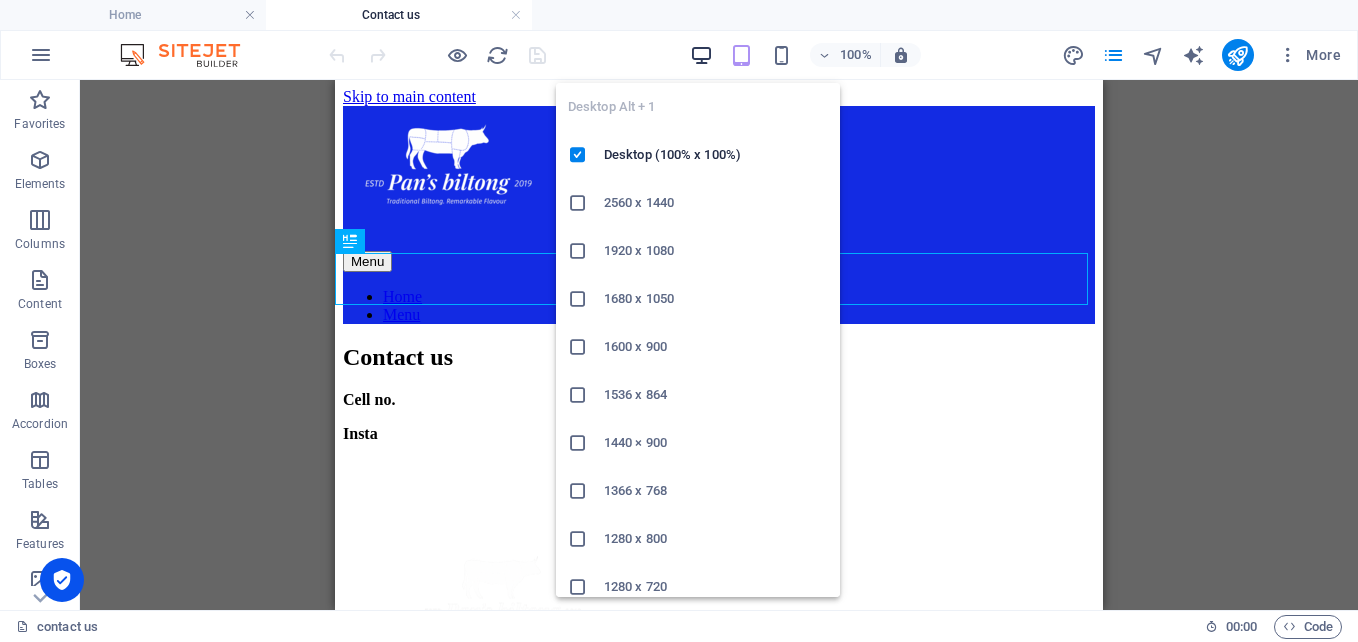 click at bounding box center [701, 55] 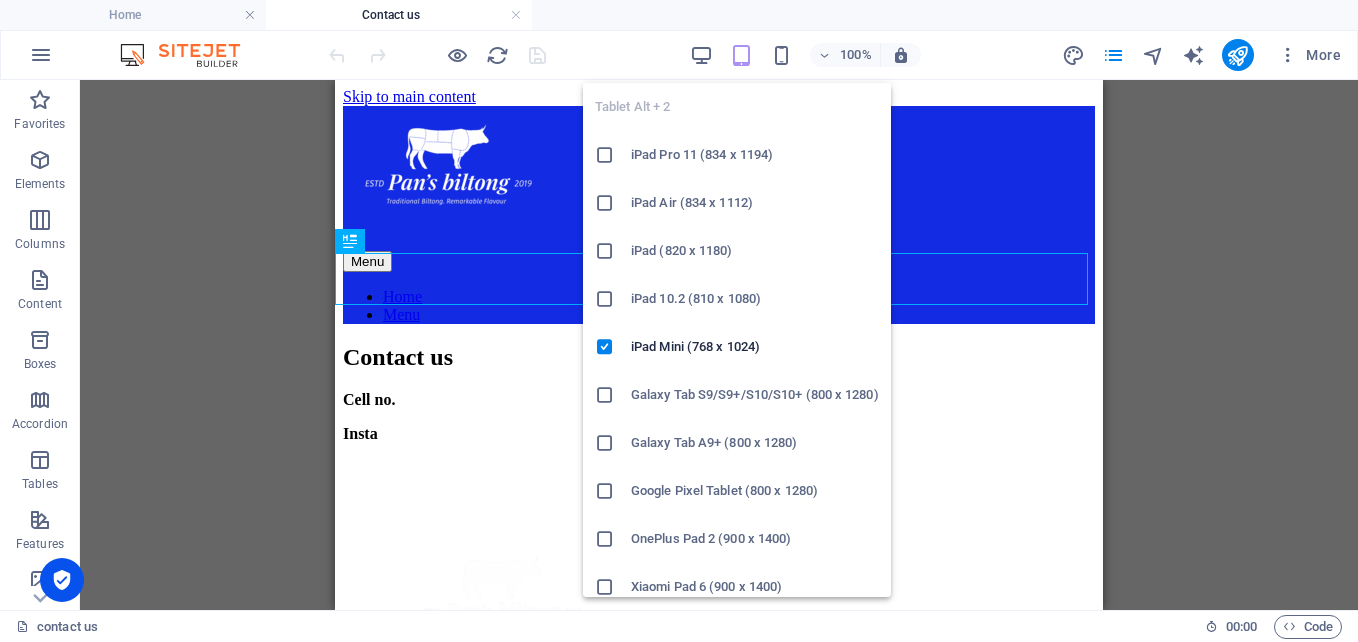 click at bounding box center [741, 55] 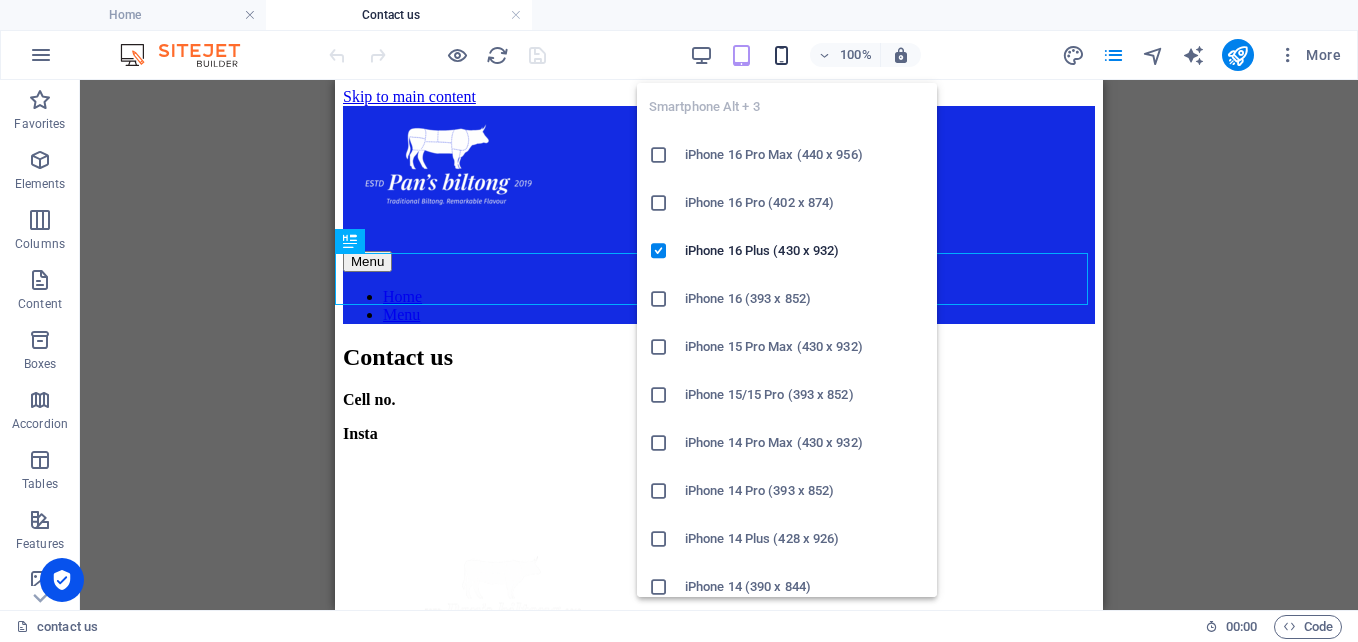 click at bounding box center [781, 55] 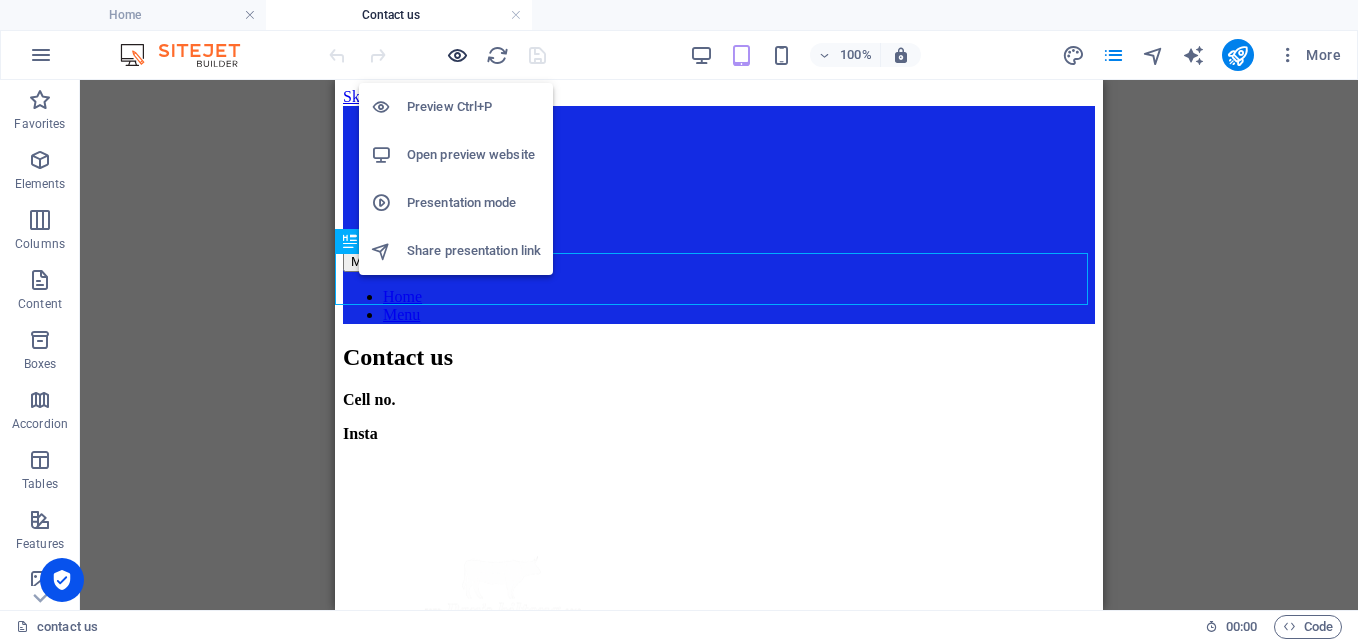 click at bounding box center (457, 55) 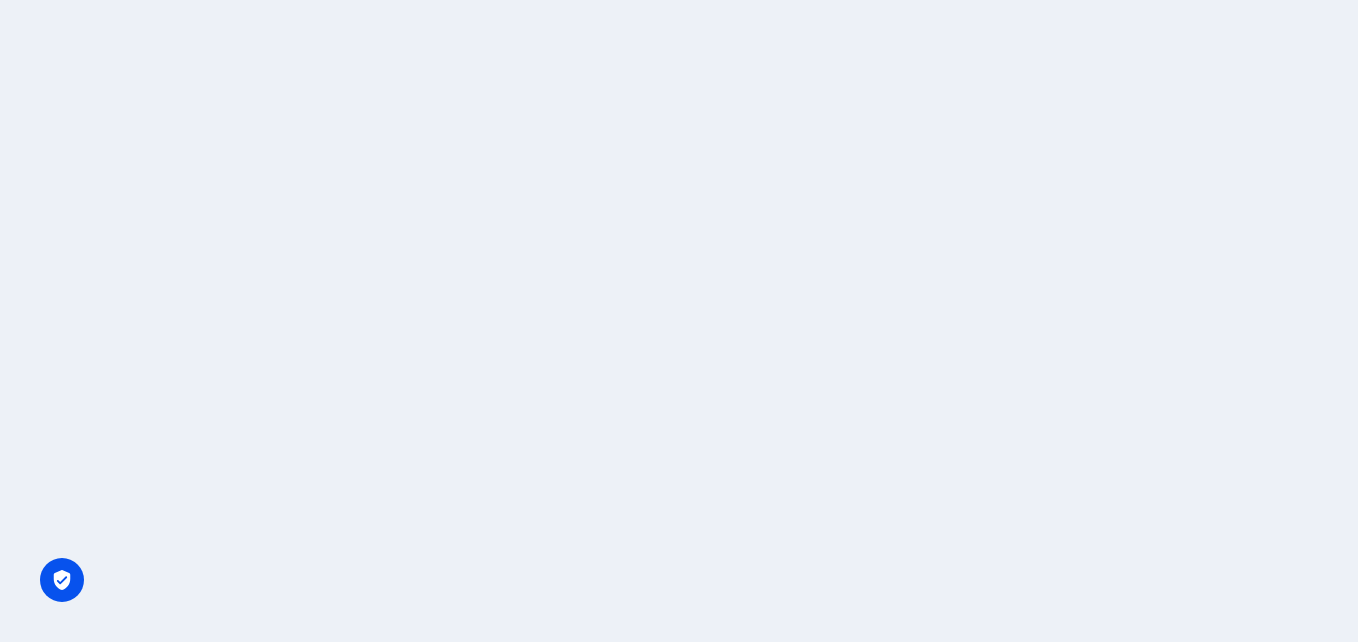 scroll, scrollTop: 0, scrollLeft: 0, axis: both 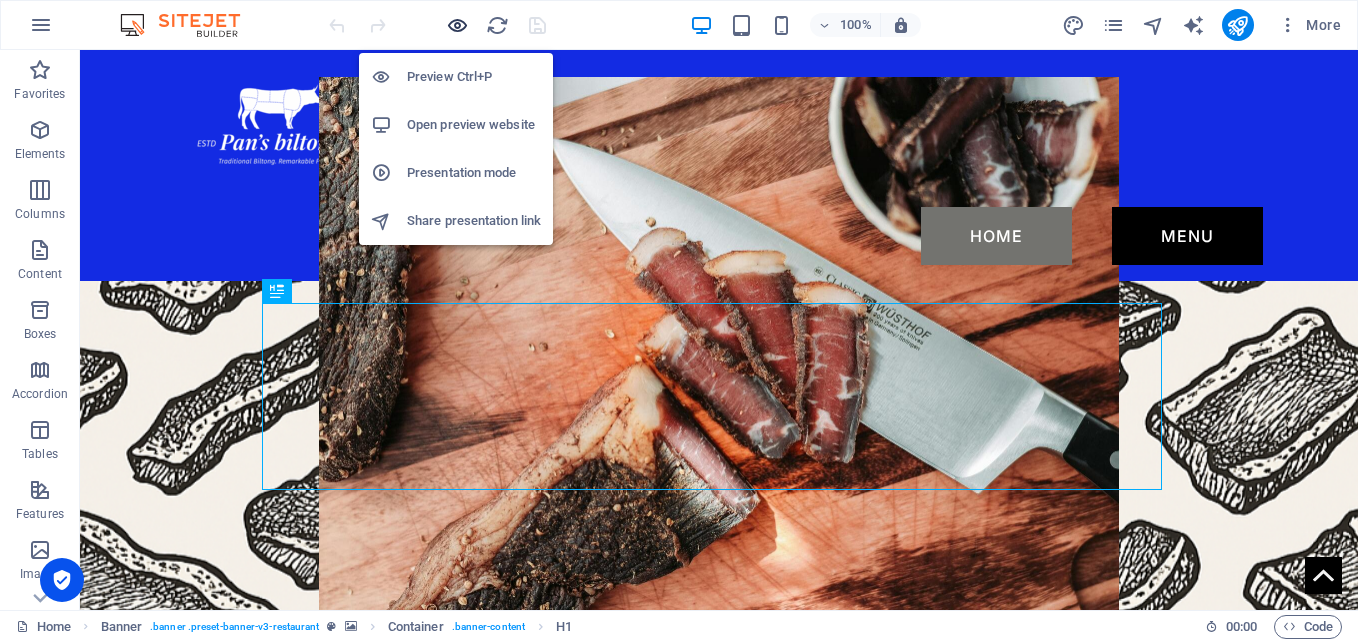 click at bounding box center [457, 25] 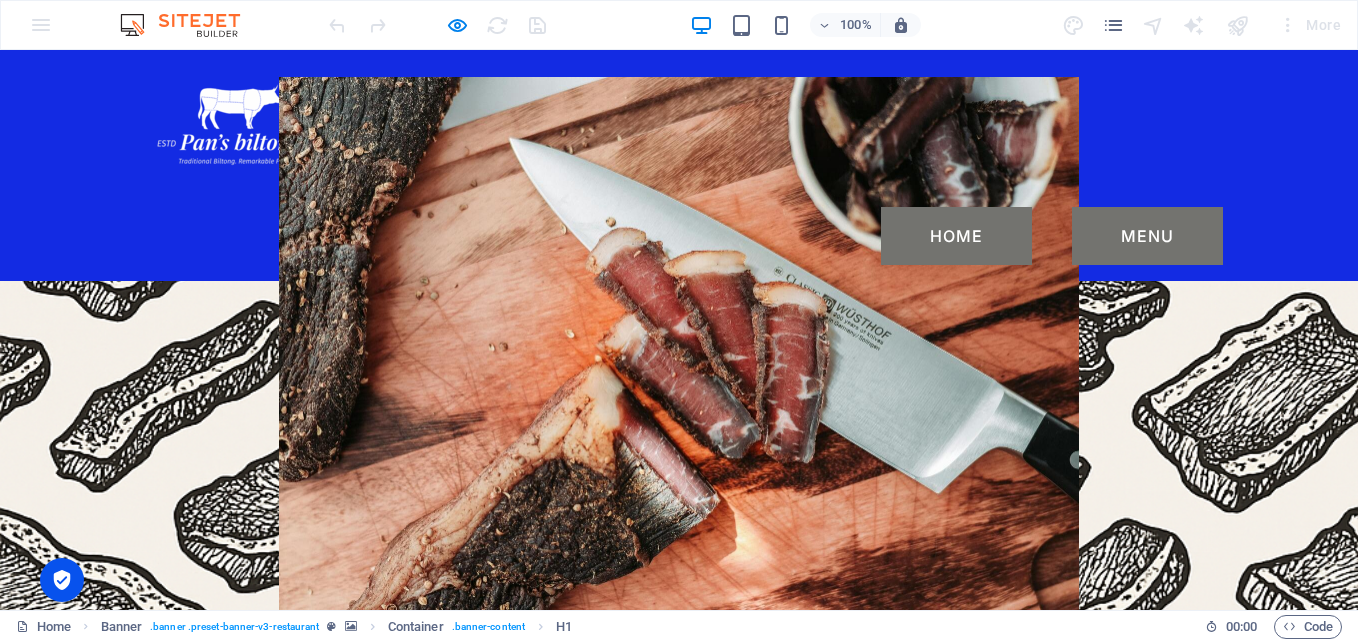 click on "Menu" at bounding box center (1147, 236) 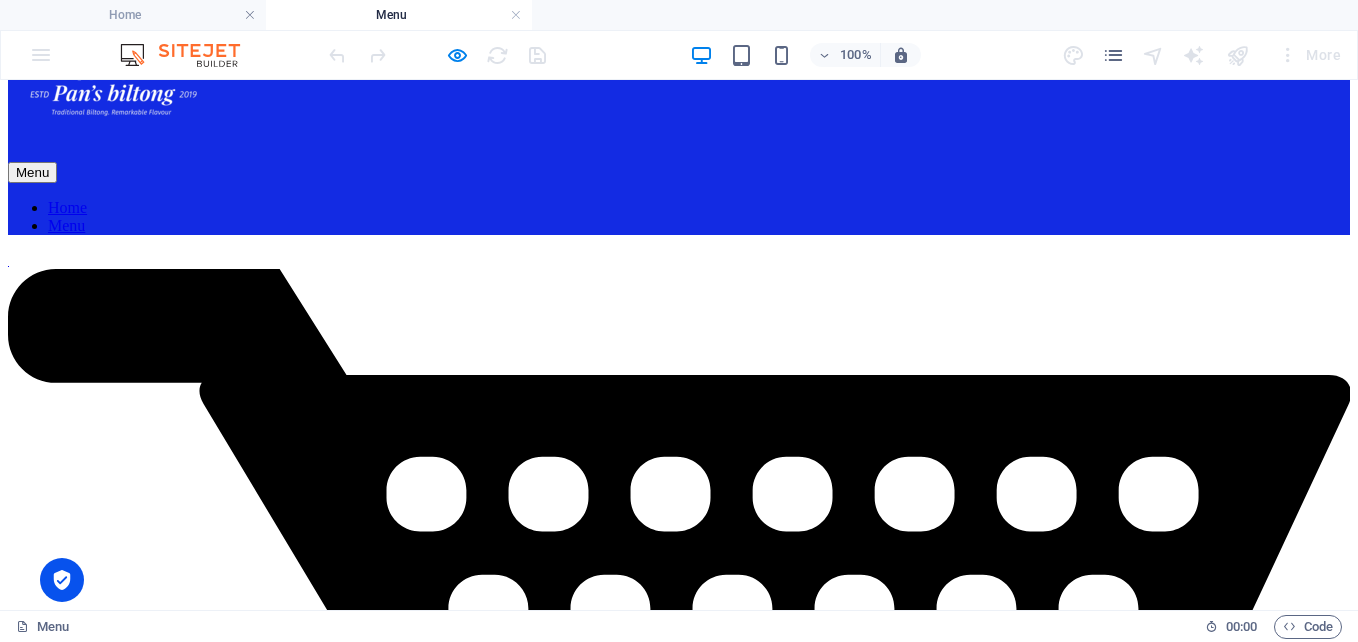 scroll, scrollTop: 91, scrollLeft: 0, axis: vertical 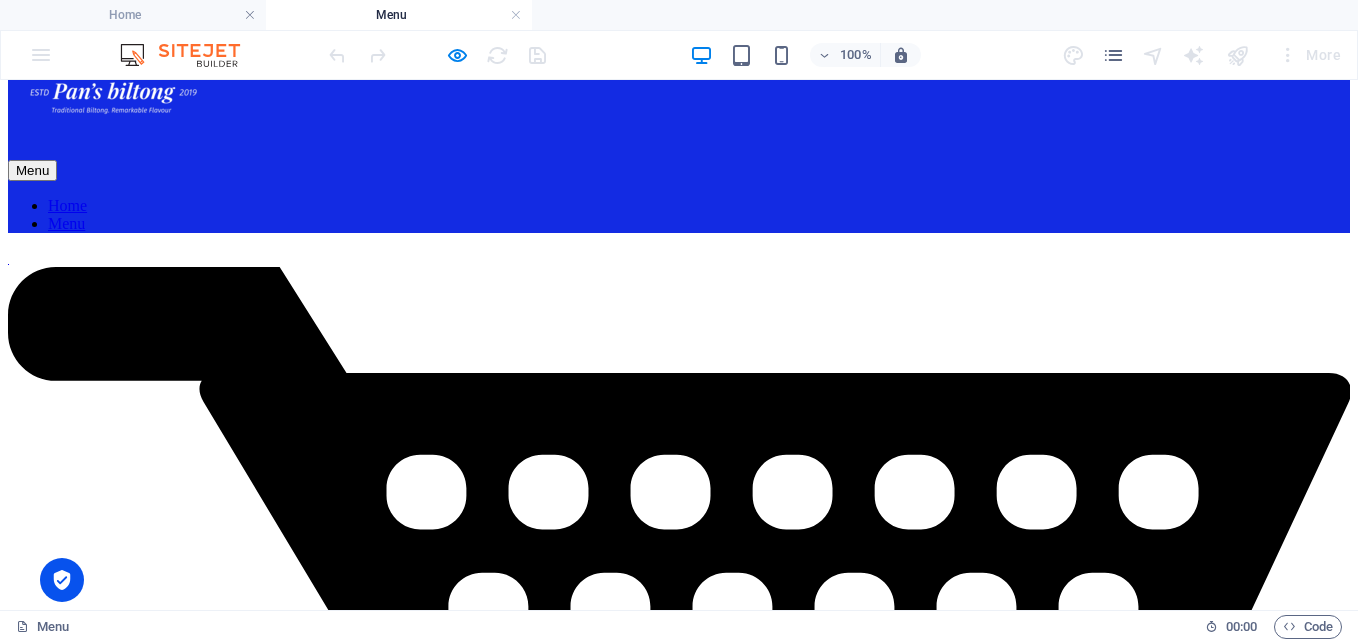 click on "contact us" at bounding box center [679, 1806] 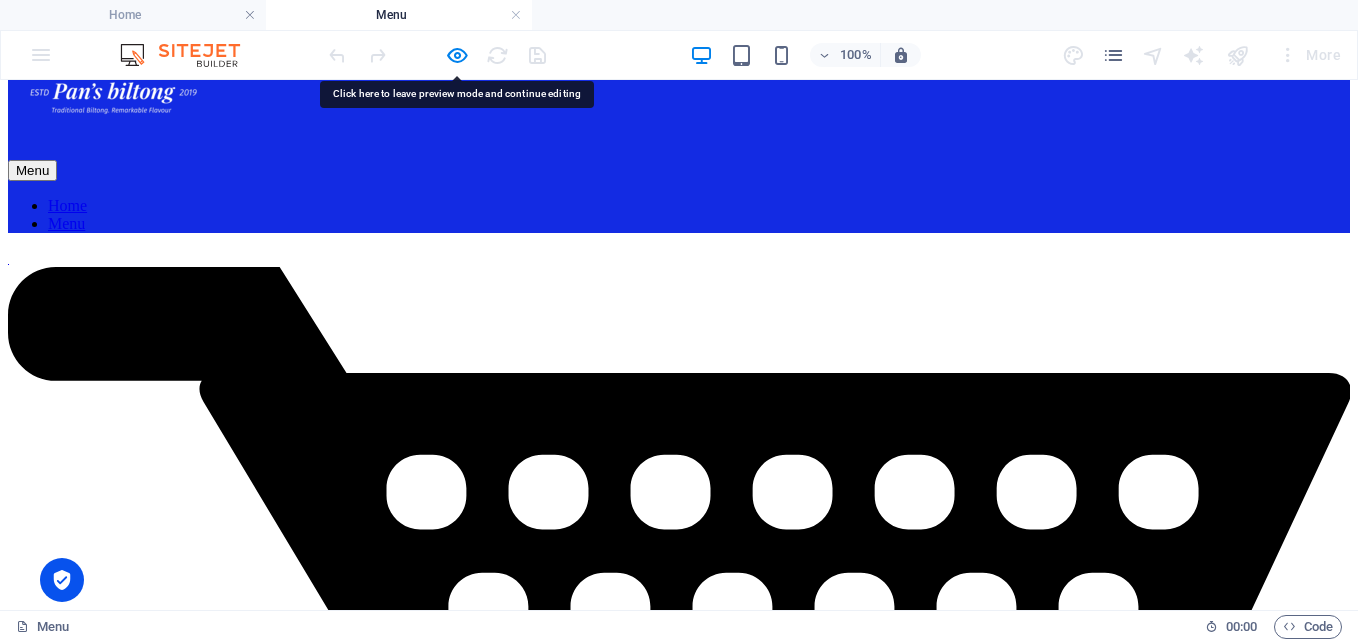 click on "contact us" at bounding box center (679, 1806) 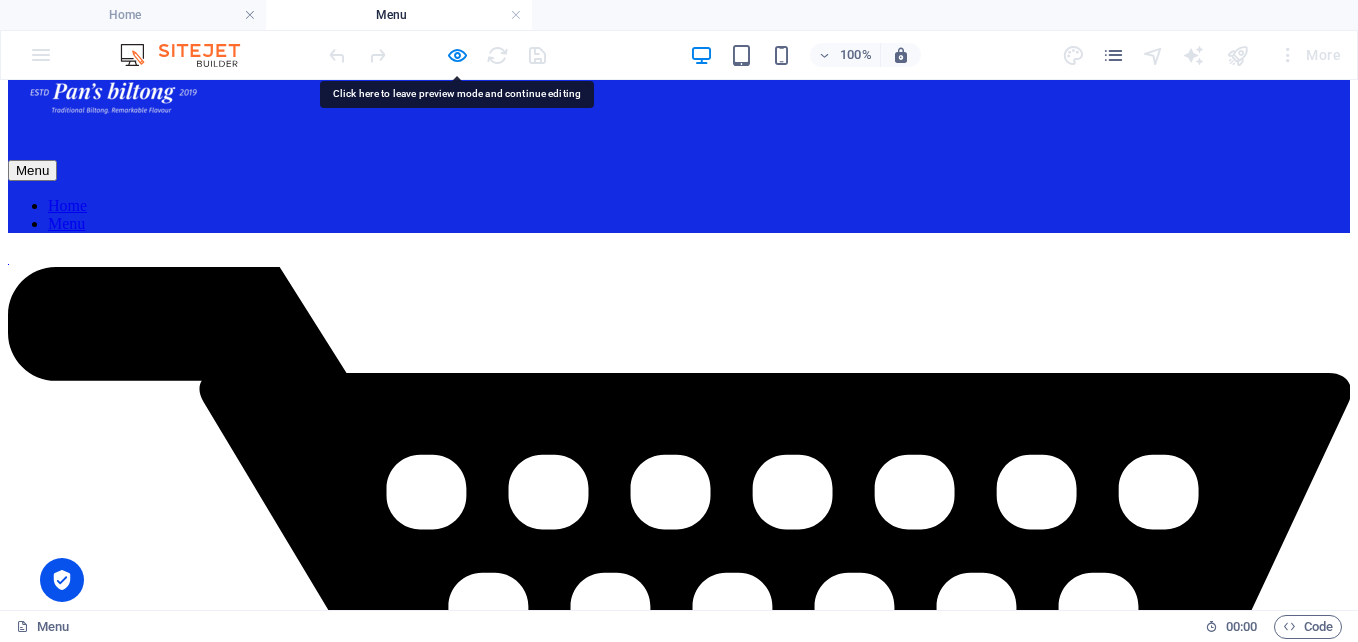 click on "contact us" at bounding box center (679, 1806) 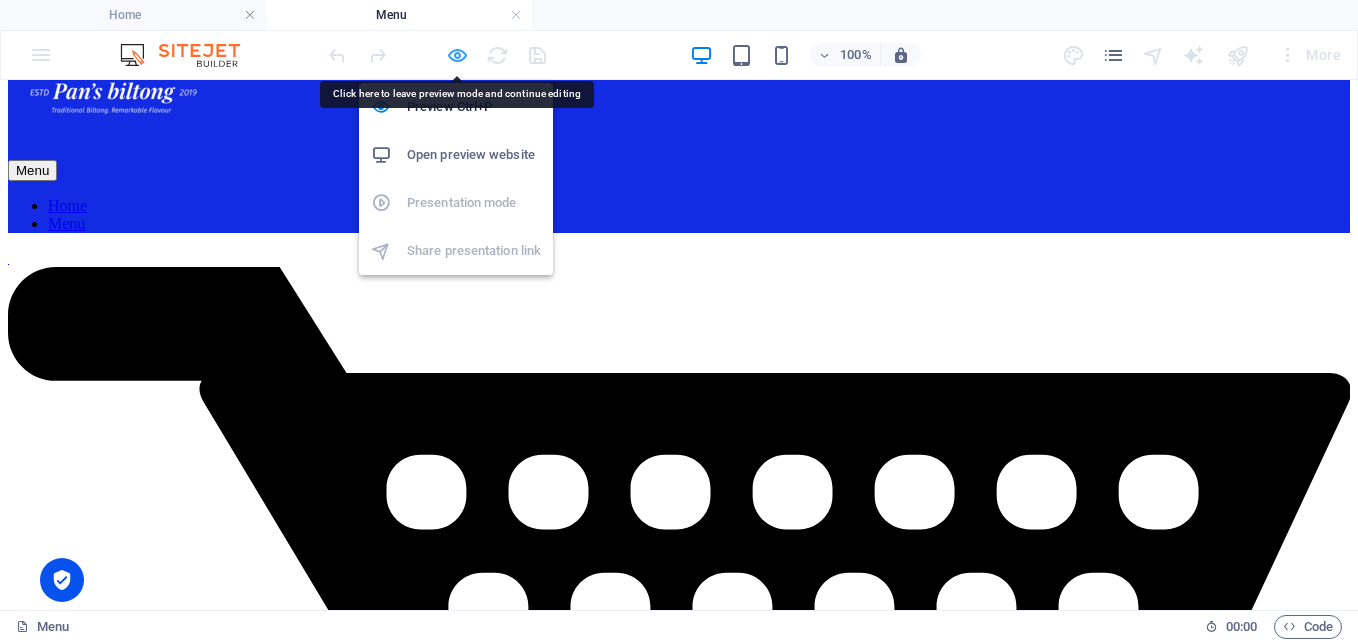 click at bounding box center [457, 55] 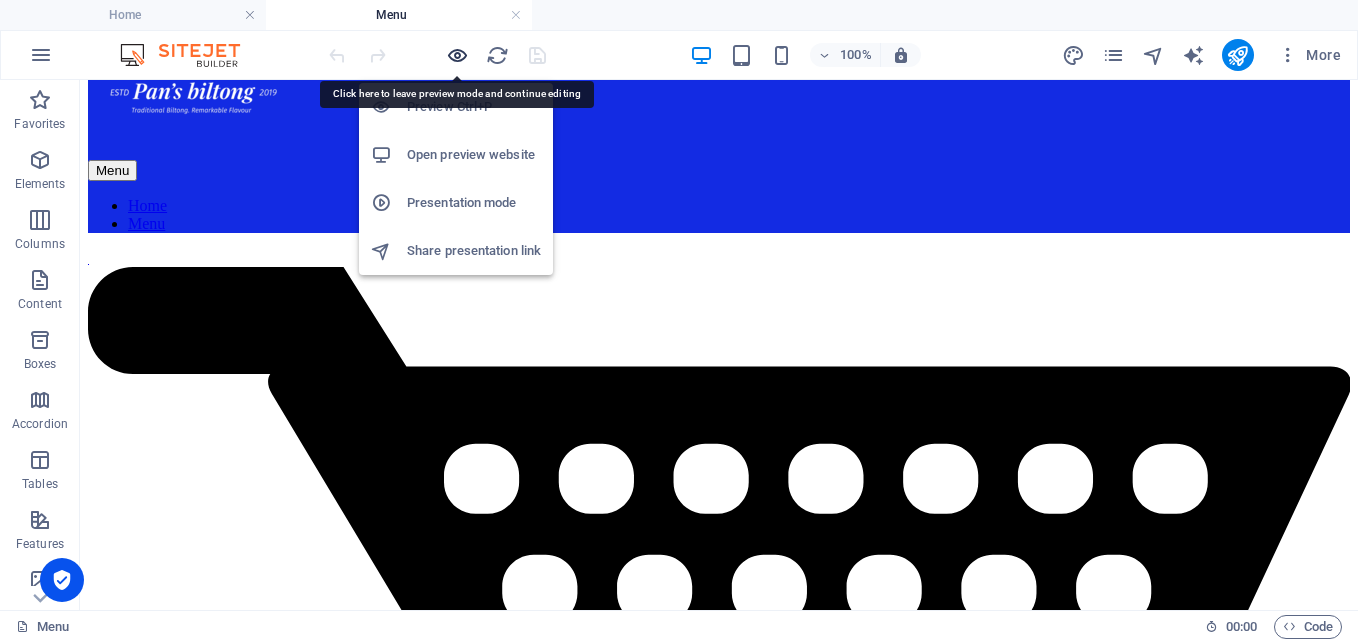 click at bounding box center [457, 55] 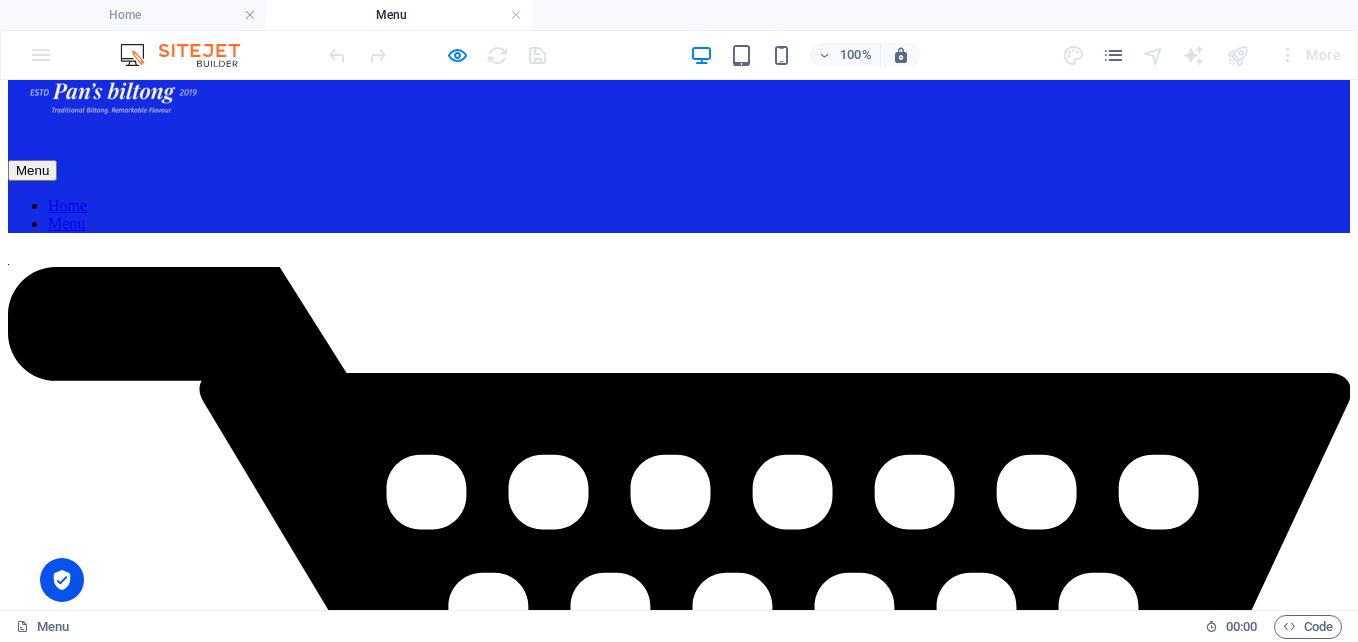 click on "contact us" at bounding box center (679, 1805) 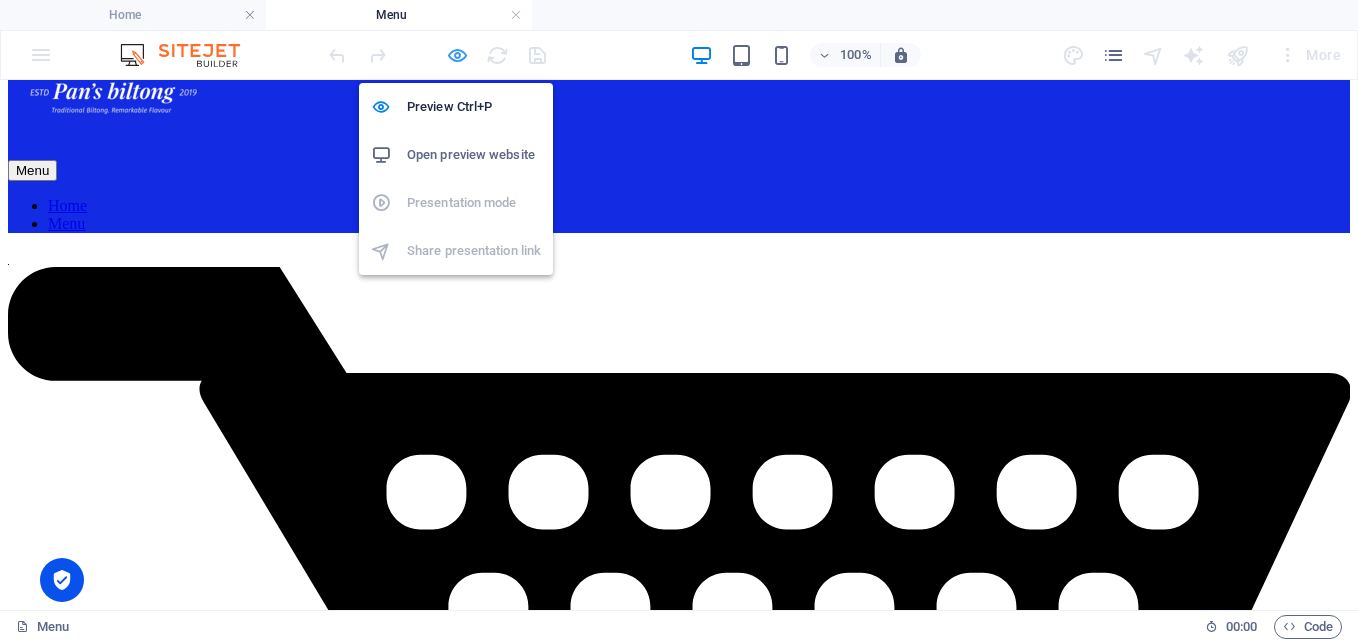click at bounding box center [457, 55] 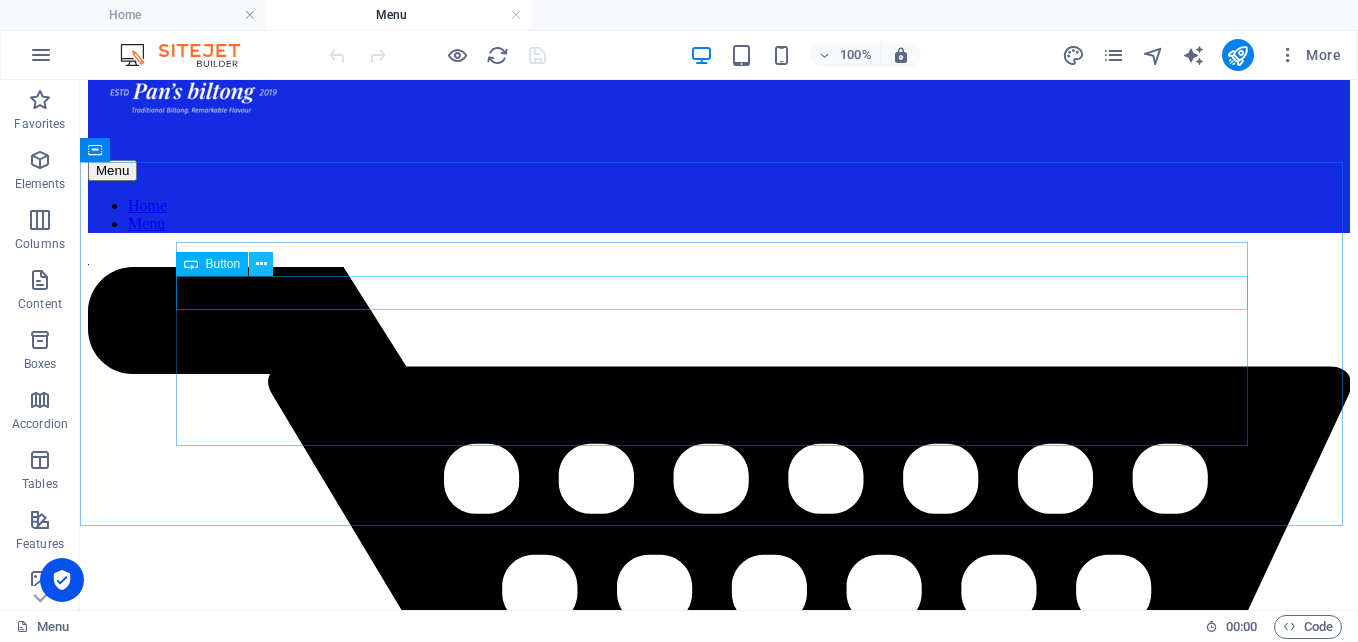 click at bounding box center (261, 264) 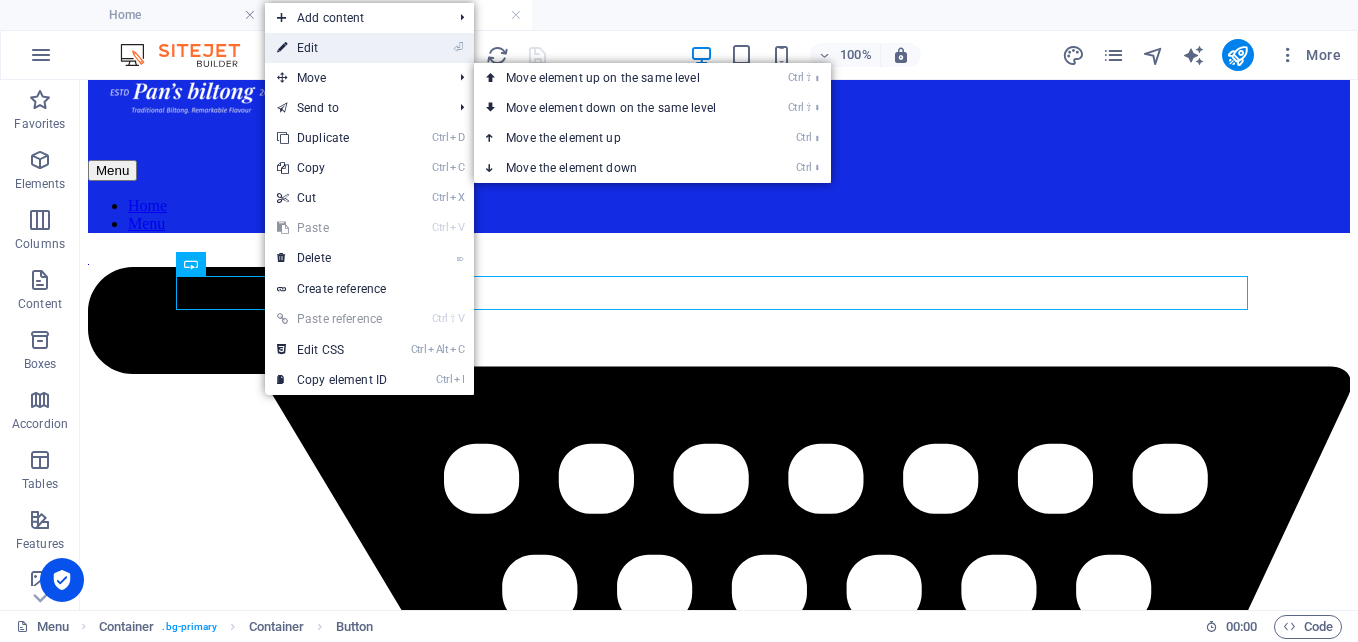 click on "⏎  Edit" at bounding box center (332, 48) 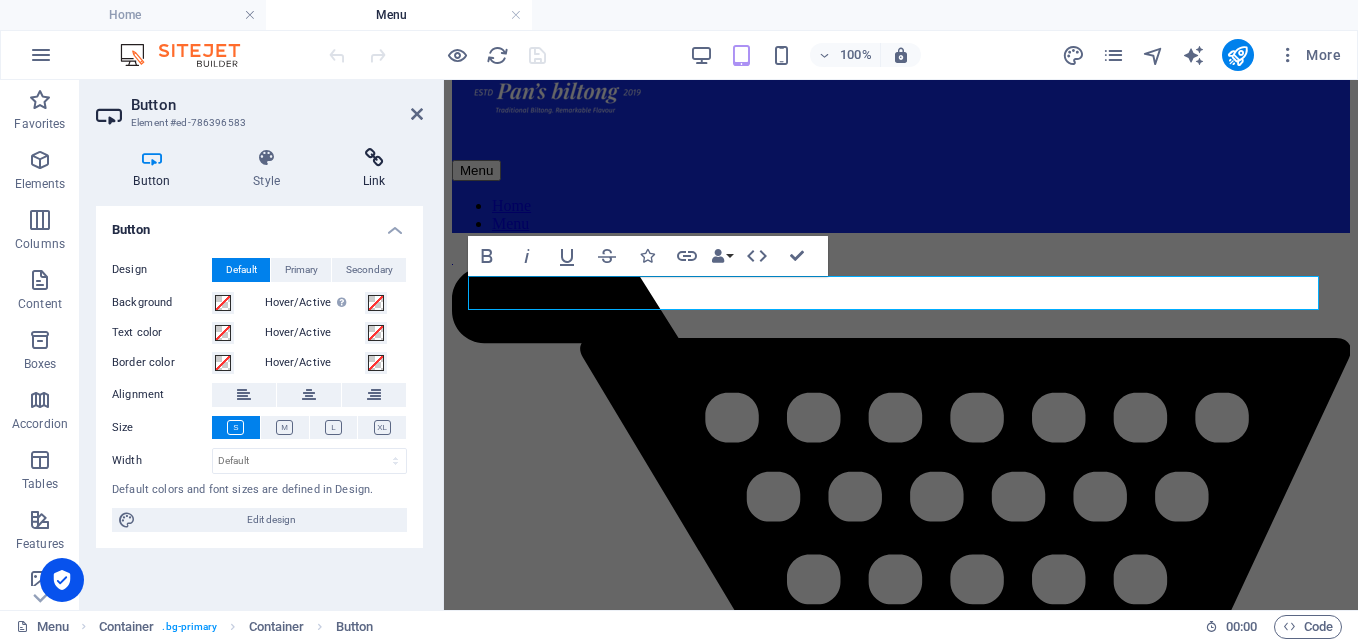click at bounding box center (374, 158) 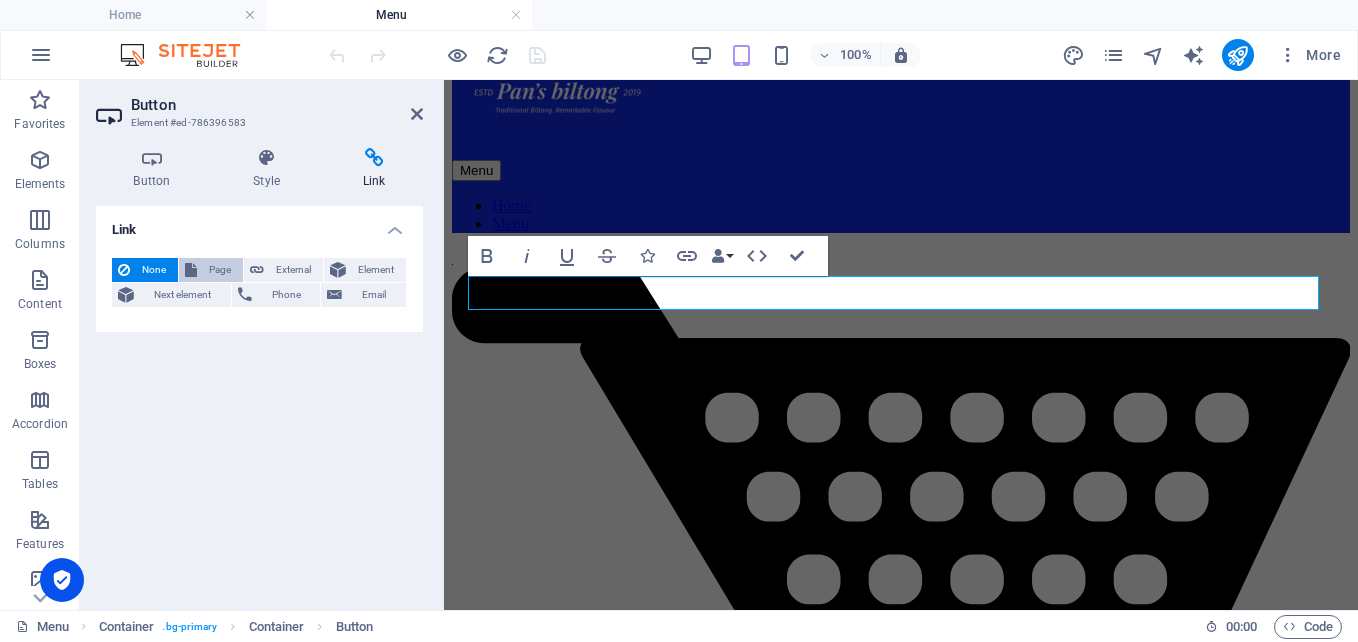 click on "Page" at bounding box center [220, 270] 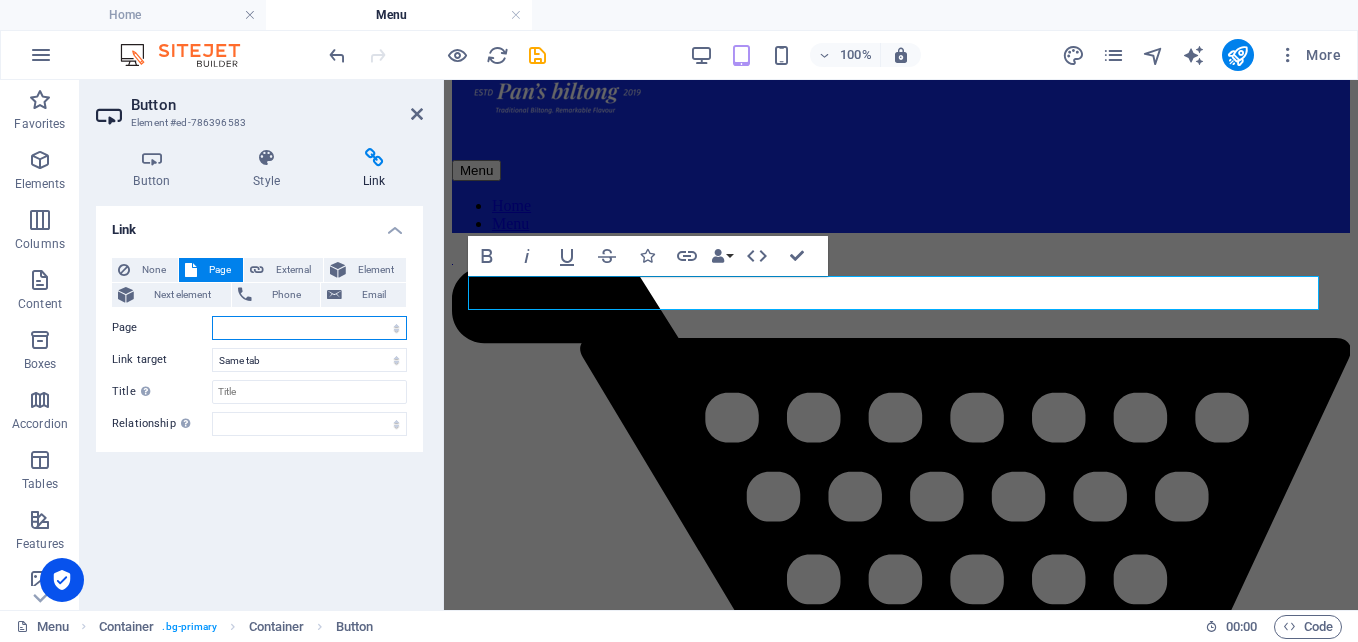 click on "Home Products Legal Notice Pricing Privacy Menu Contact us" at bounding box center [309, 328] 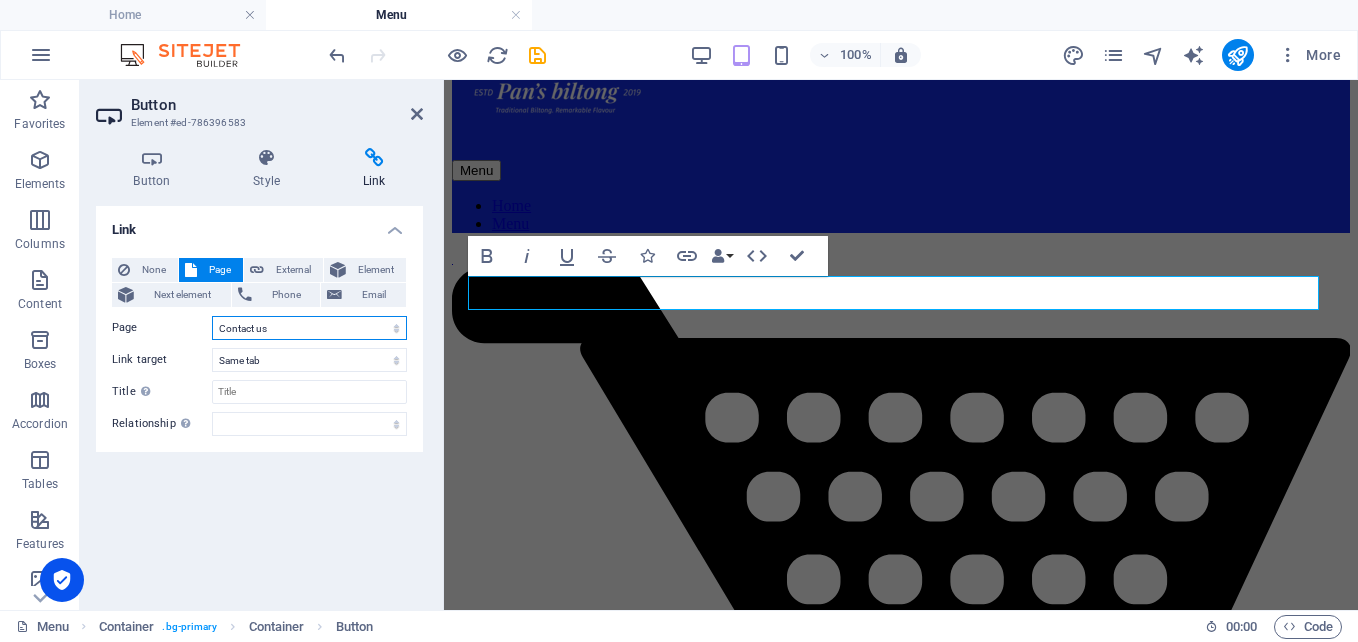 click on "Home Products Legal Notice Pricing Privacy Menu Contact us" at bounding box center (309, 328) 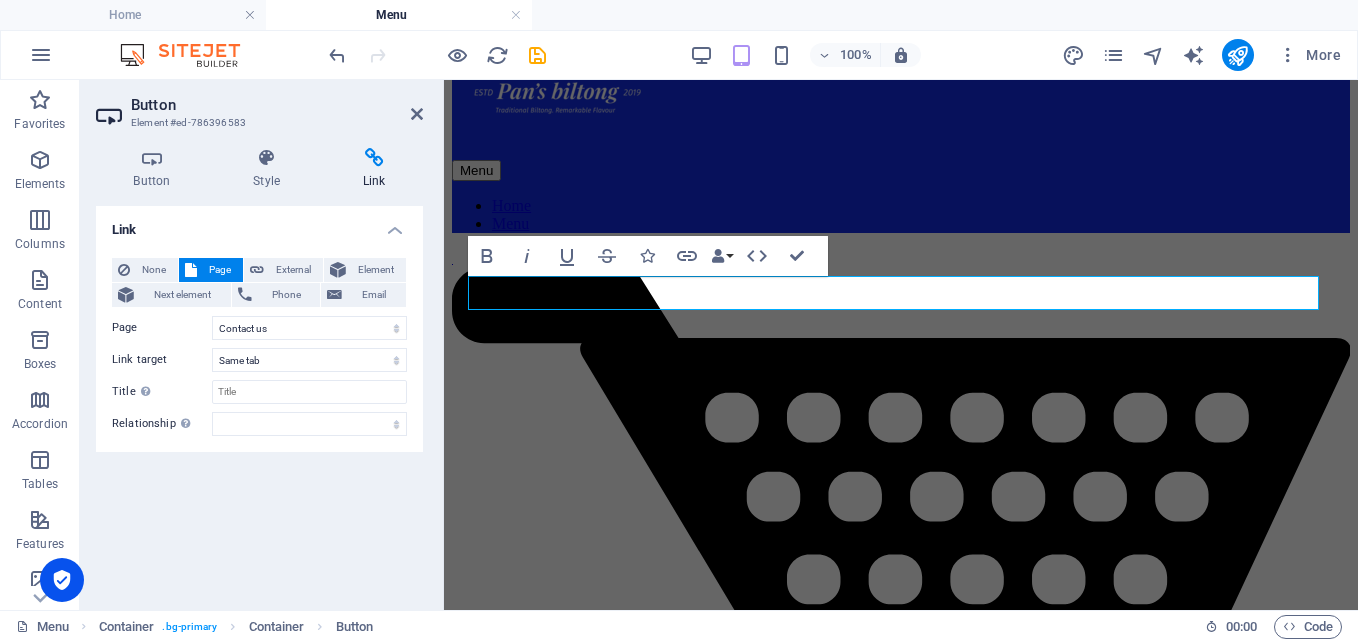 click on "Button" at bounding box center [277, 105] 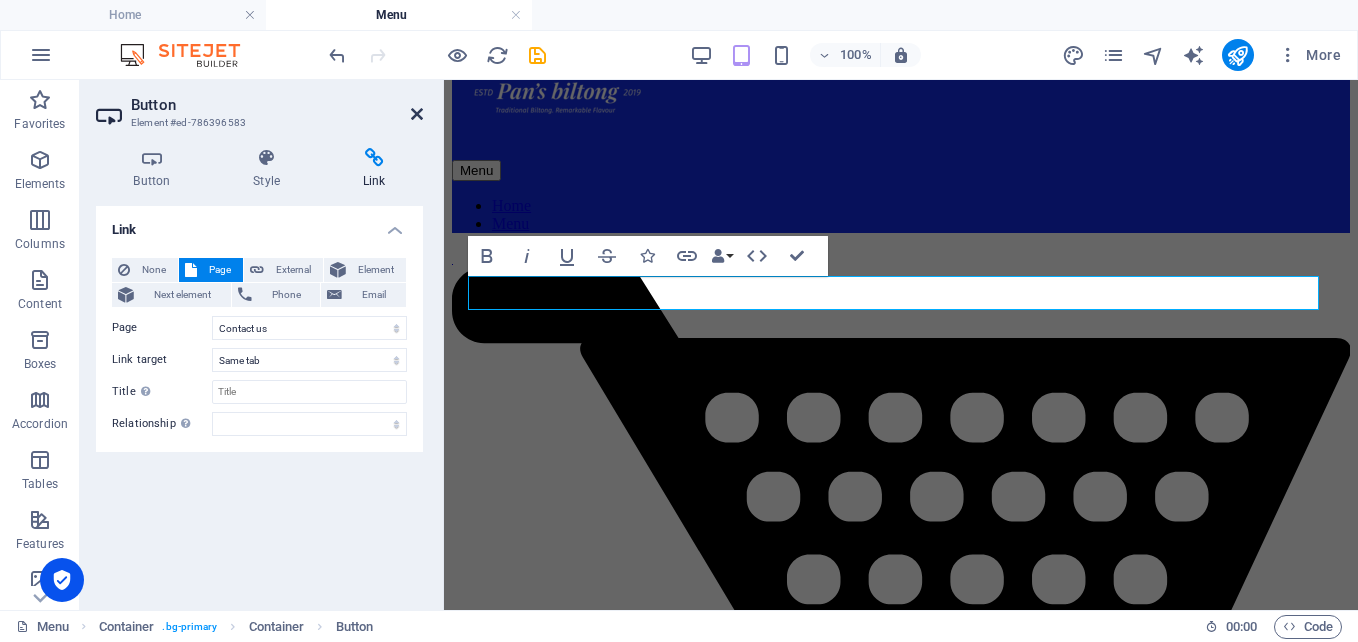 drag, startPoint x: 416, startPoint y: 105, endPoint x: 415, endPoint y: 116, distance: 11.045361 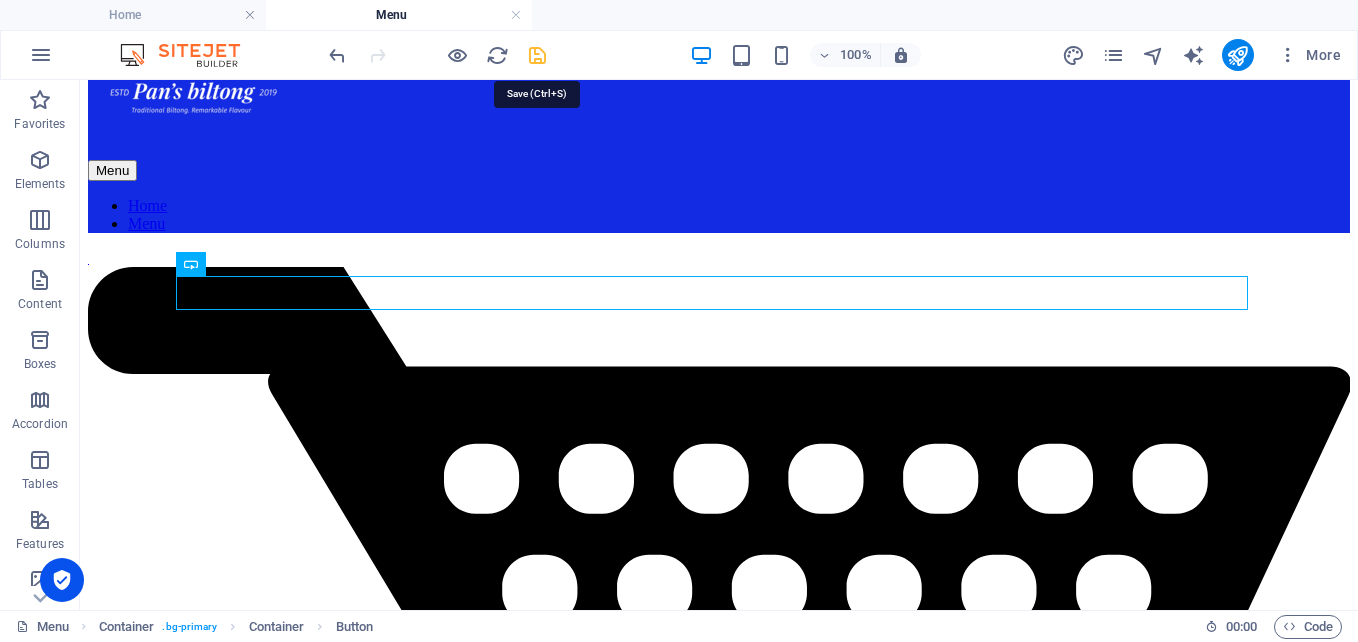 click at bounding box center (537, 55) 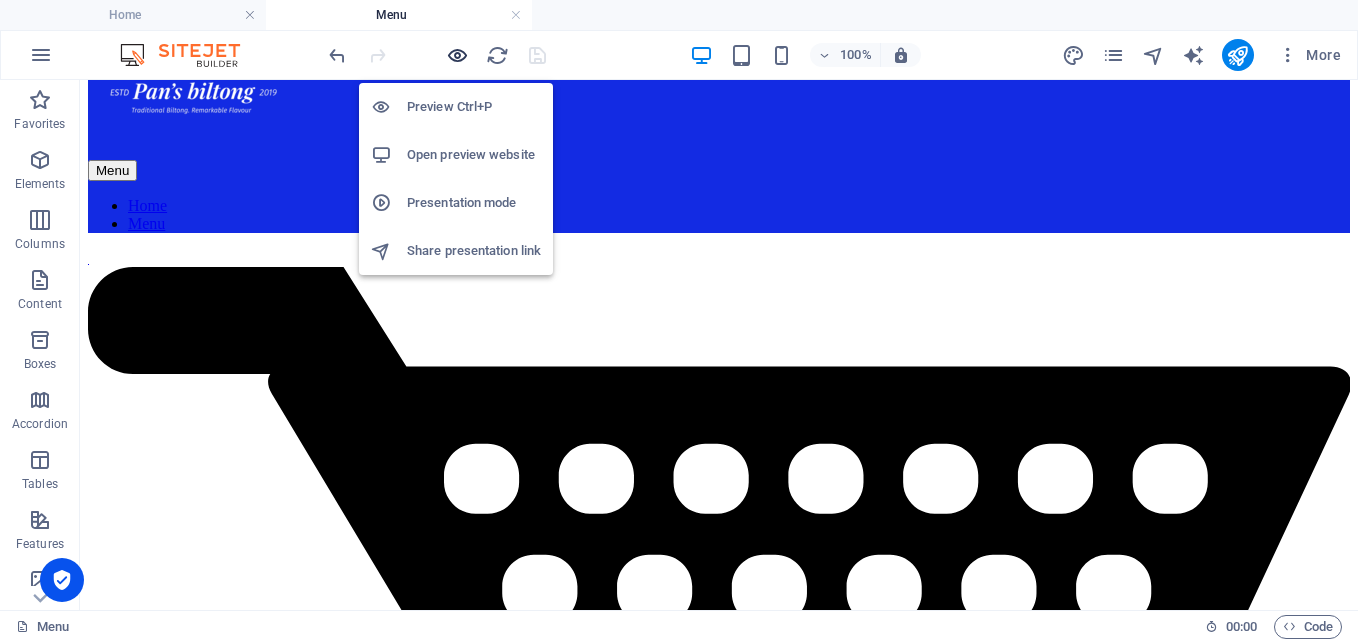 click at bounding box center (457, 55) 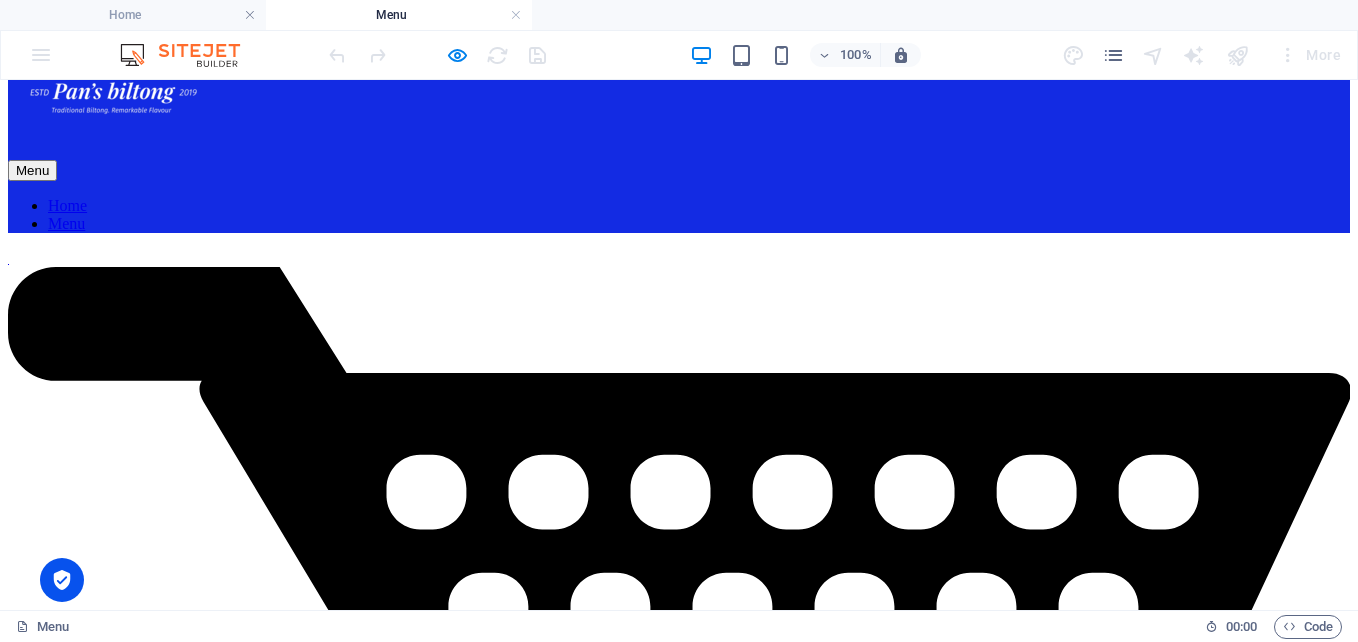 click on "contact us" at bounding box center (679, 1805) 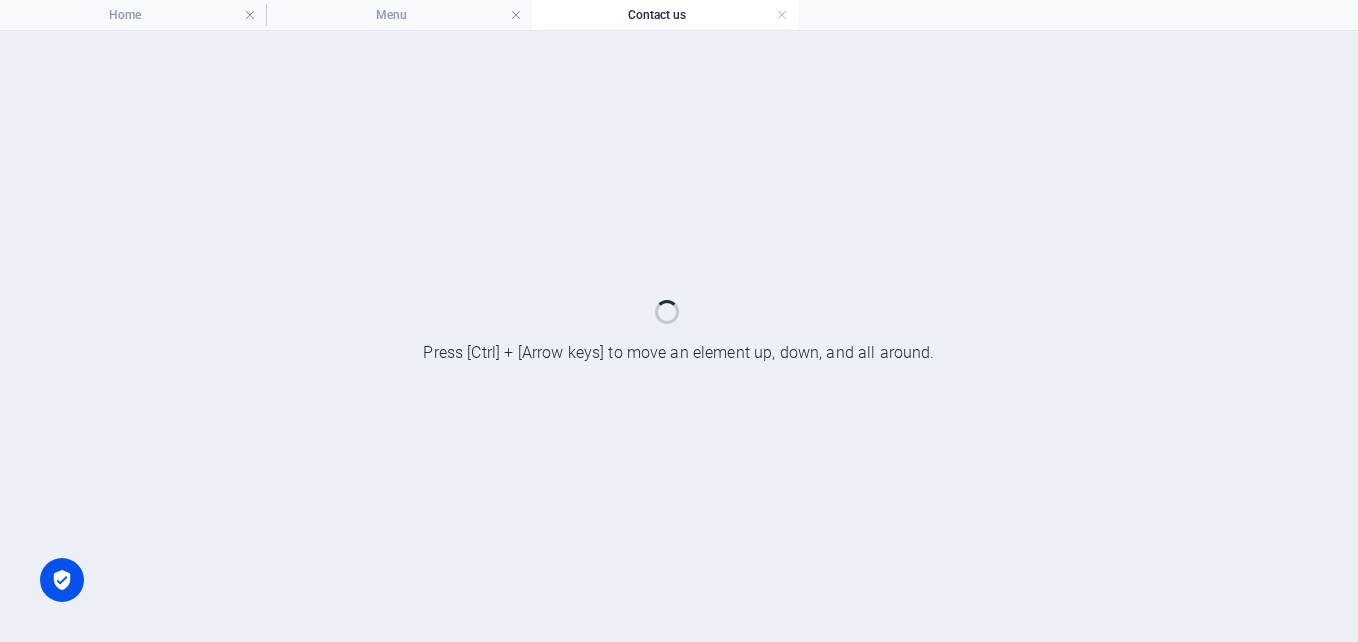 scroll, scrollTop: 0, scrollLeft: 0, axis: both 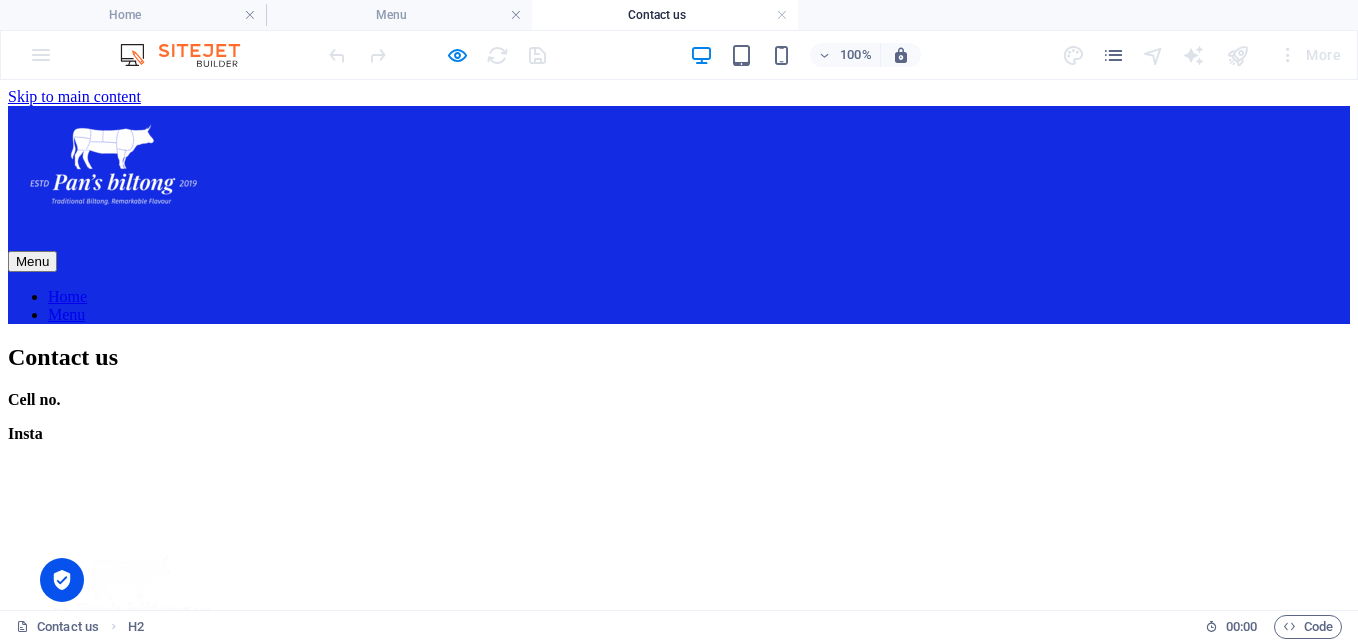 click on "Home Menu" at bounding box center [679, 306] 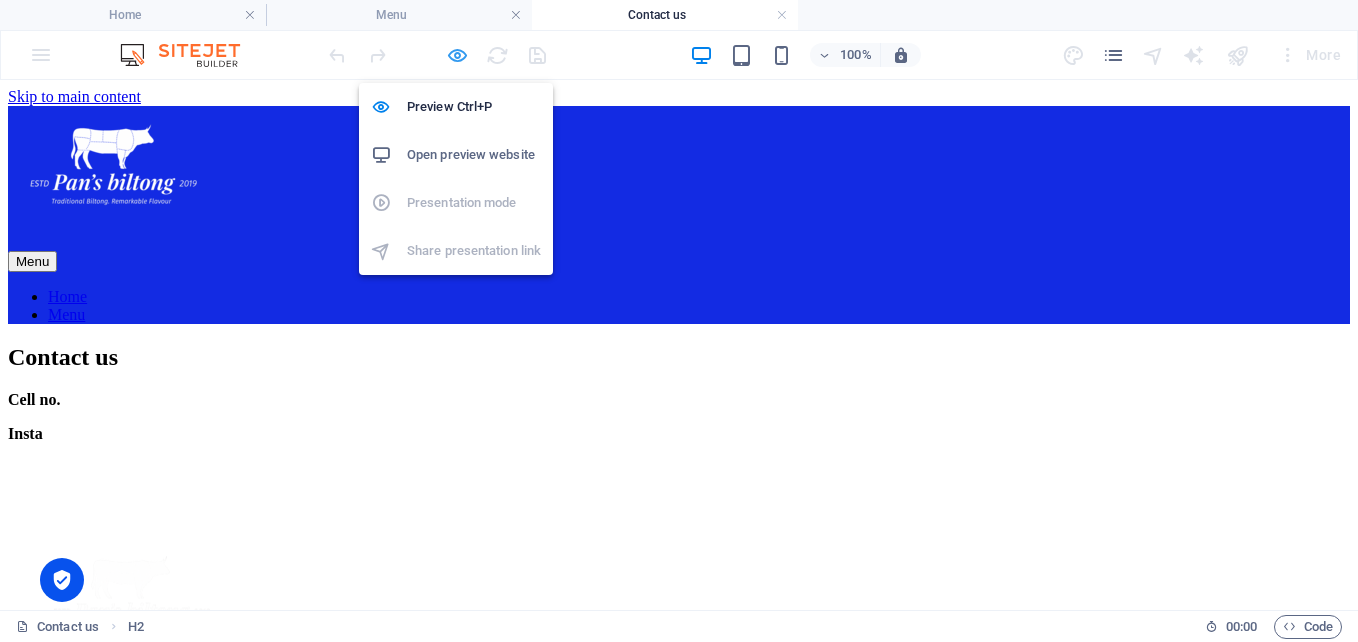 click at bounding box center [457, 55] 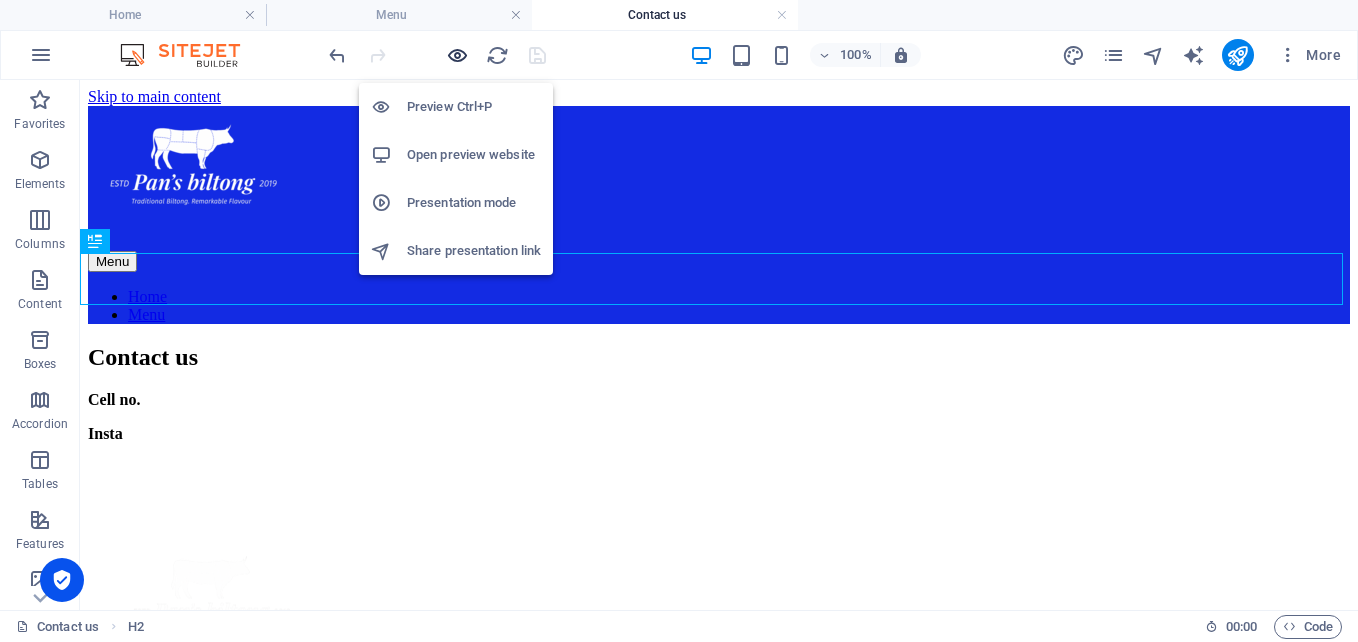 click at bounding box center [457, 55] 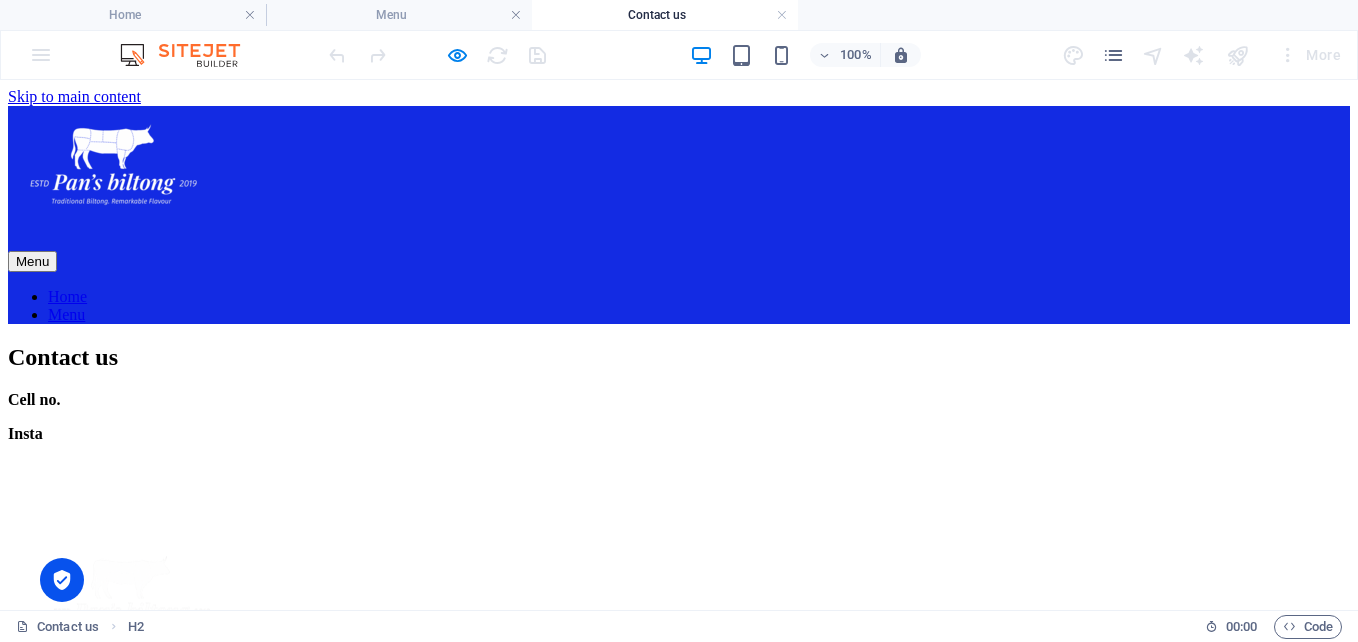 click on "Menu" at bounding box center (66, 314) 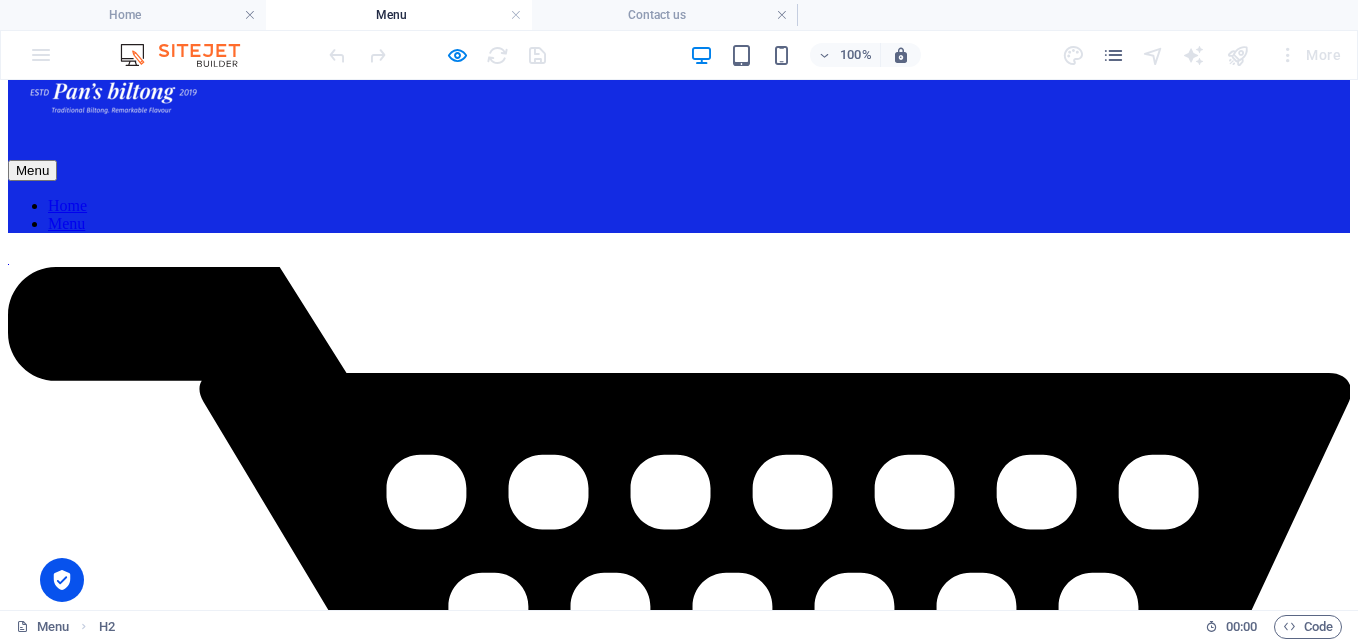 scroll, scrollTop: 0, scrollLeft: 0, axis: both 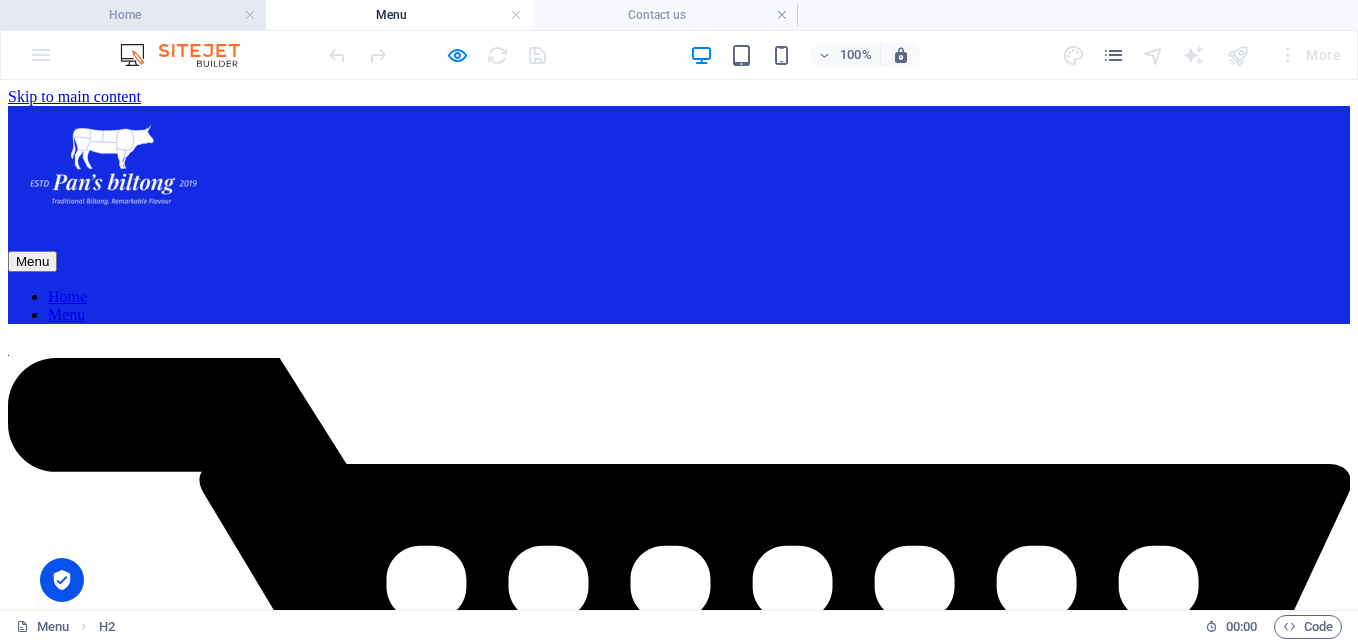 click on "Home" at bounding box center [133, 15] 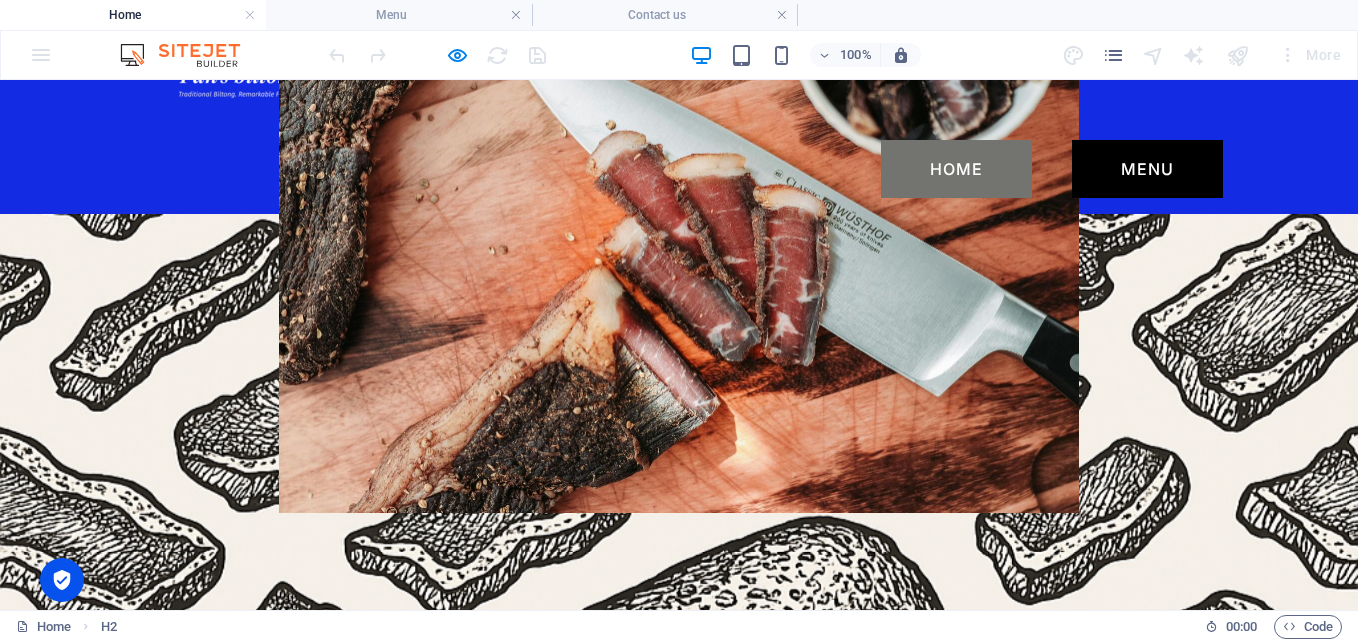 scroll, scrollTop: 96, scrollLeft: 0, axis: vertical 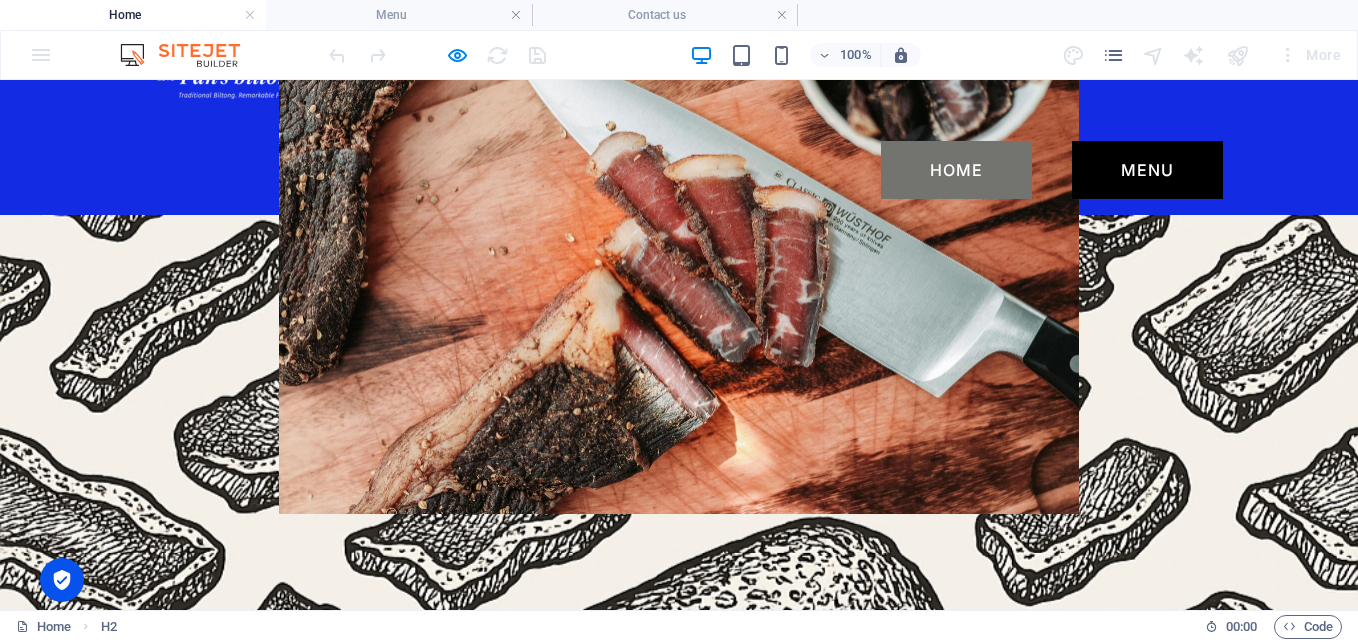 click on "Pan's Biltong" at bounding box center (679, 881) 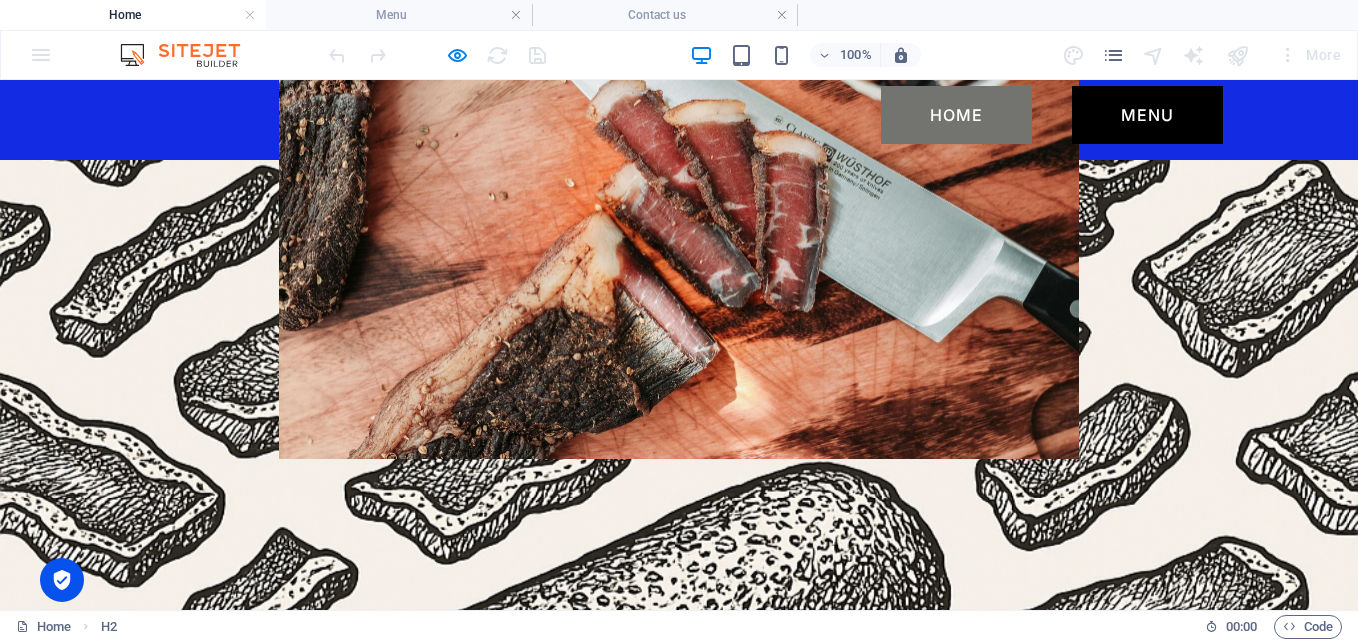 scroll, scrollTop: 145, scrollLeft: 0, axis: vertical 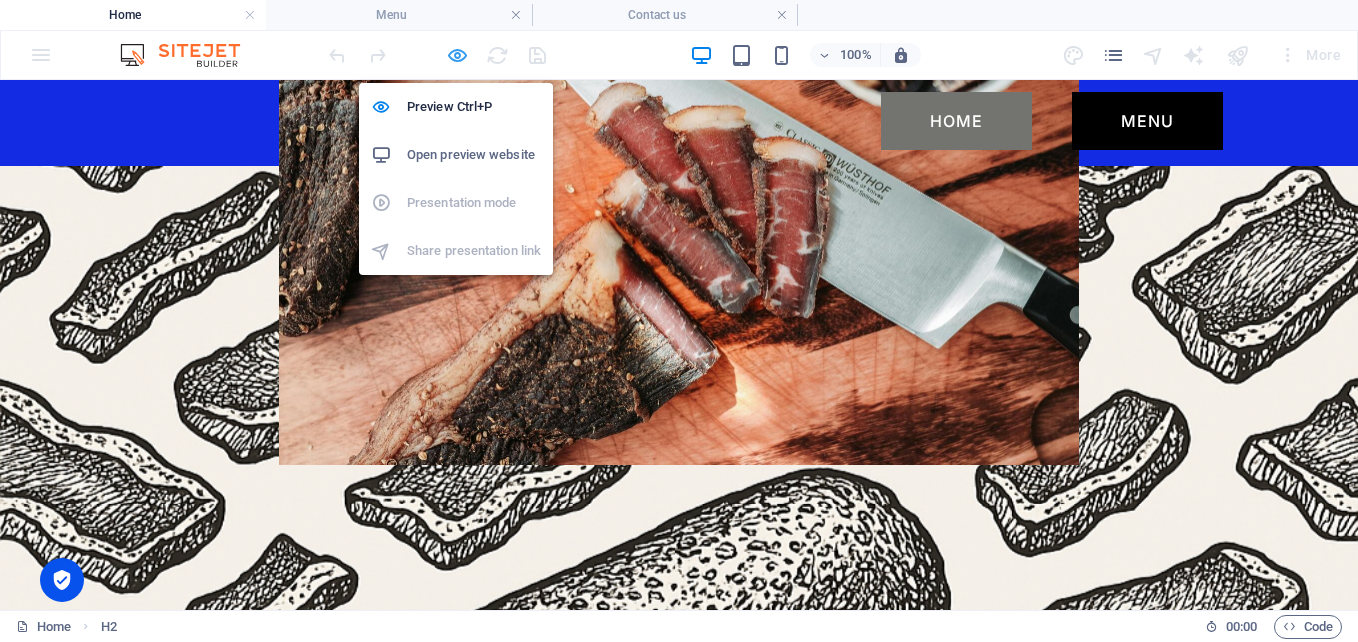 click at bounding box center [457, 55] 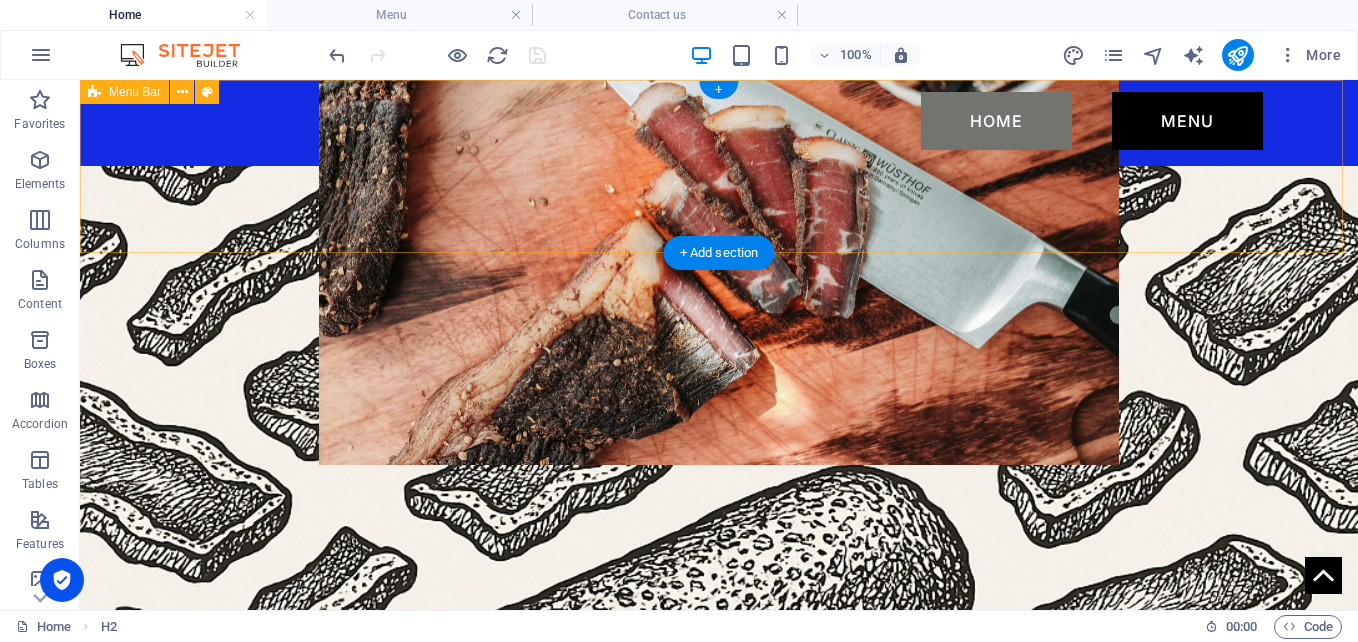 scroll, scrollTop: 0, scrollLeft: 0, axis: both 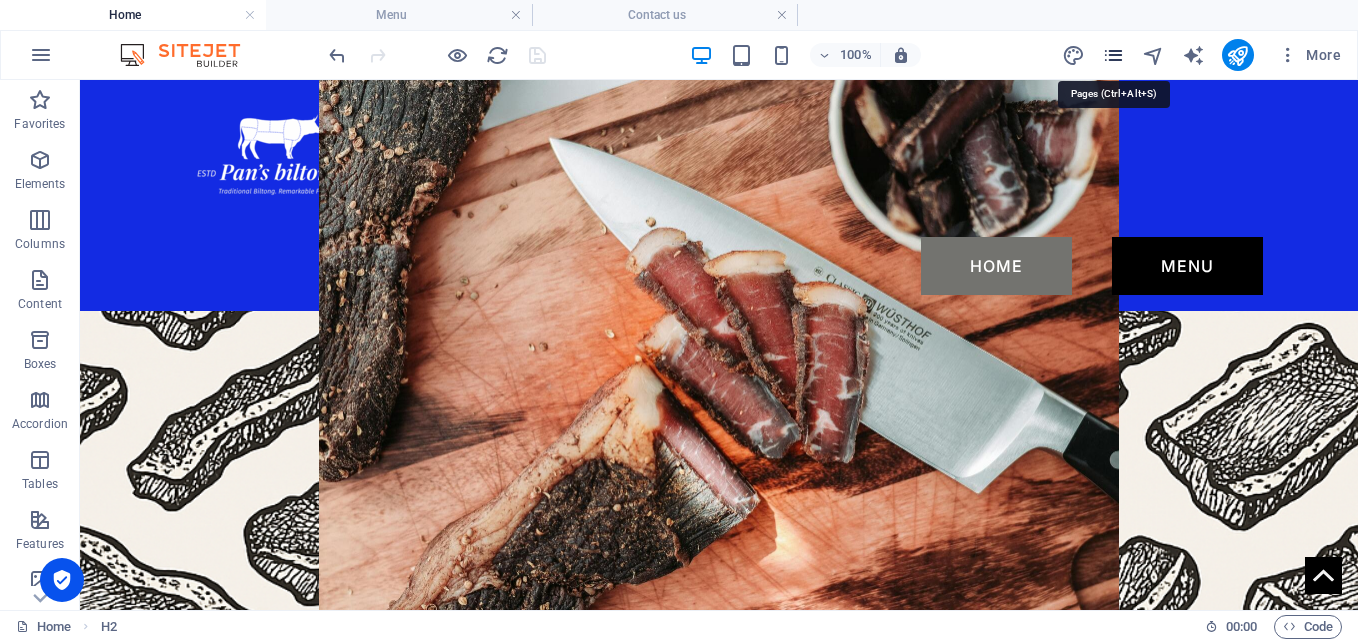 click at bounding box center [1113, 55] 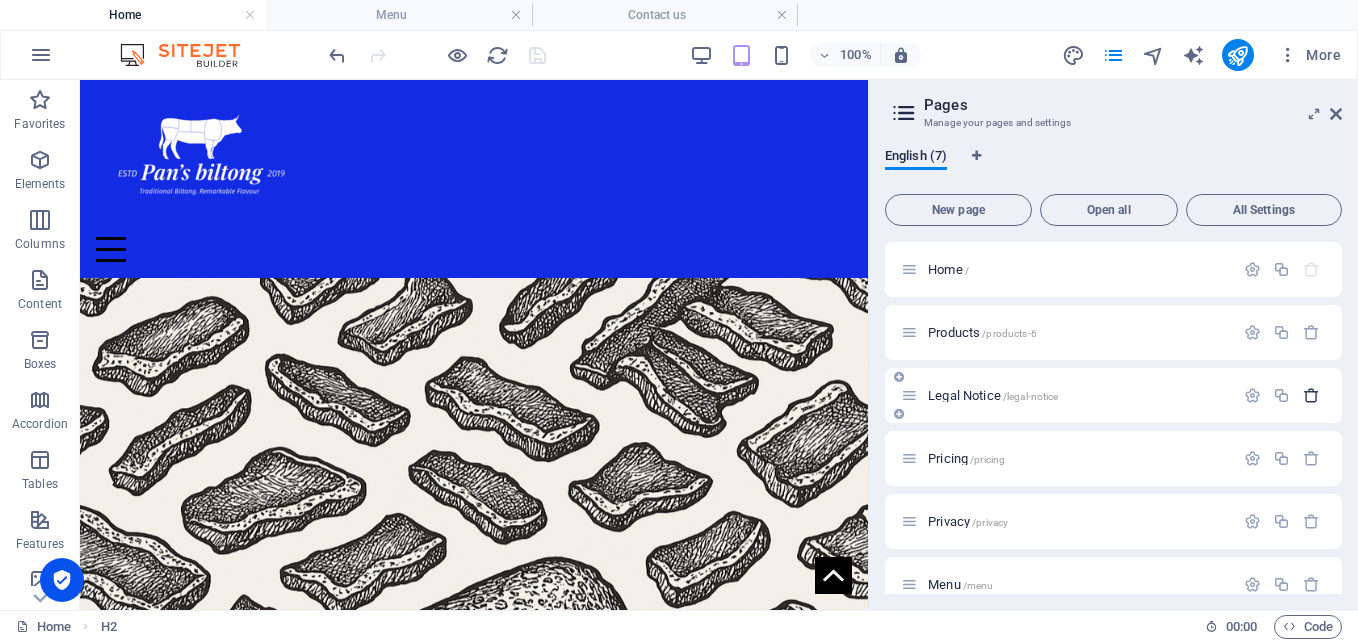 click at bounding box center [1311, 395] 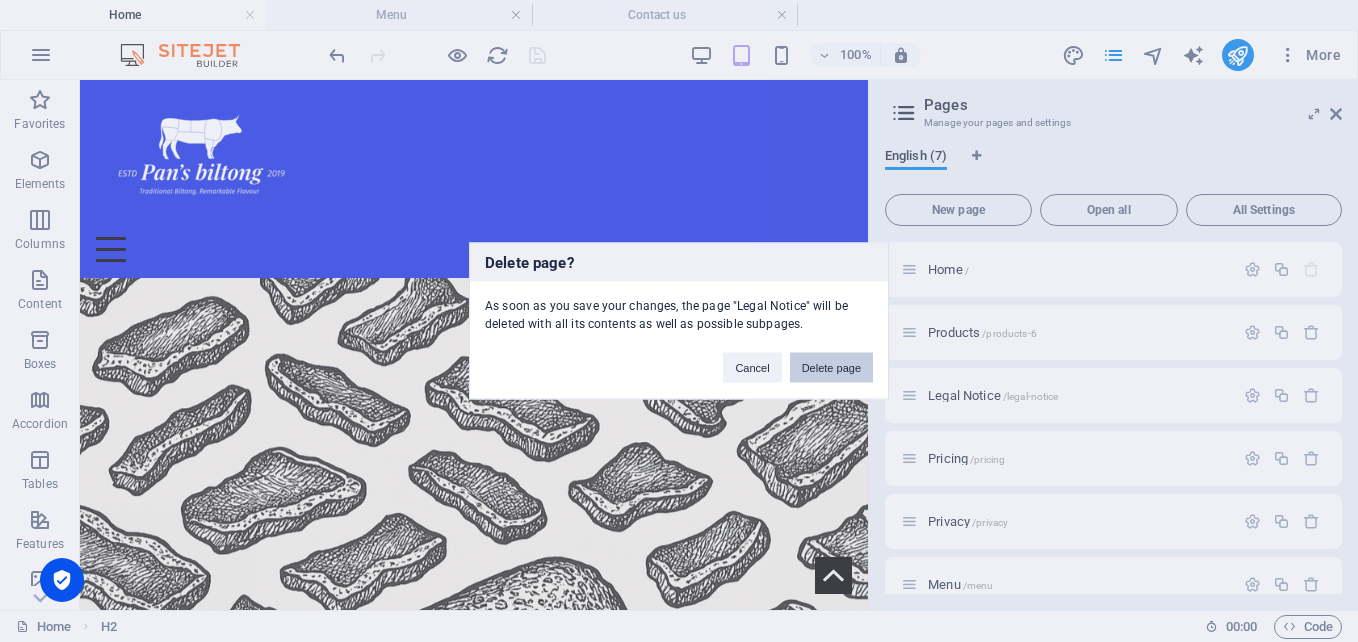 click on "Delete page" at bounding box center (831, 368) 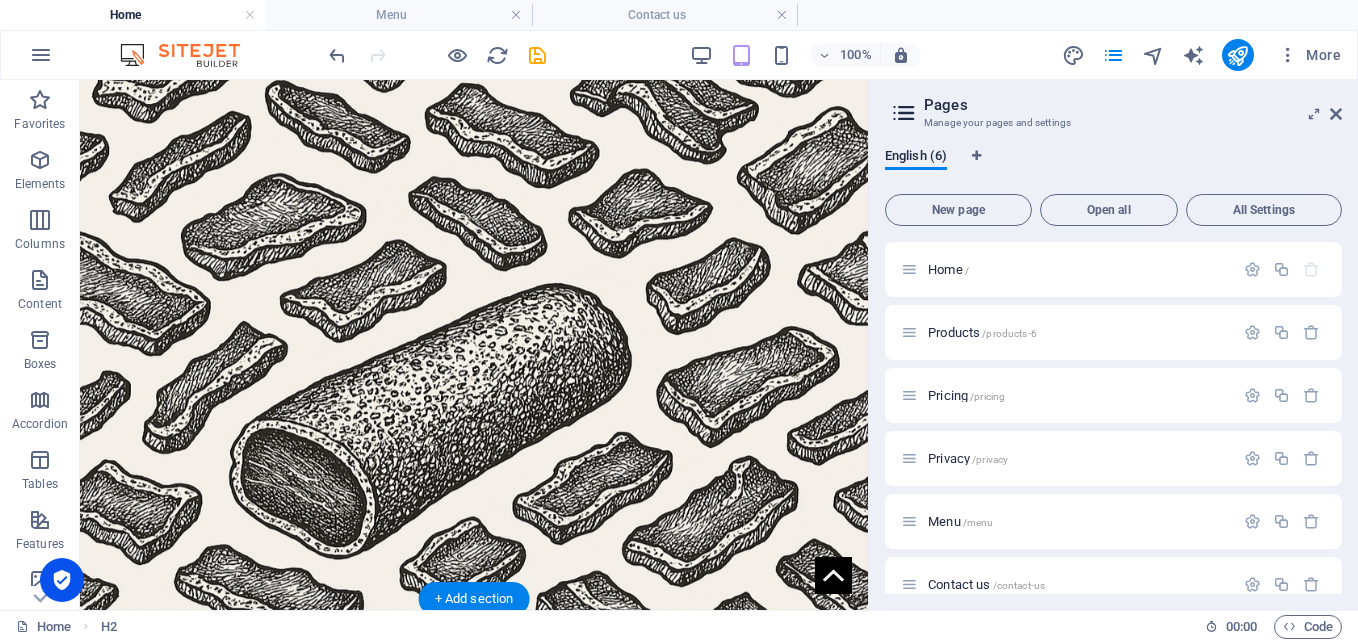 scroll, scrollTop: 575, scrollLeft: 0, axis: vertical 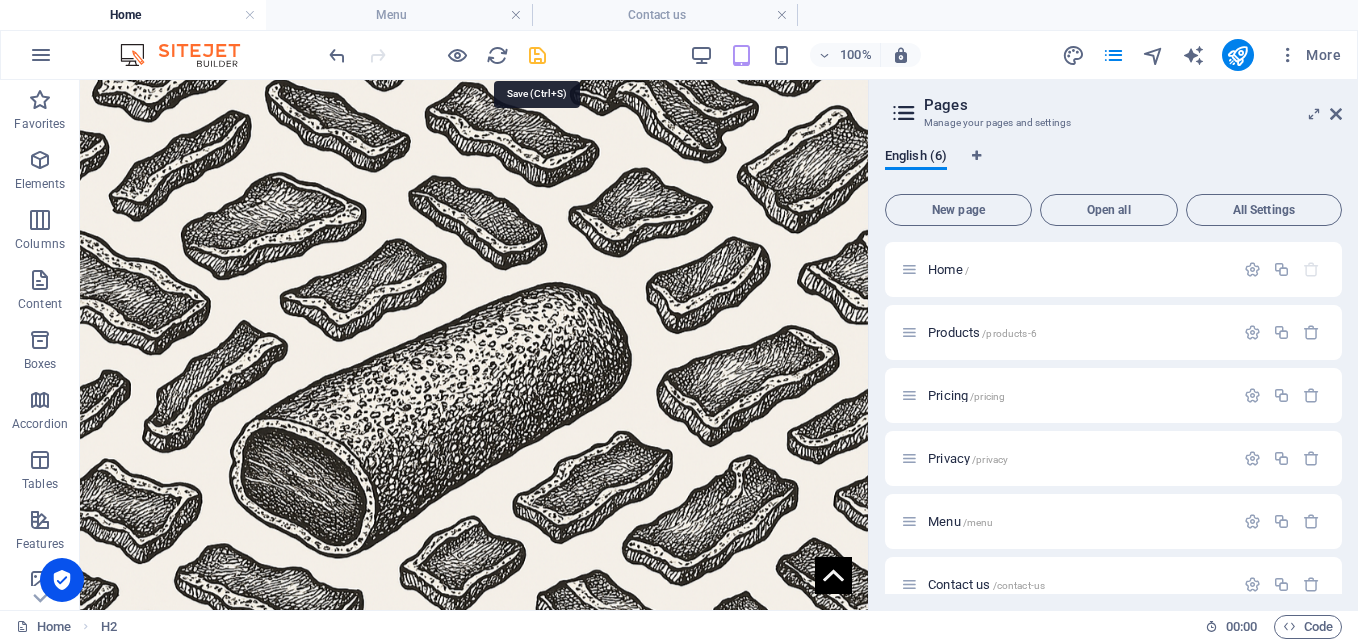 click at bounding box center [537, 55] 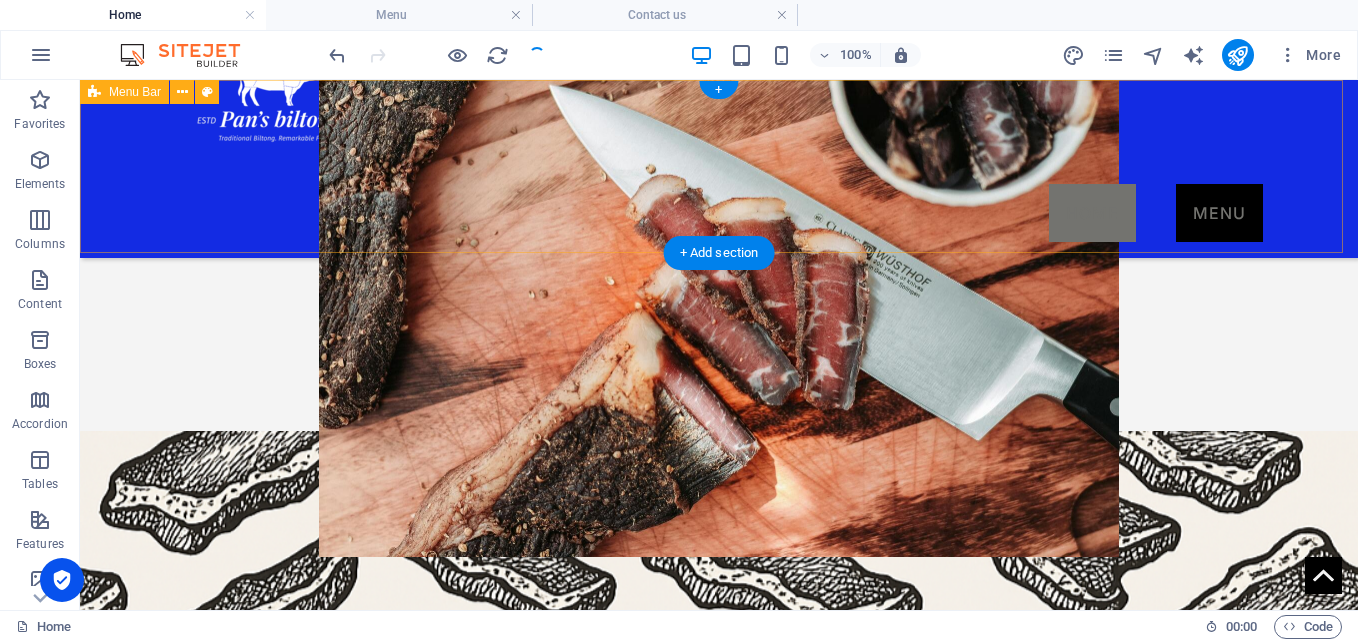scroll, scrollTop: 0, scrollLeft: 0, axis: both 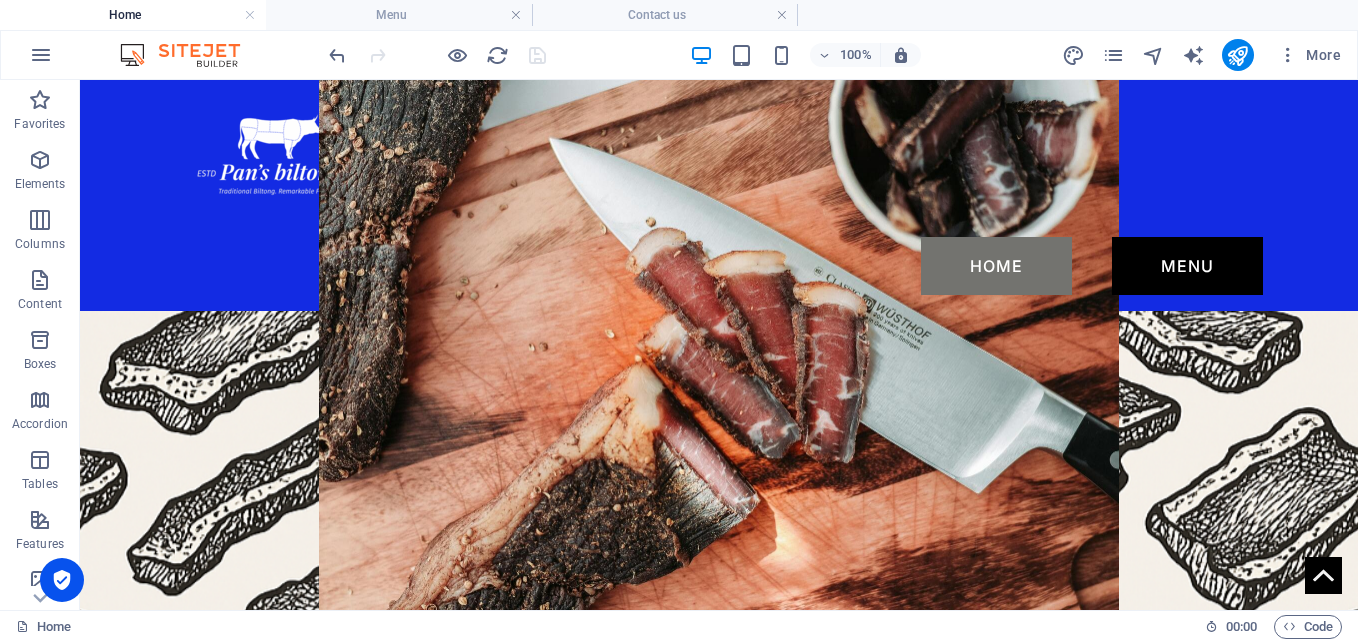 click on "More" at bounding box center (1205, 55) 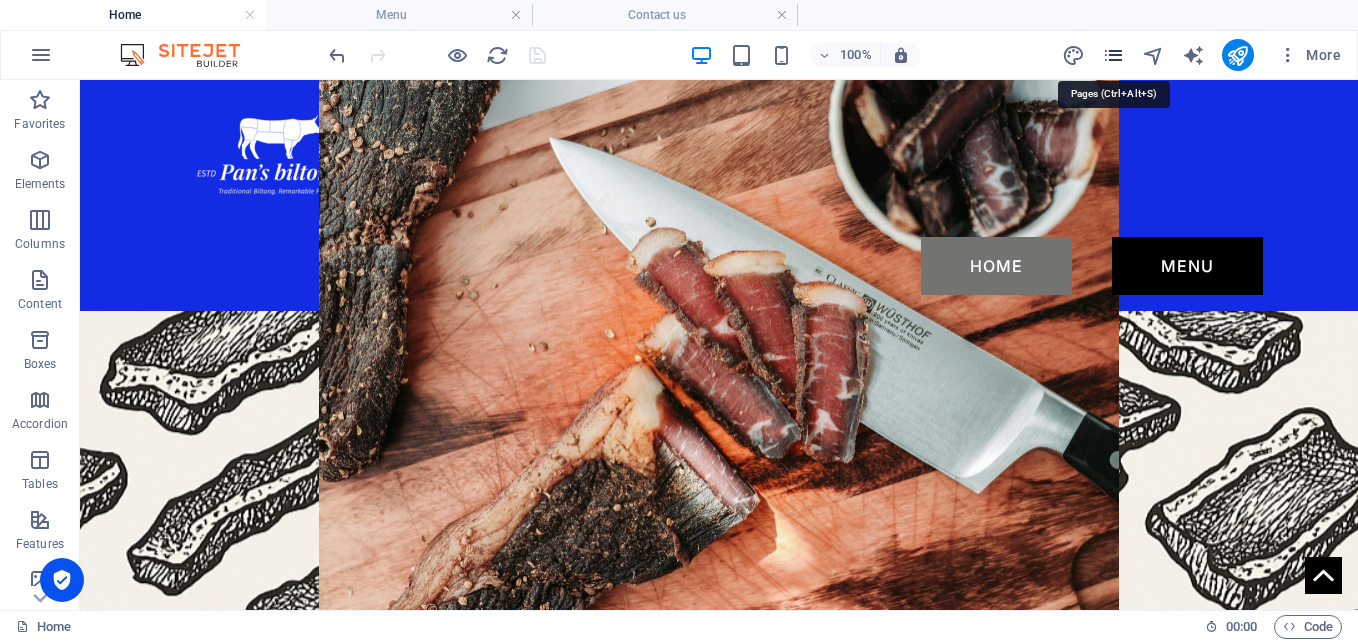 click at bounding box center (1113, 55) 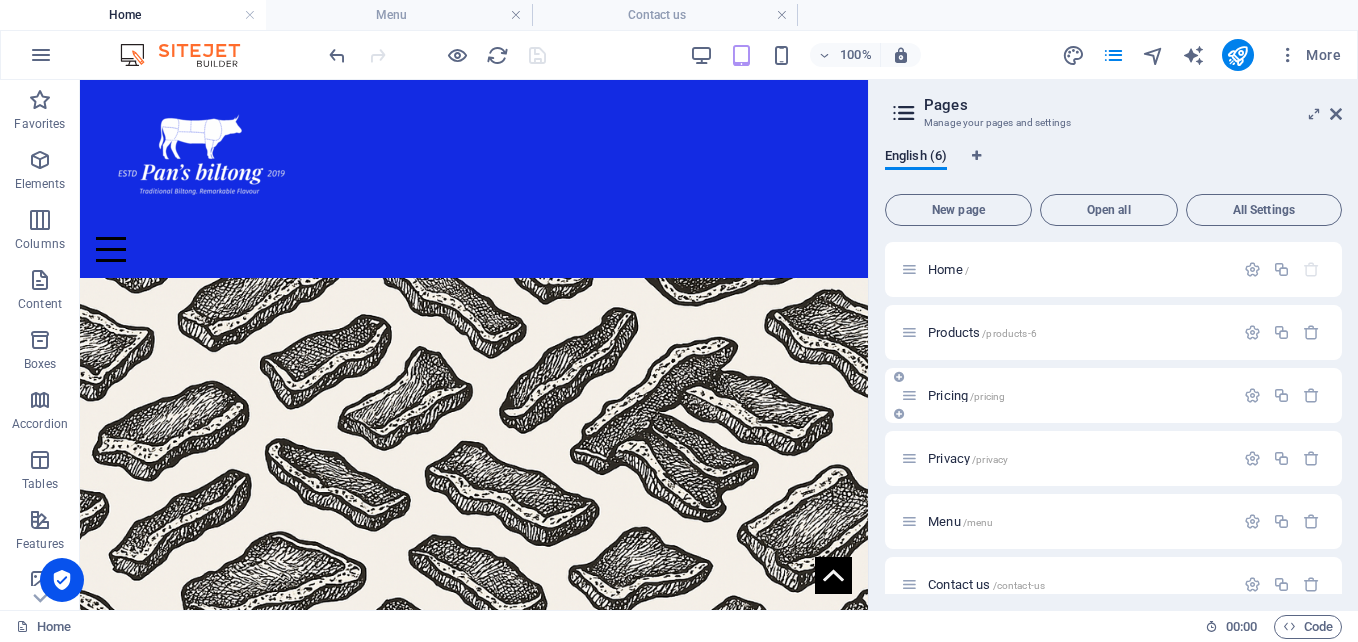 scroll, scrollTop: 26, scrollLeft: 0, axis: vertical 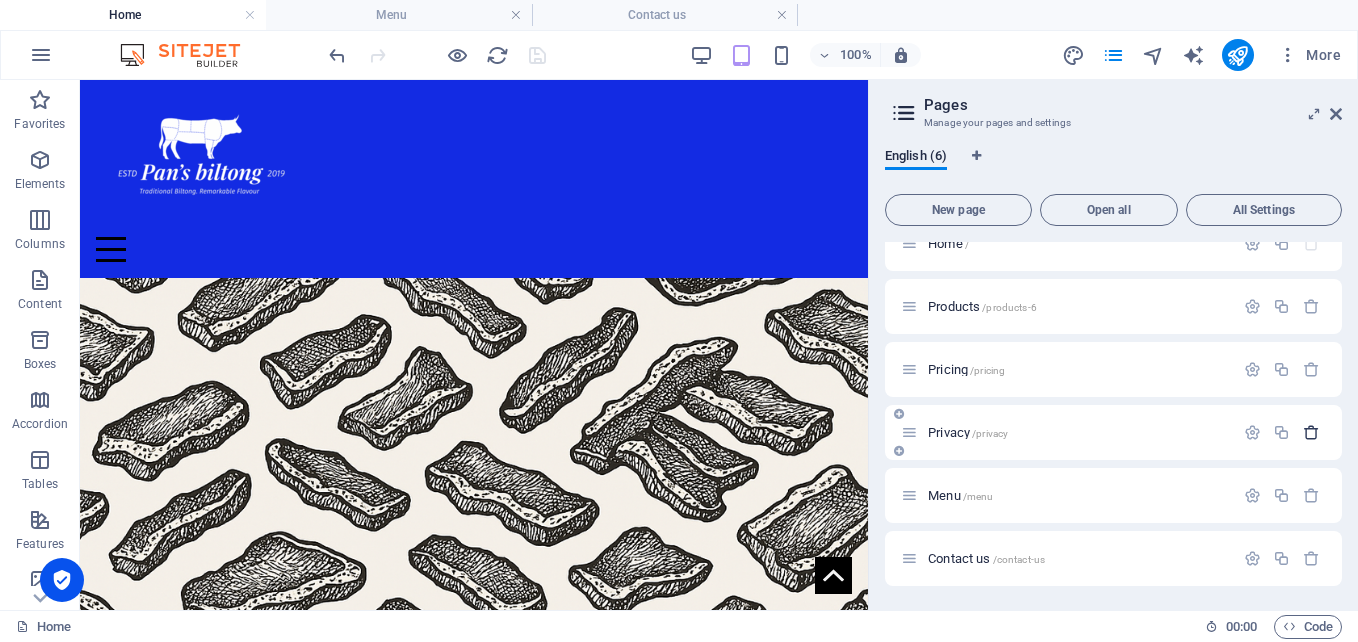 click at bounding box center (1311, 432) 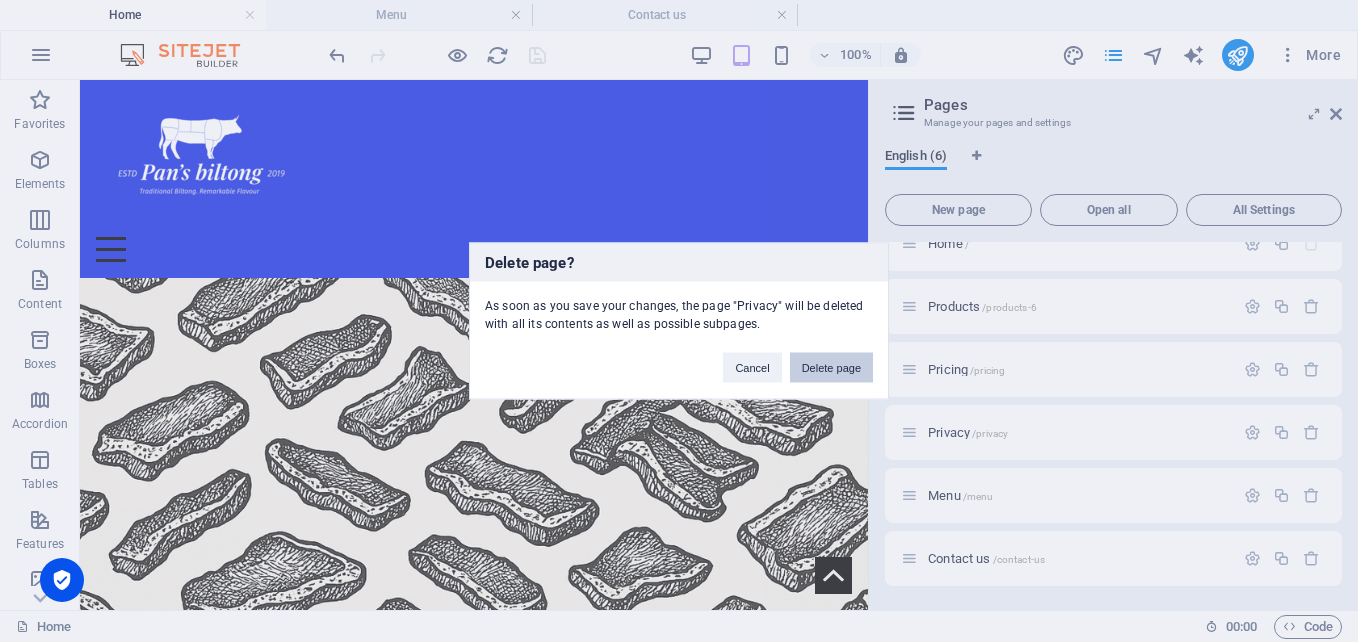 click on "Delete page" at bounding box center [831, 368] 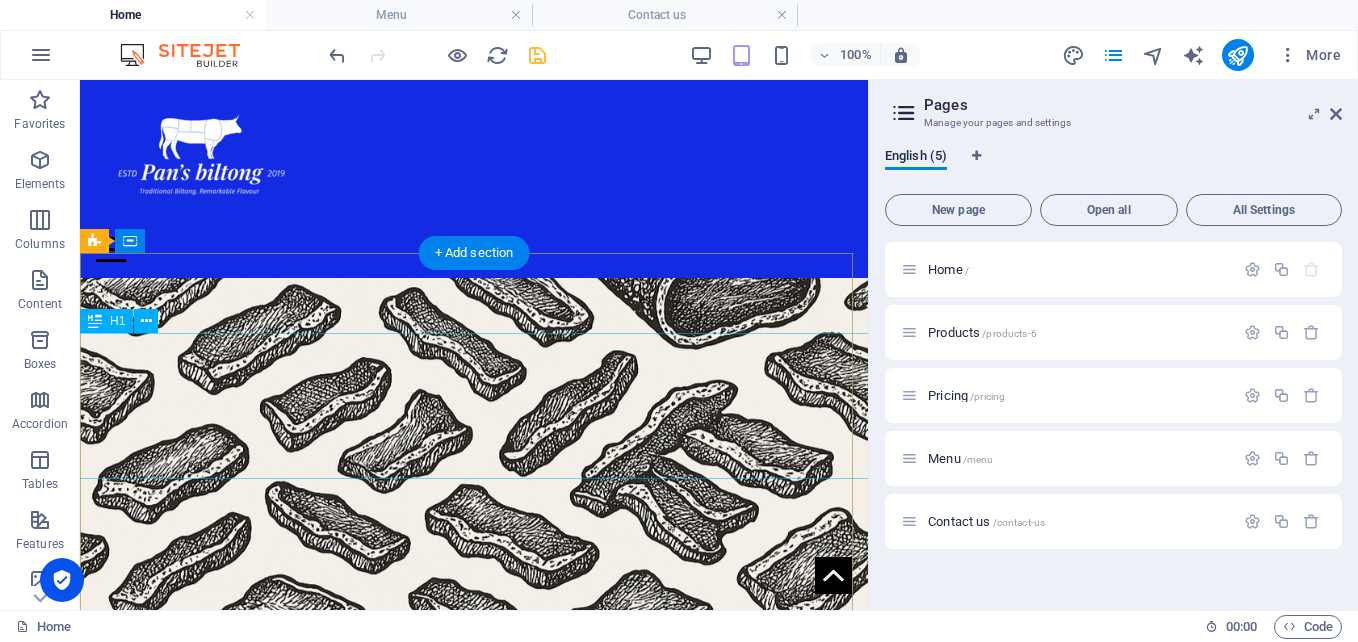 scroll, scrollTop: 0, scrollLeft: 0, axis: both 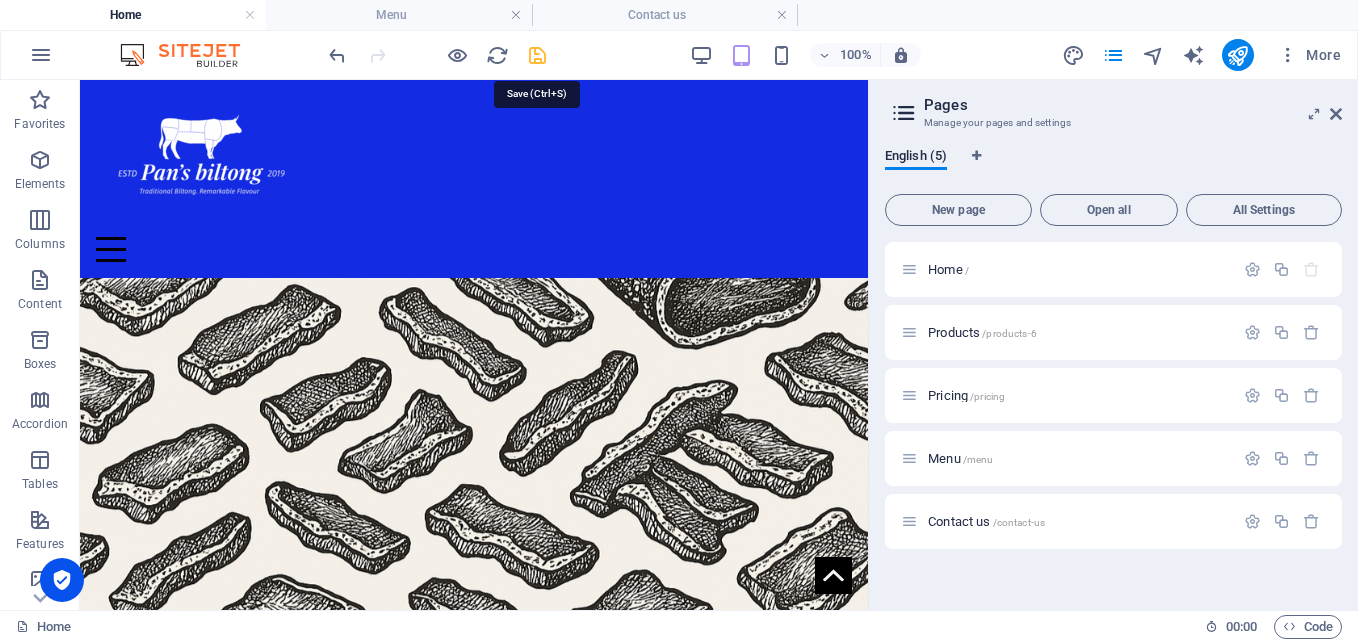 click at bounding box center (537, 55) 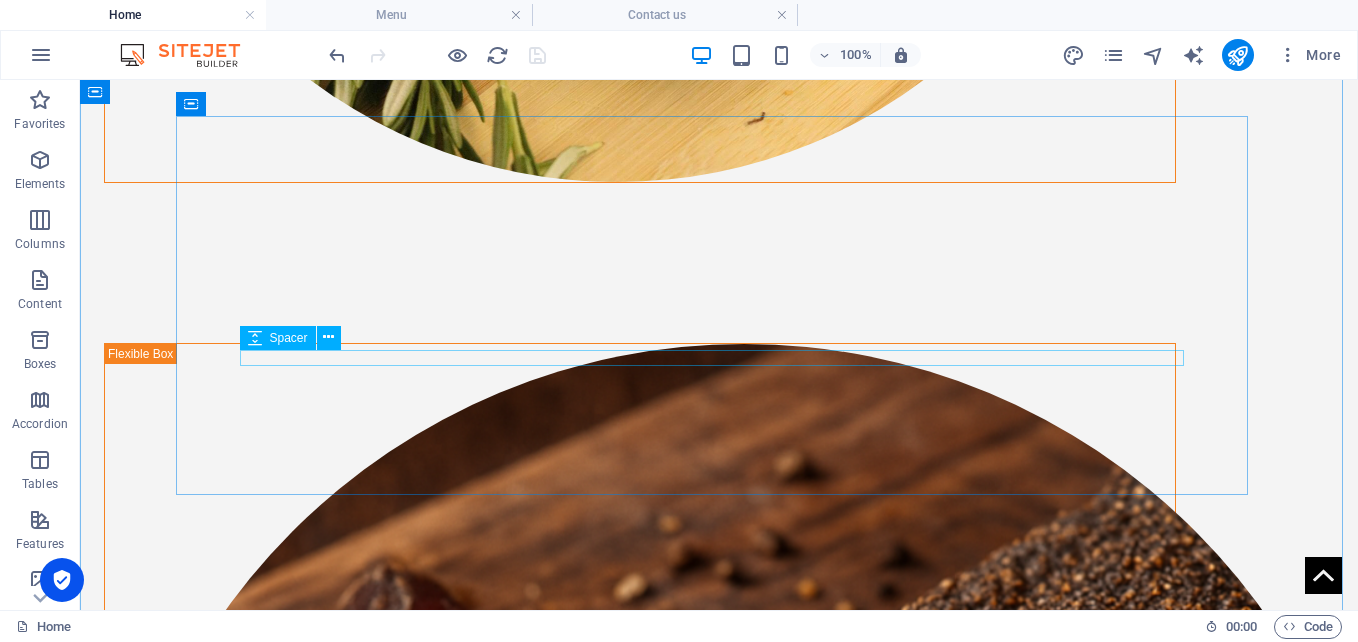 scroll, scrollTop: 2864, scrollLeft: 0, axis: vertical 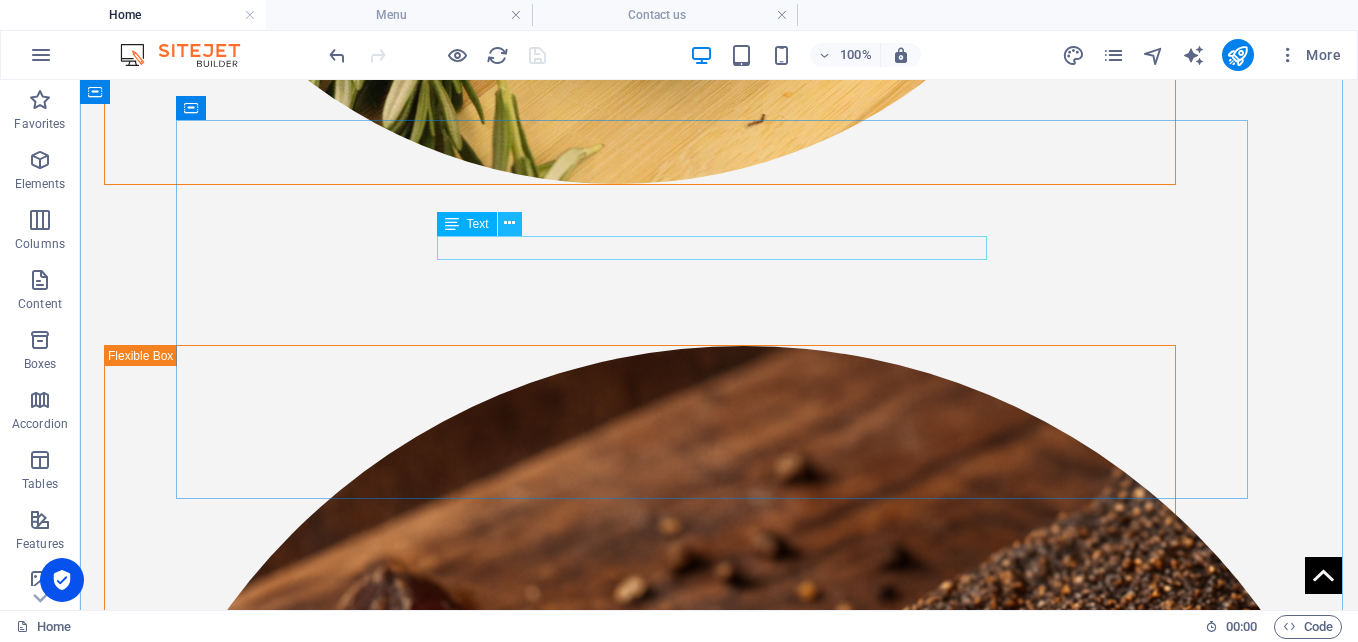 click at bounding box center [509, 223] 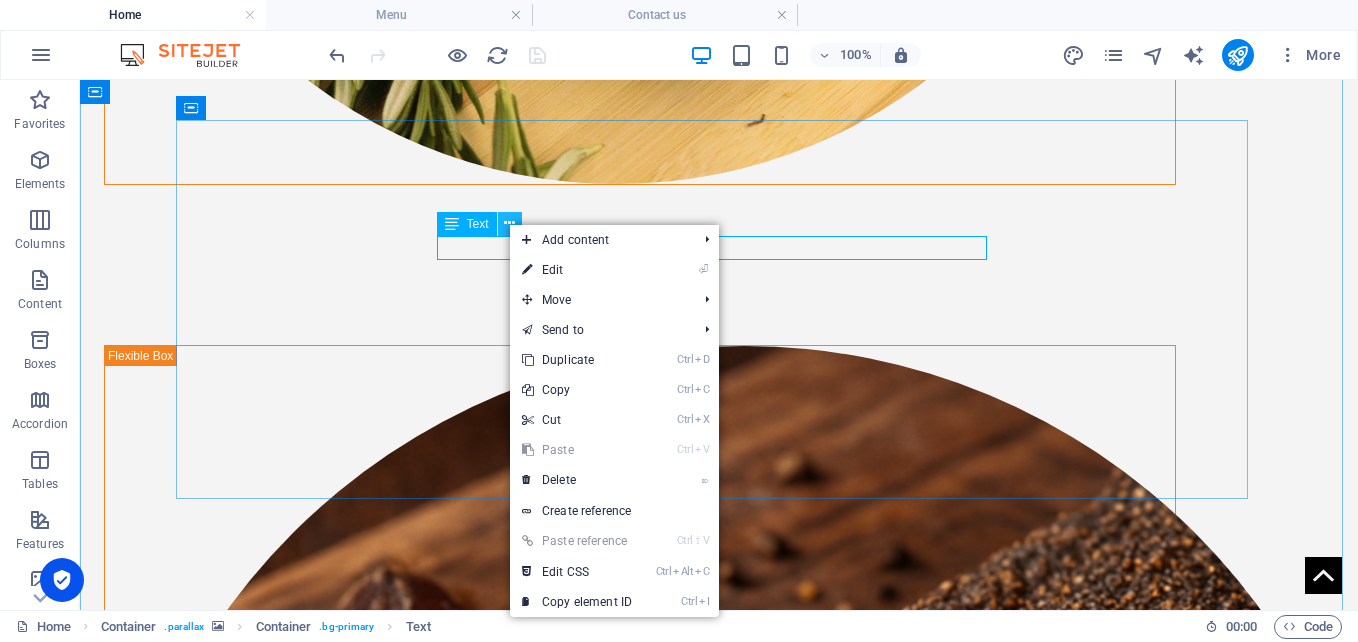 click at bounding box center (510, 224) 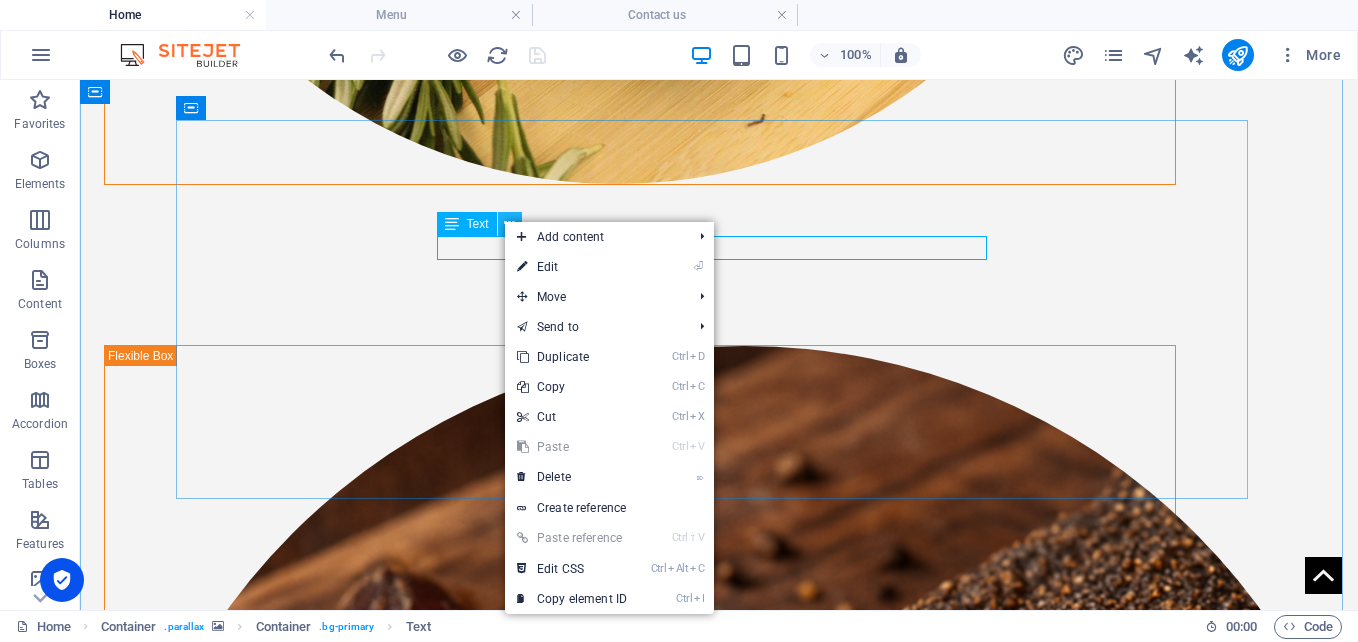click at bounding box center (510, 224) 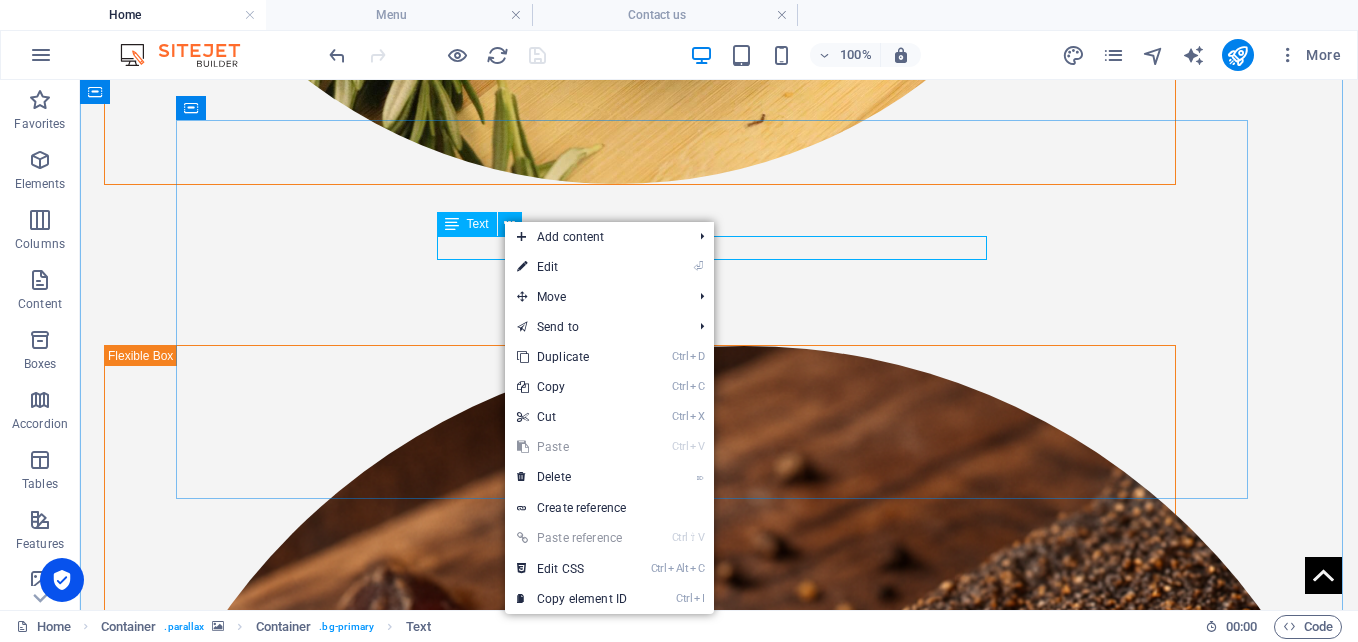 click on "Details about us" at bounding box center (719, 3673) 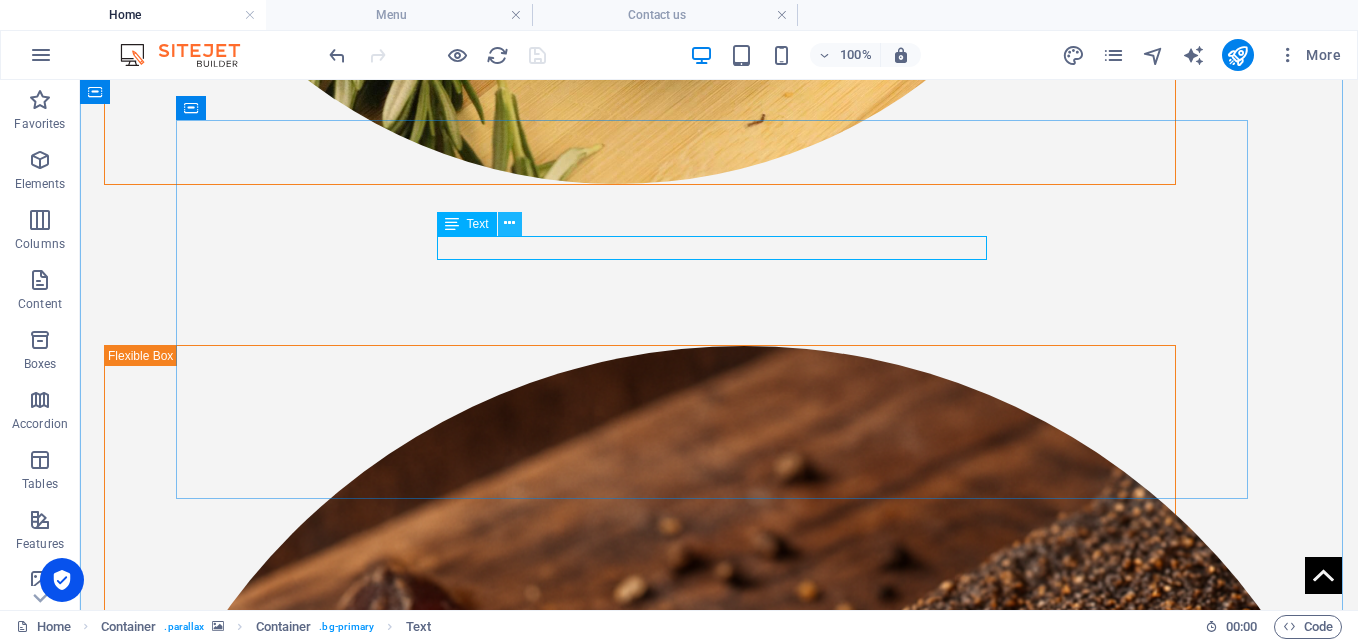 click at bounding box center [509, 223] 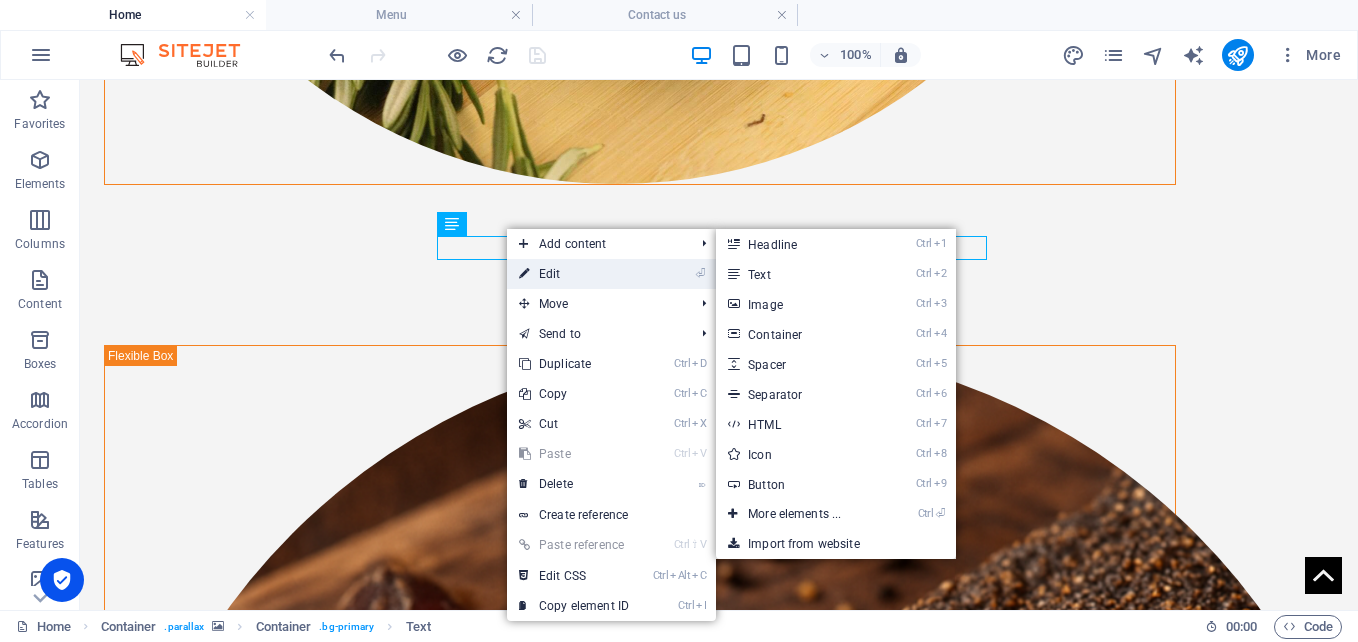 click on "⏎  Edit" at bounding box center [574, 274] 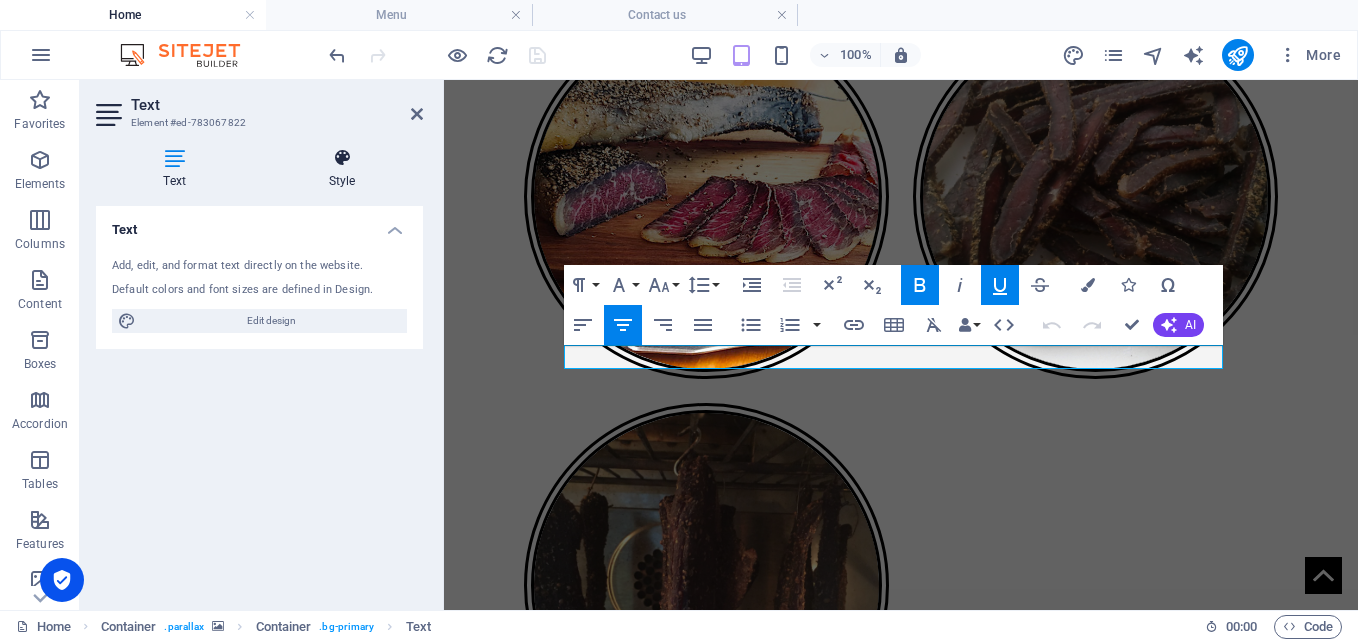 click at bounding box center [342, 158] 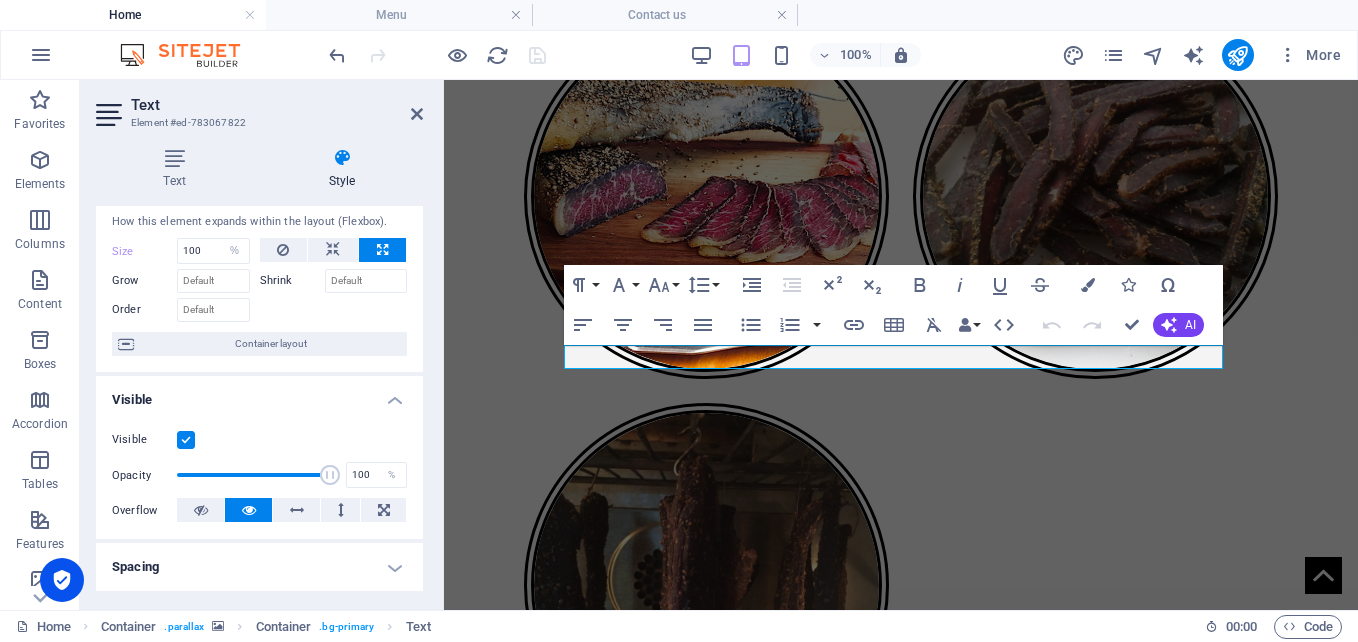 scroll, scrollTop: 0, scrollLeft: 0, axis: both 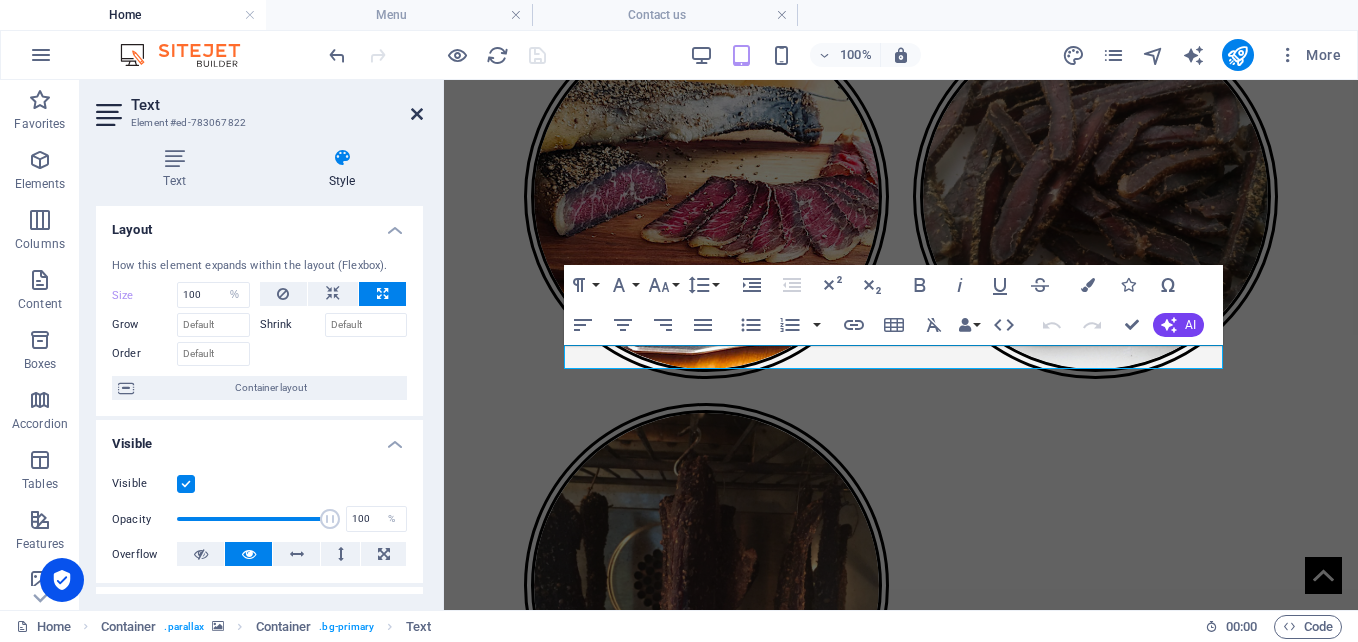 click at bounding box center [417, 114] 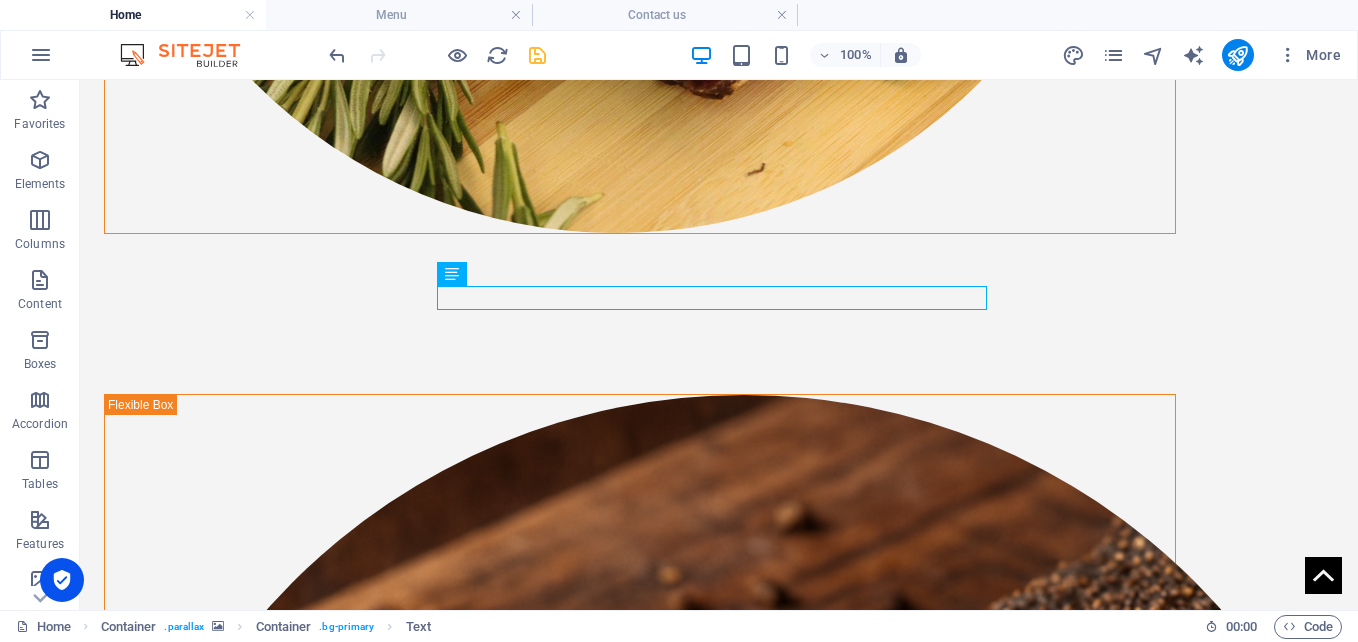 scroll, scrollTop: 2813, scrollLeft: 0, axis: vertical 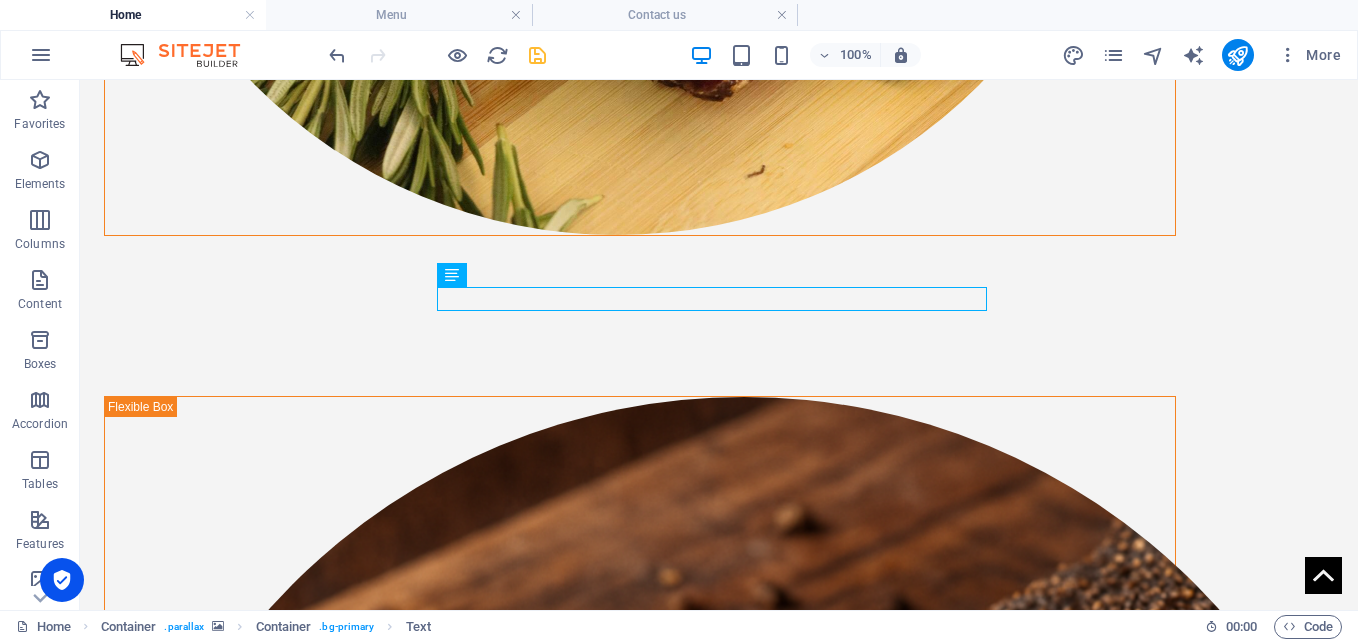 click at bounding box center [437, 55] 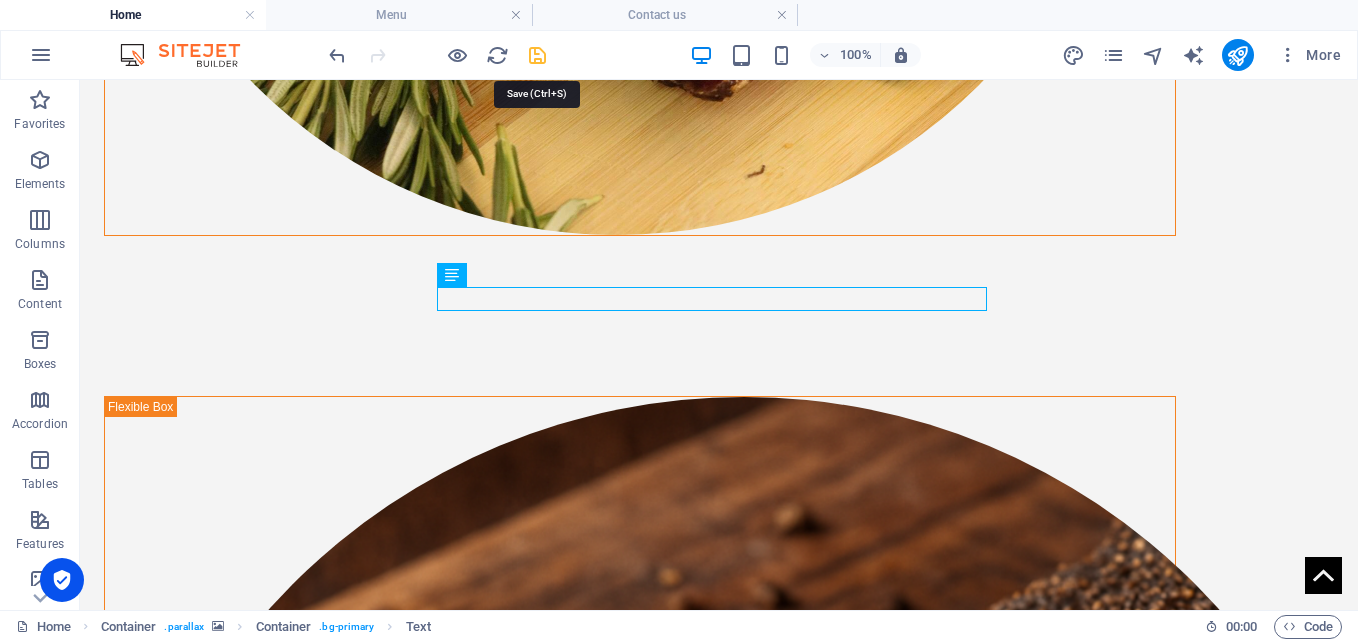 click at bounding box center (537, 55) 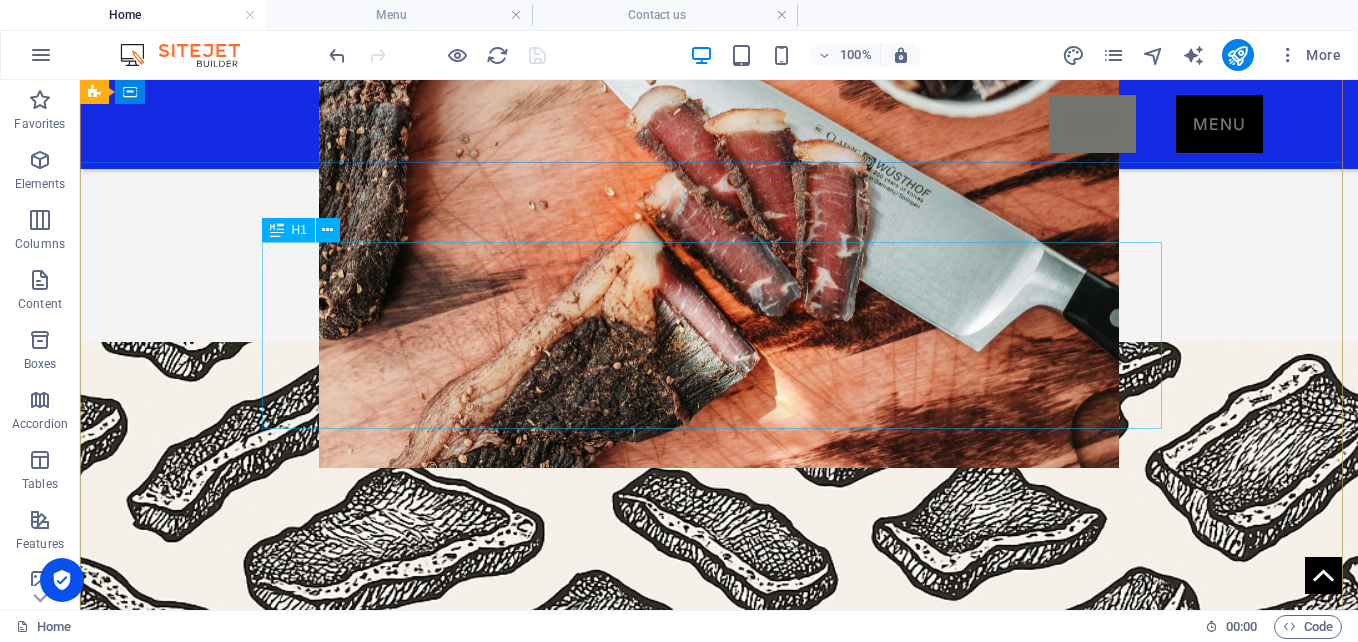 scroll, scrollTop: 0, scrollLeft: 0, axis: both 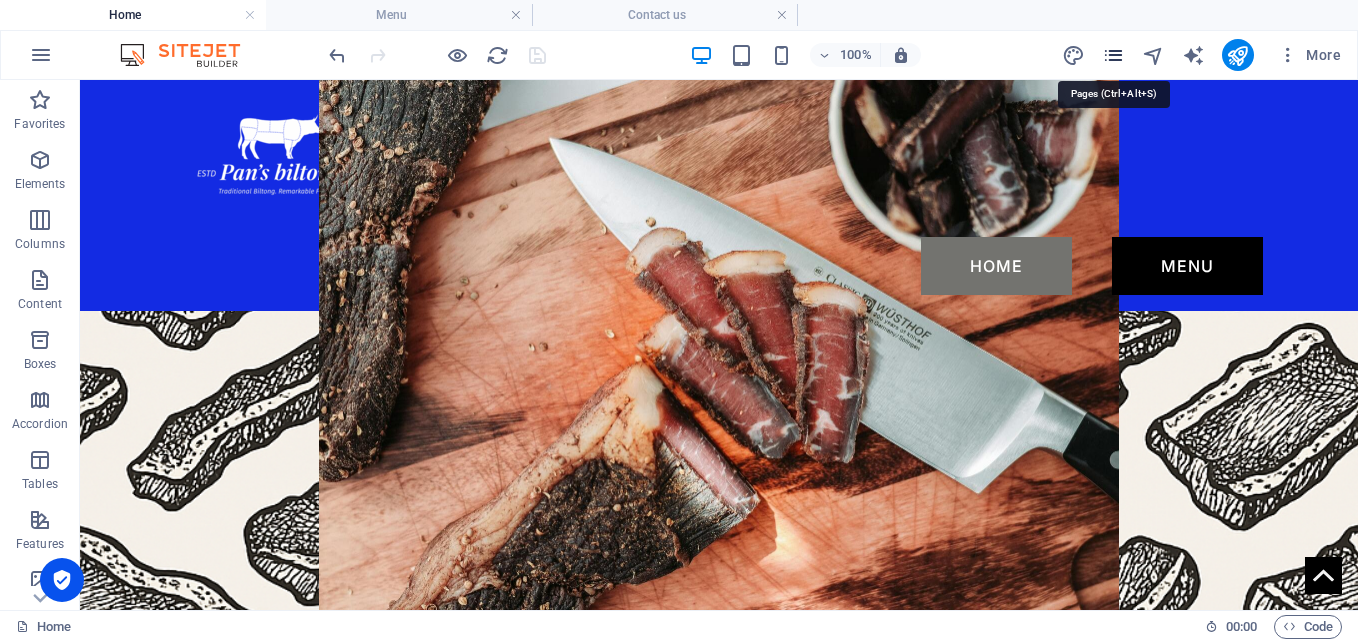 click at bounding box center (1113, 55) 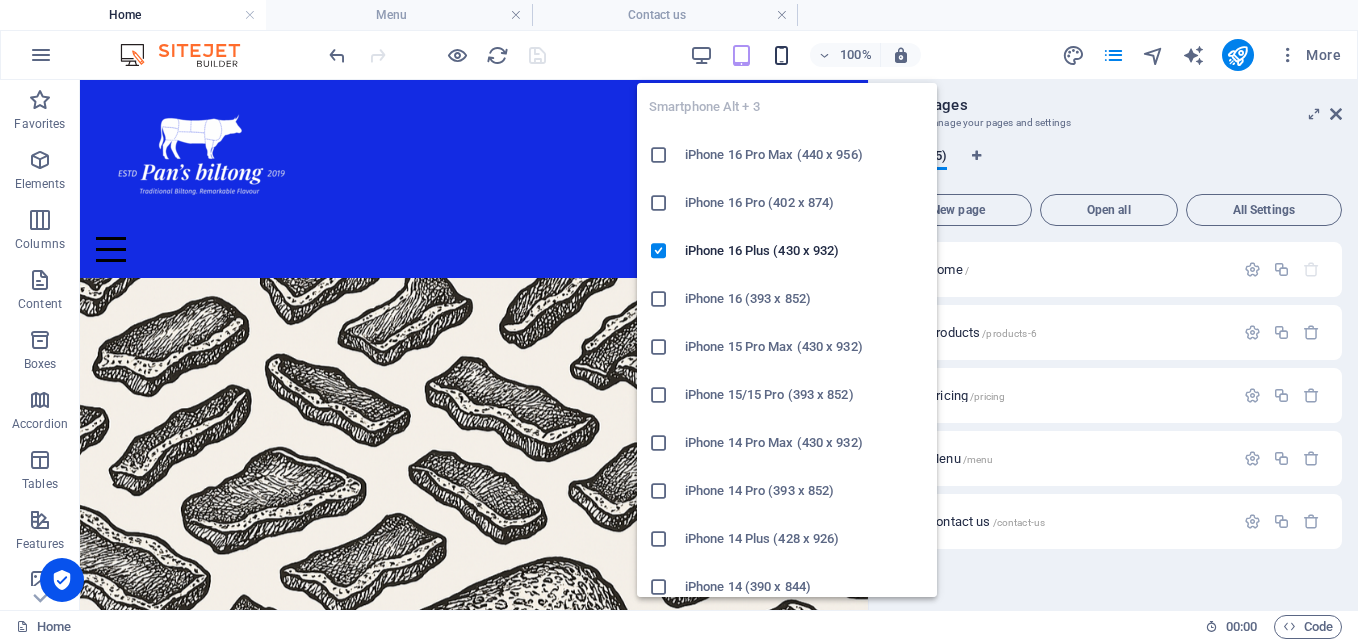 click at bounding box center [781, 55] 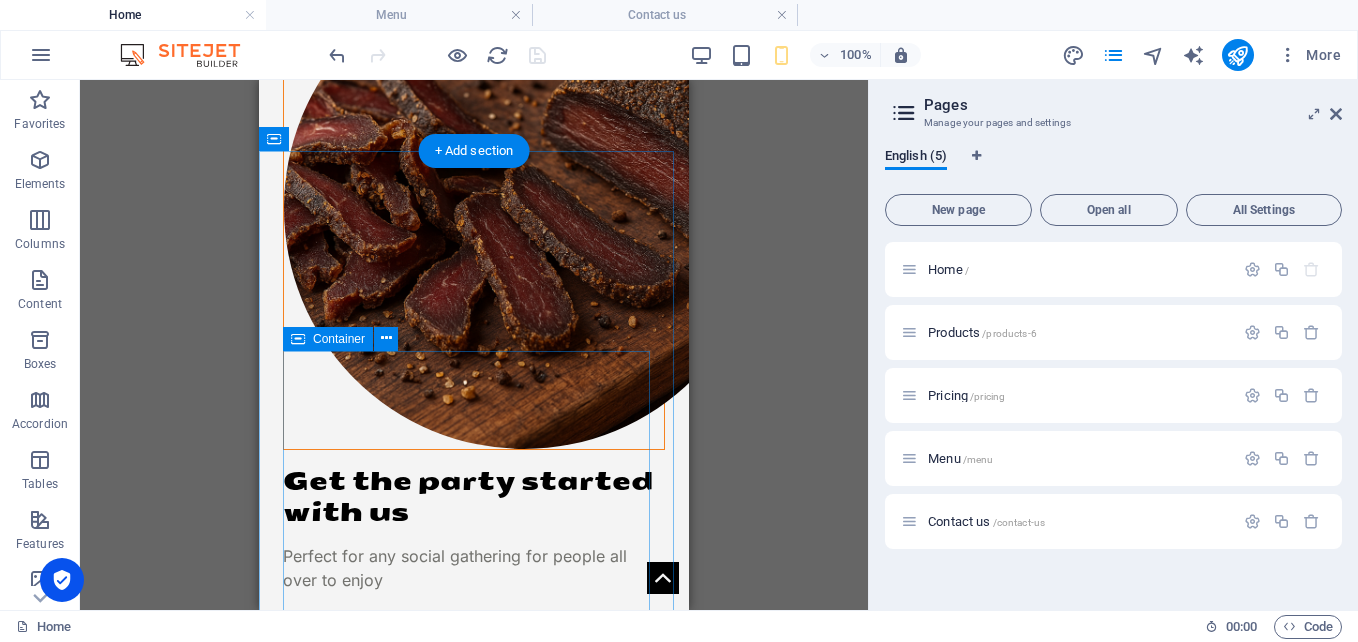 scroll, scrollTop: 3009, scrollLeft: 0, axis: vertical 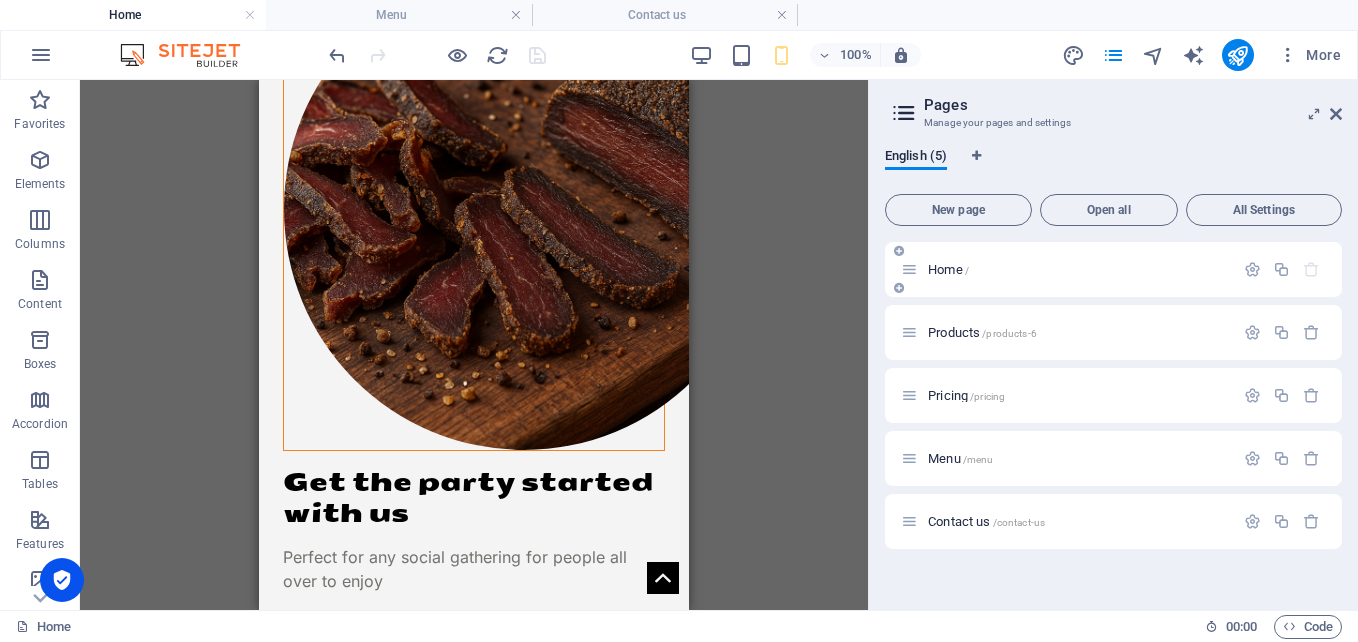 click on "Home /" at bounding box center (1078, 269) 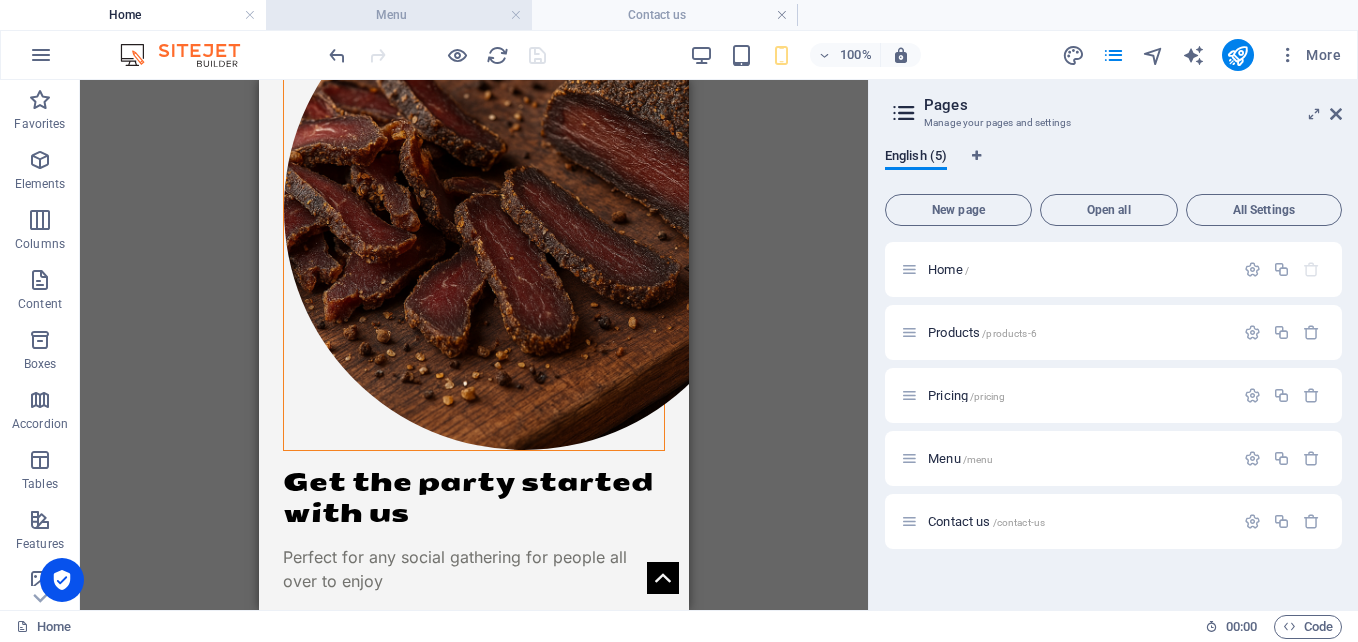 click on "Menu" at bounding box center (399, 15) 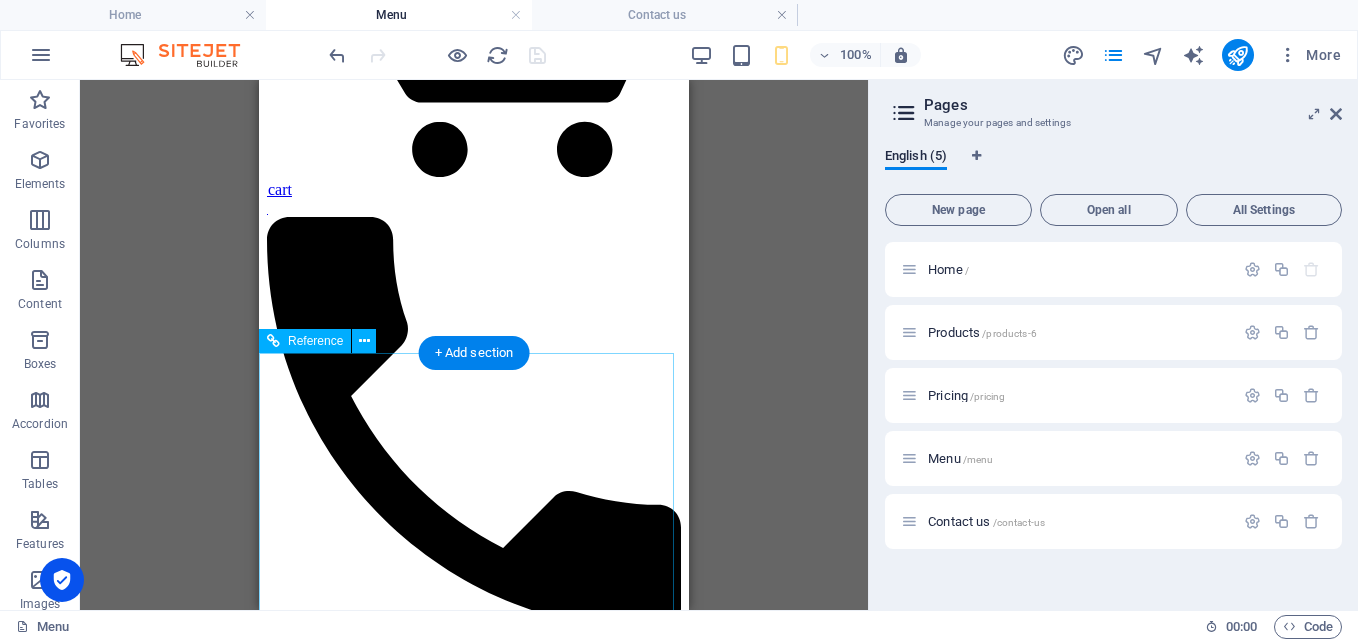 scroll, scrollTop: 437, scrollLeft: 0, axis: vertical 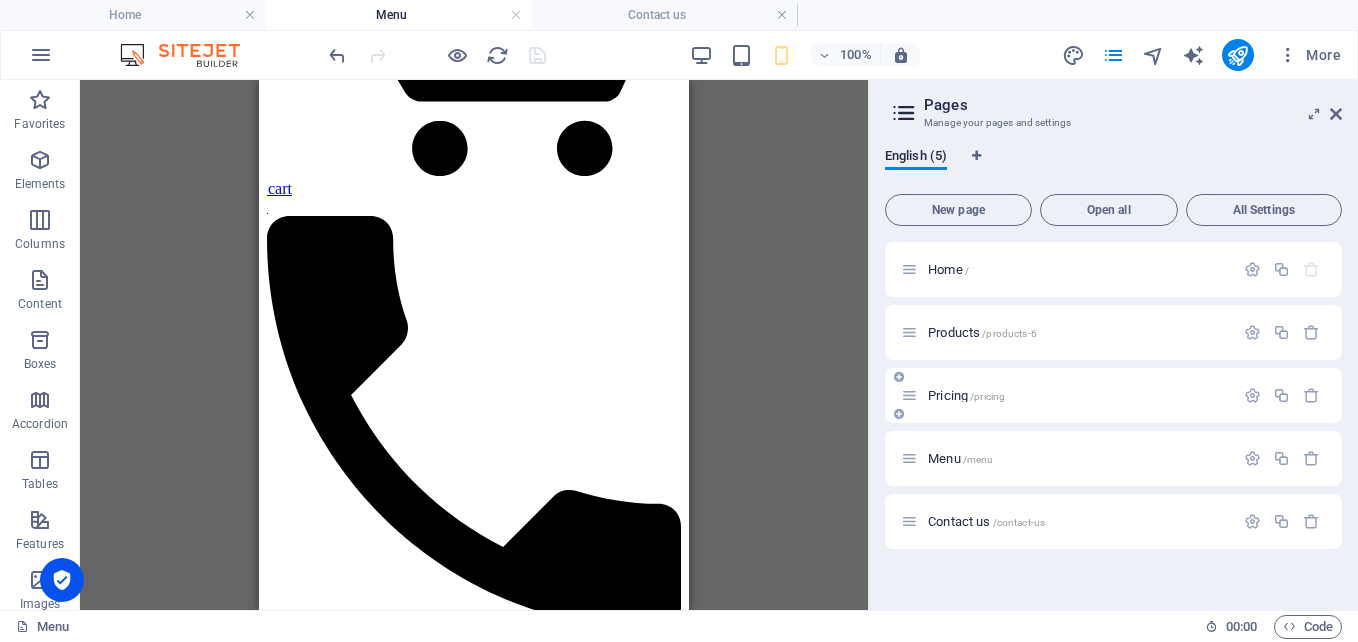 click on "Pricing /pricing" at bounding box center [1067, 395] 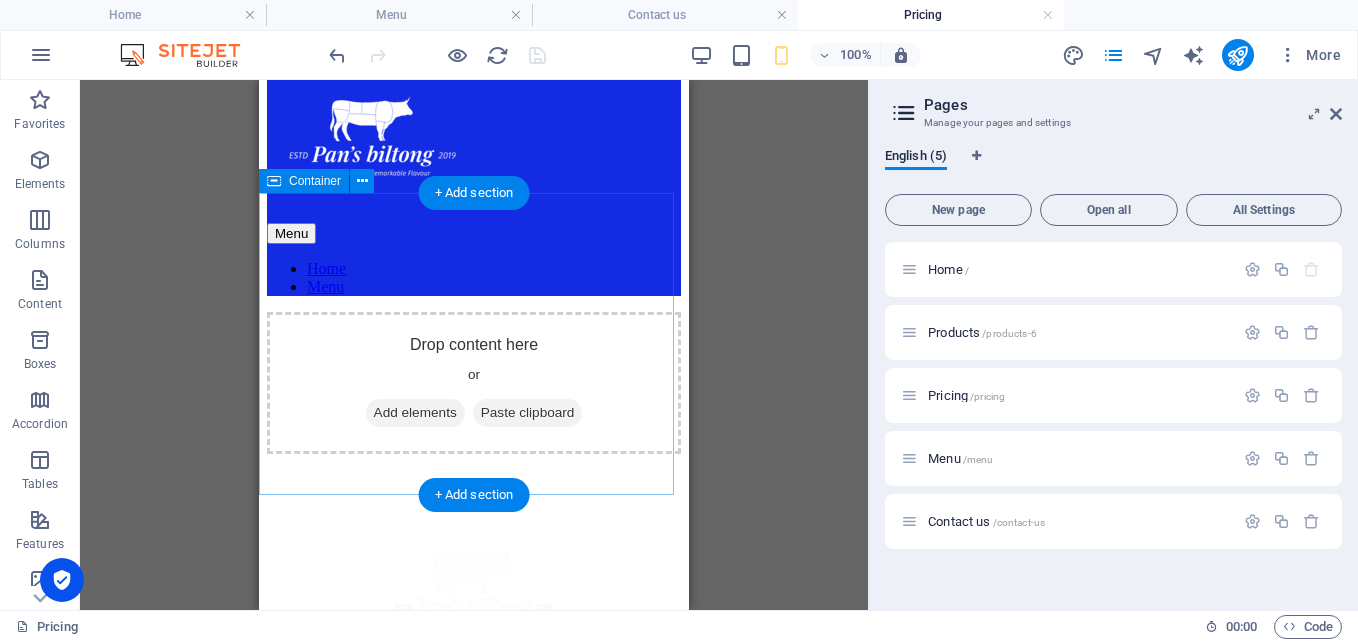 scroll, scrollTop: 0, scrollLeft: 0, axis: both 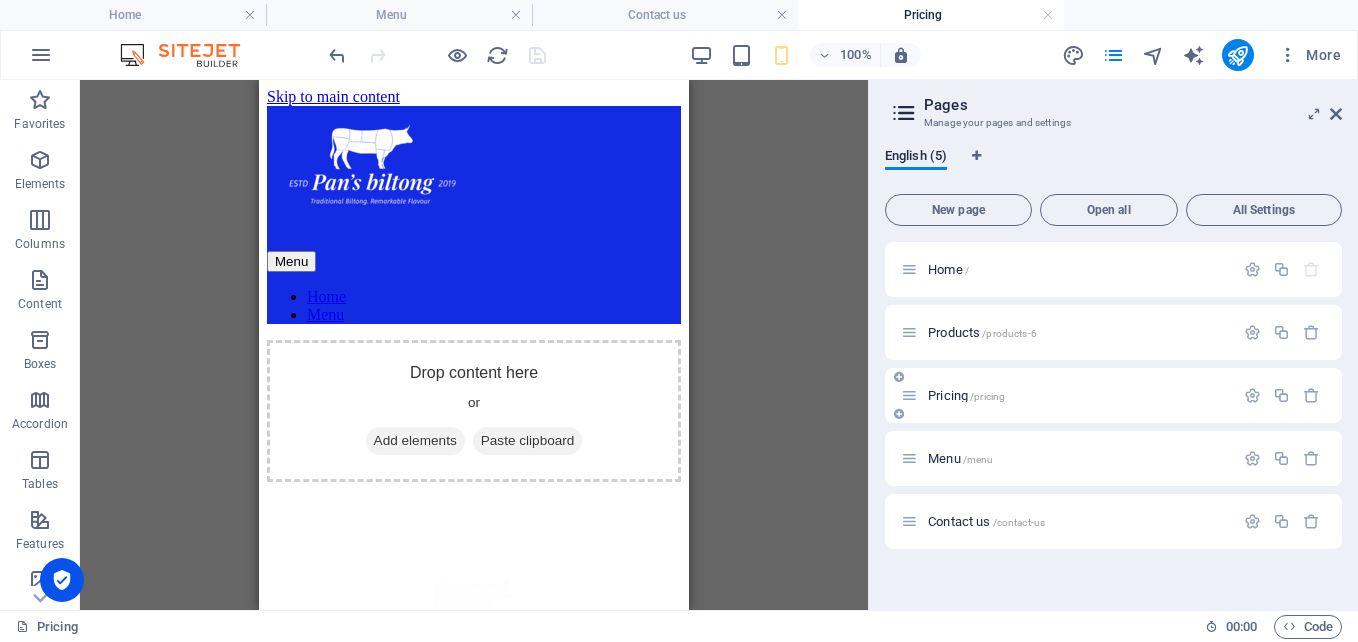 click on "/pricing" at bounding box center (987, 396) 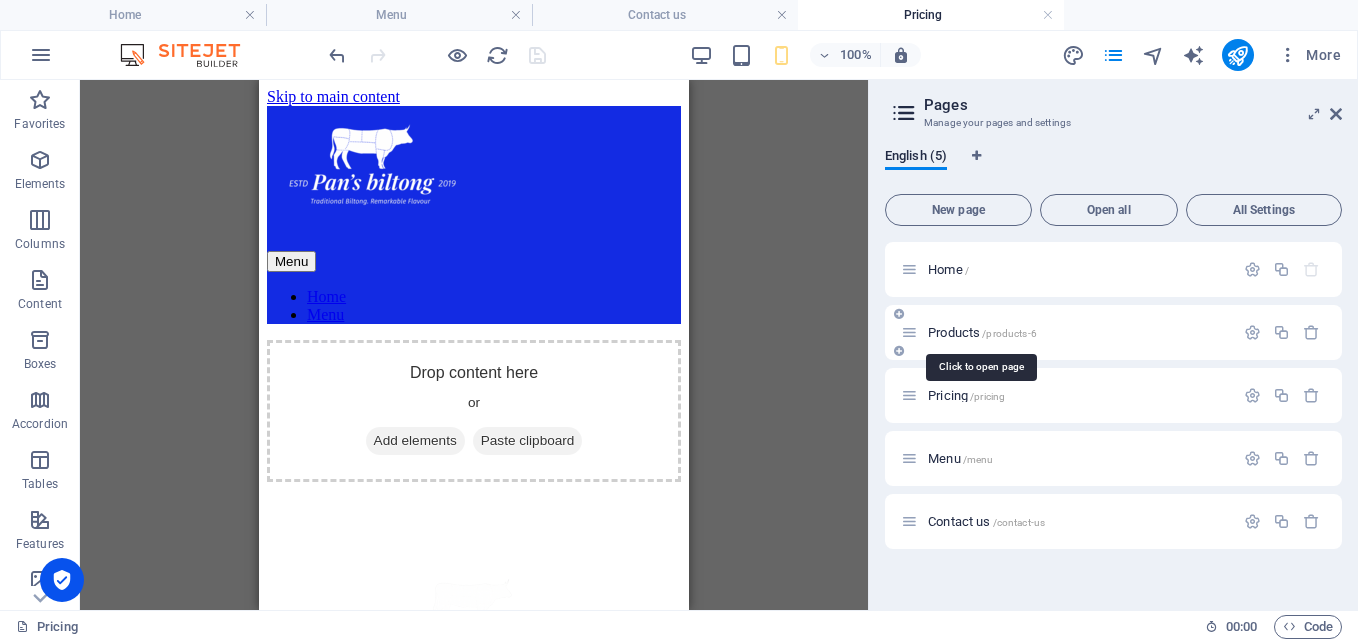 click on "Products /products-6" at bounding box center [982, 332] 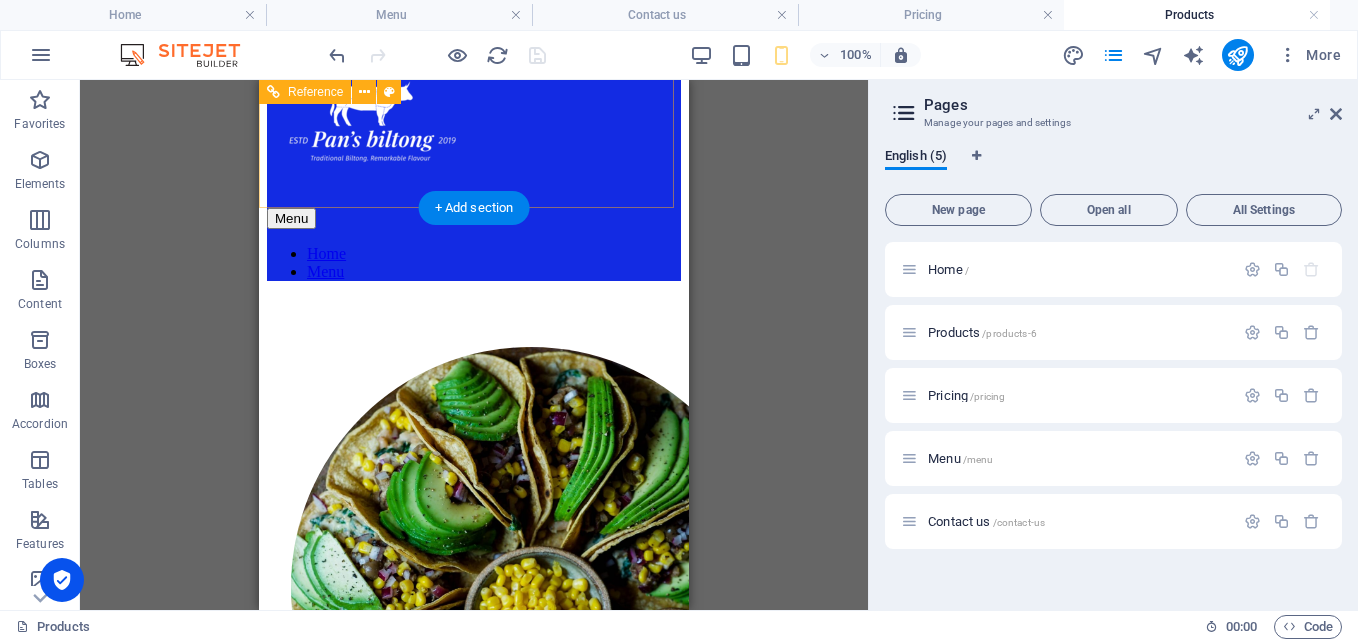 scroll, scrollTop: 0, scrollLeft: 0, axis: both 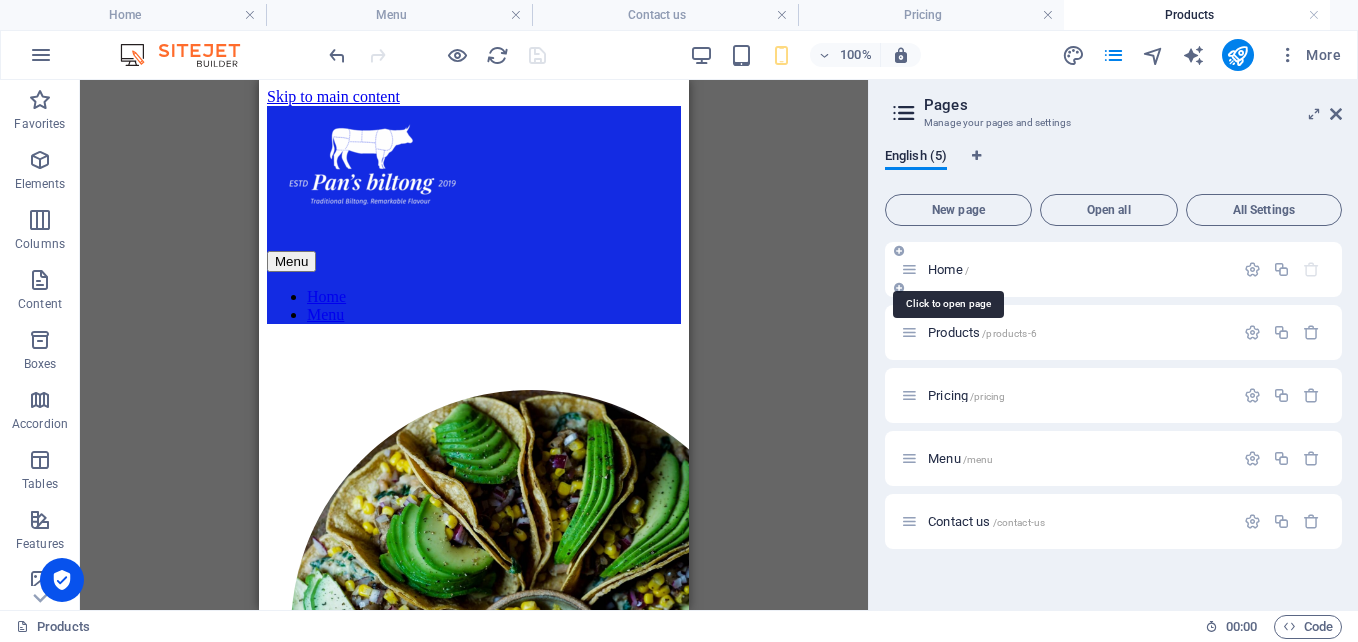 click on "Home /" at bounding box center (948, 269) 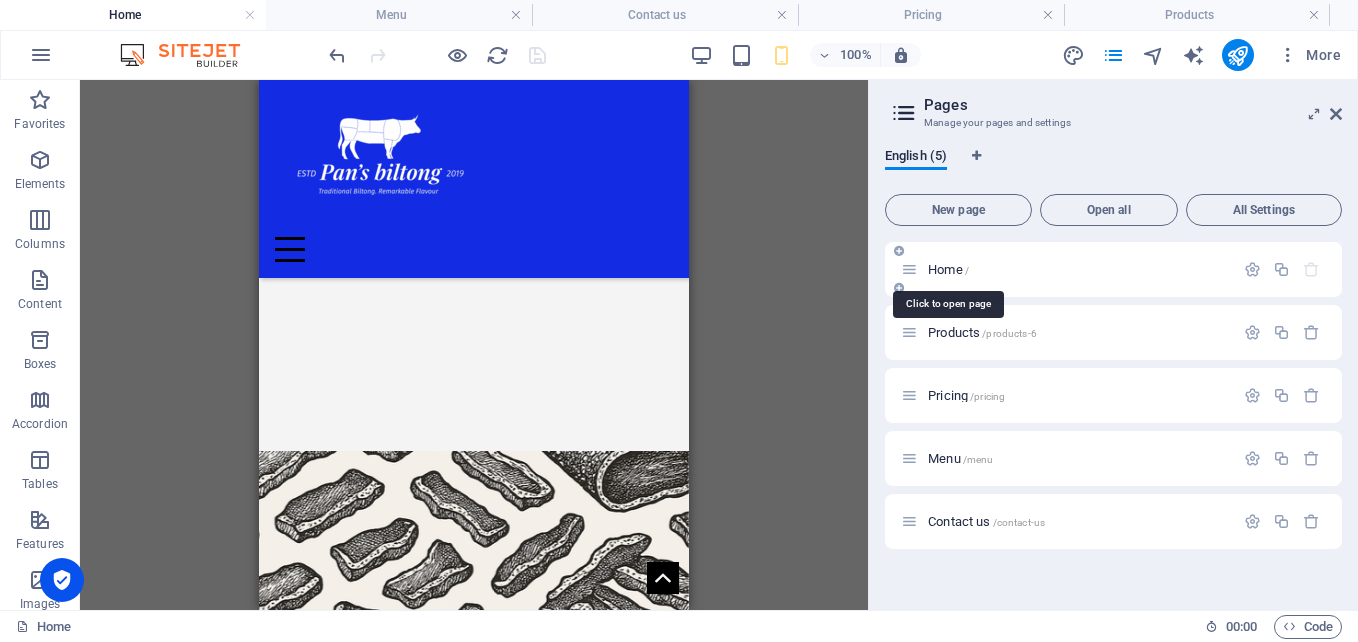 scroll, scrollTop: 3182, scrollLeft: 0, axis: vertical 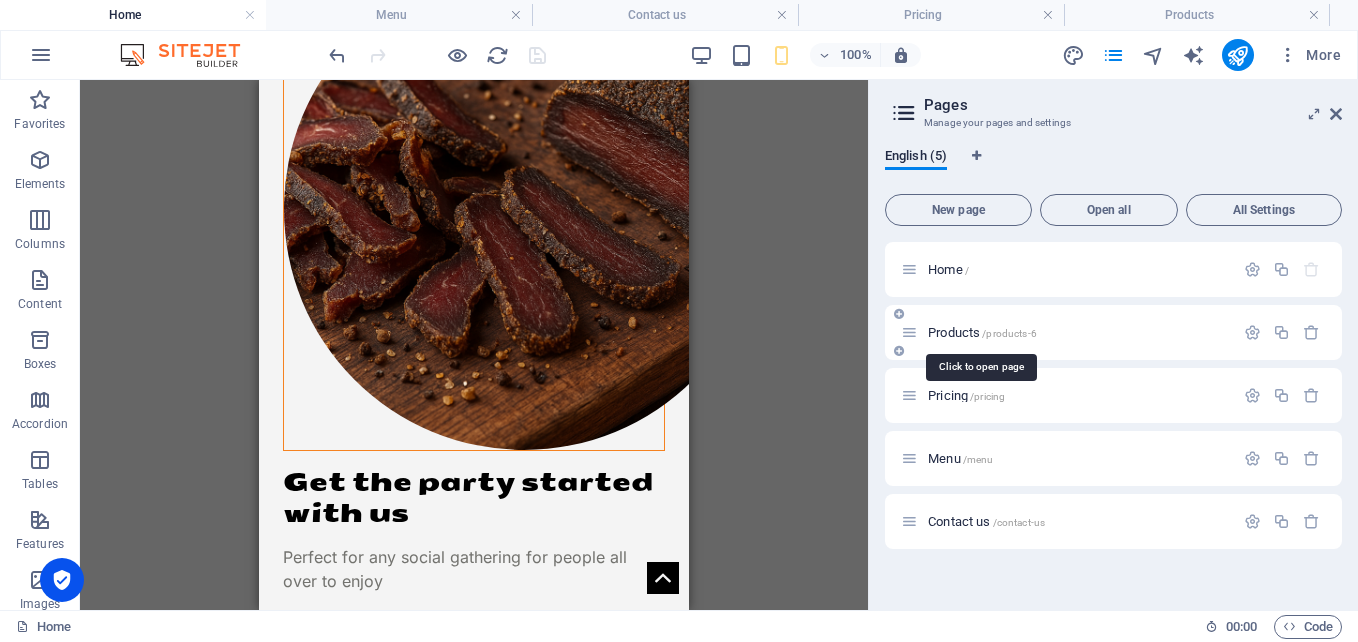 click on "Products /products-6" at bounding box center (982, 332) 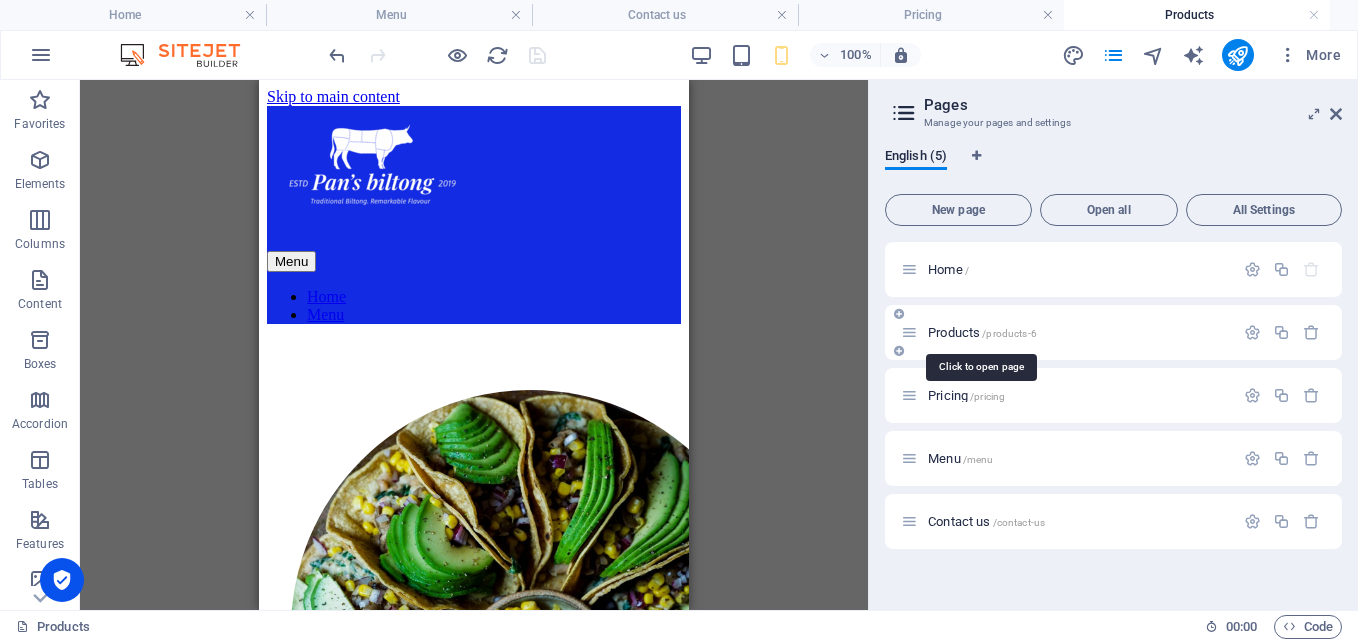 scroll, scrollTop: 0, scrollLeft: 0, axis: both 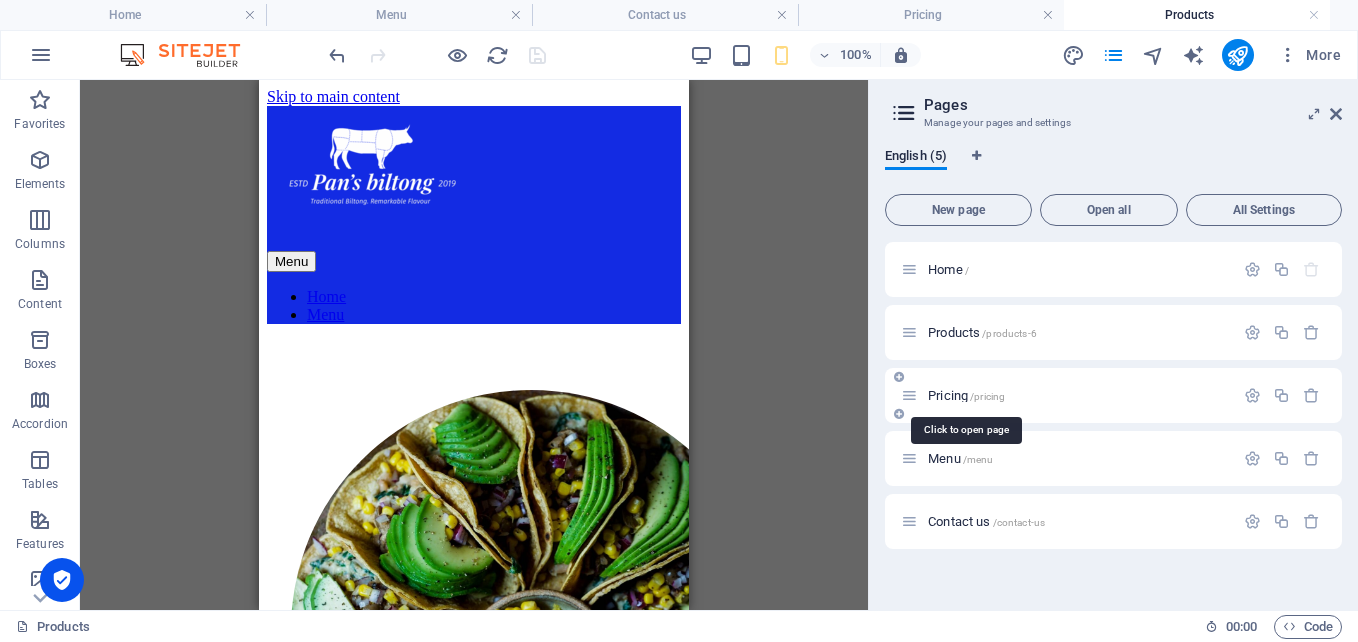 click on "Pricing /pricing" at bounding box center (966, 395) 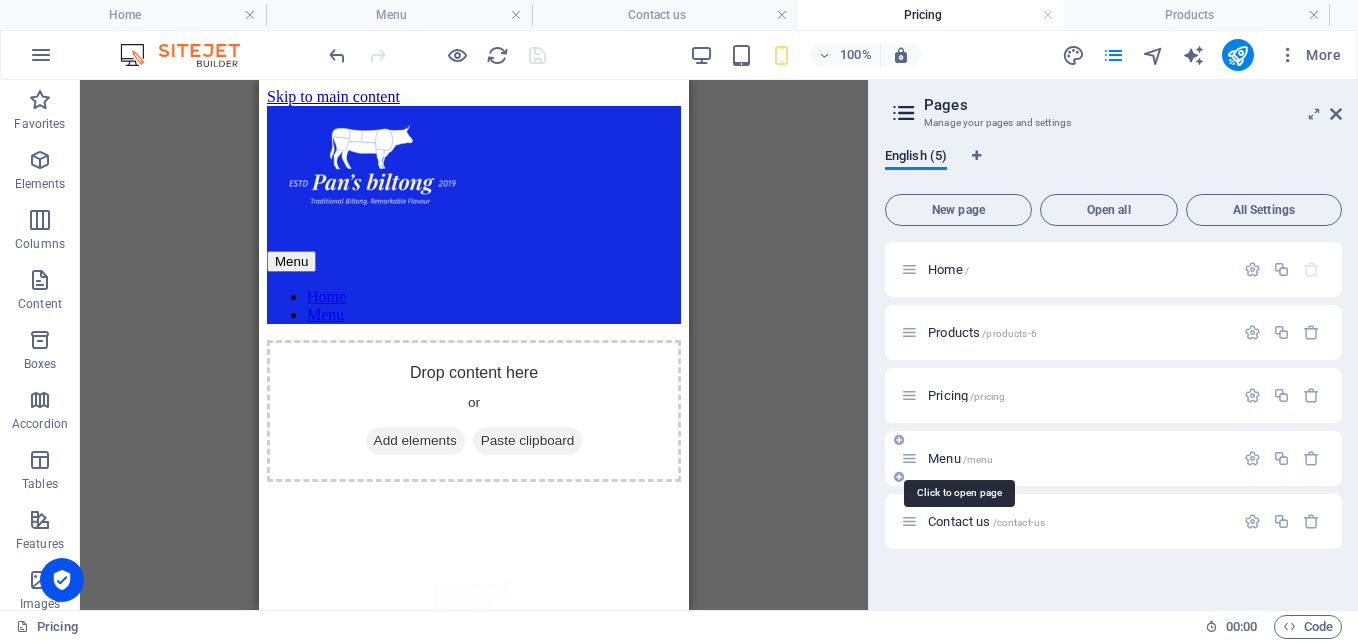 click on "Menu /menu" at bounding box center (960, 458) 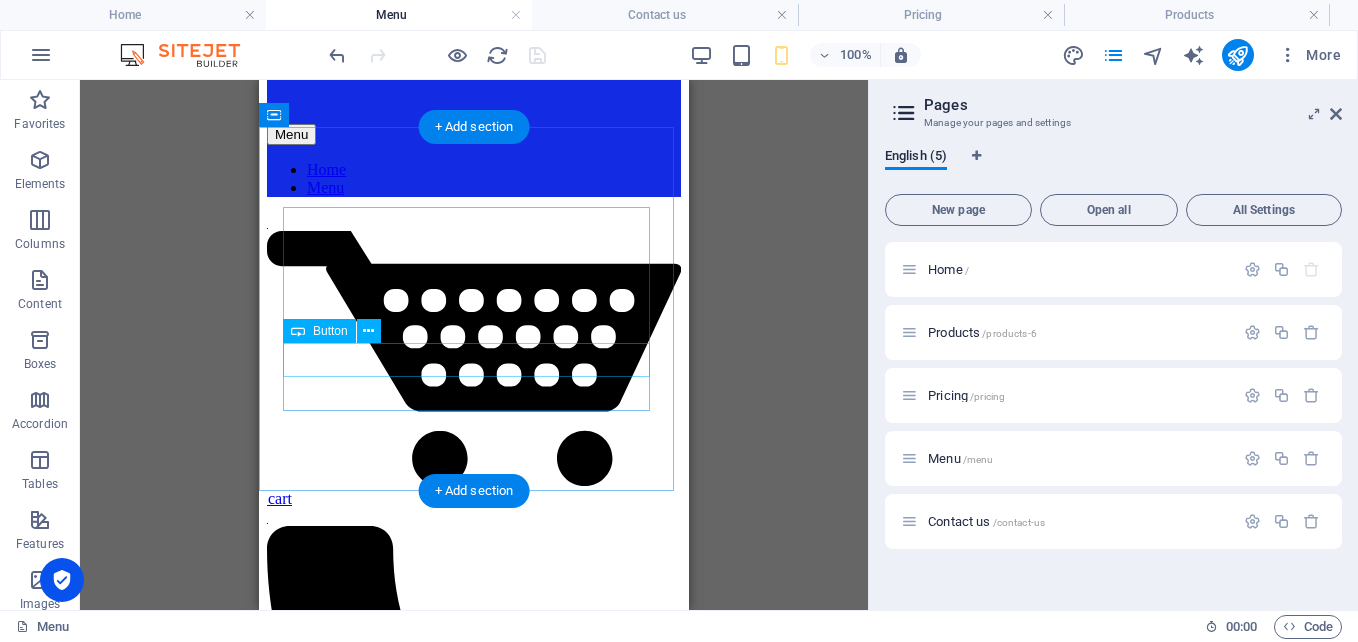 scroll, scrollTop: 126, scrollLeft: 0, axis: vertical 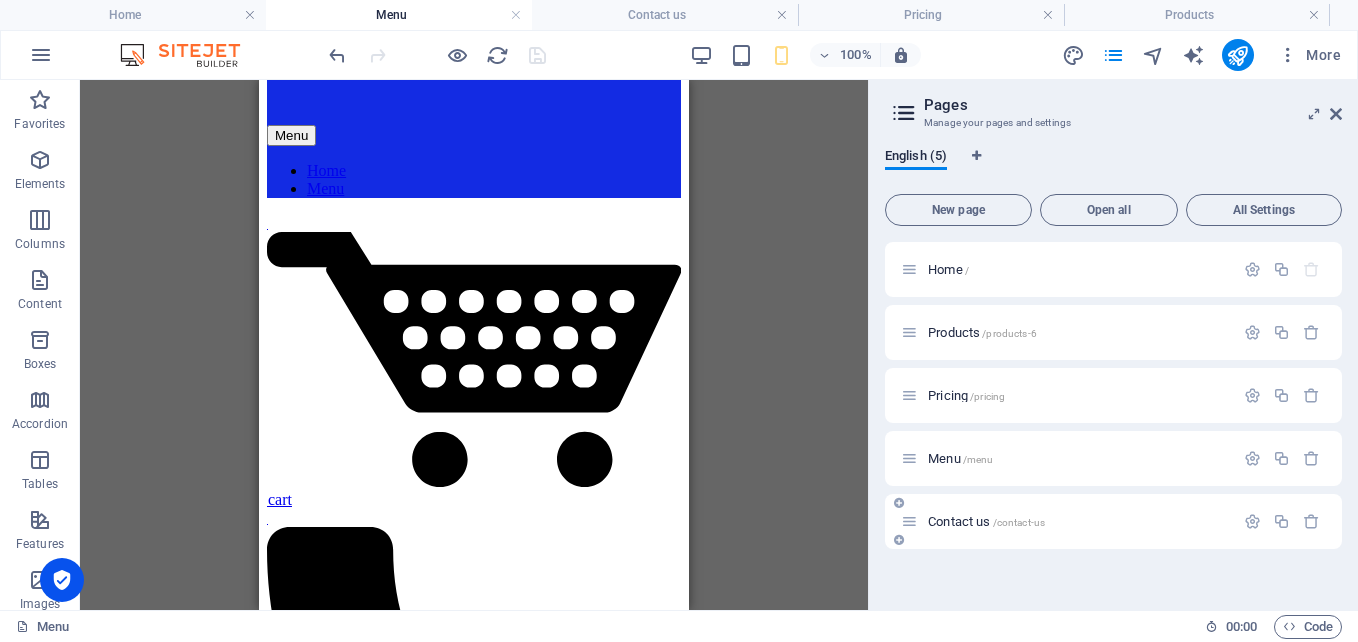 click on "Contact us /contact-us" at bounding box center (986, 521) 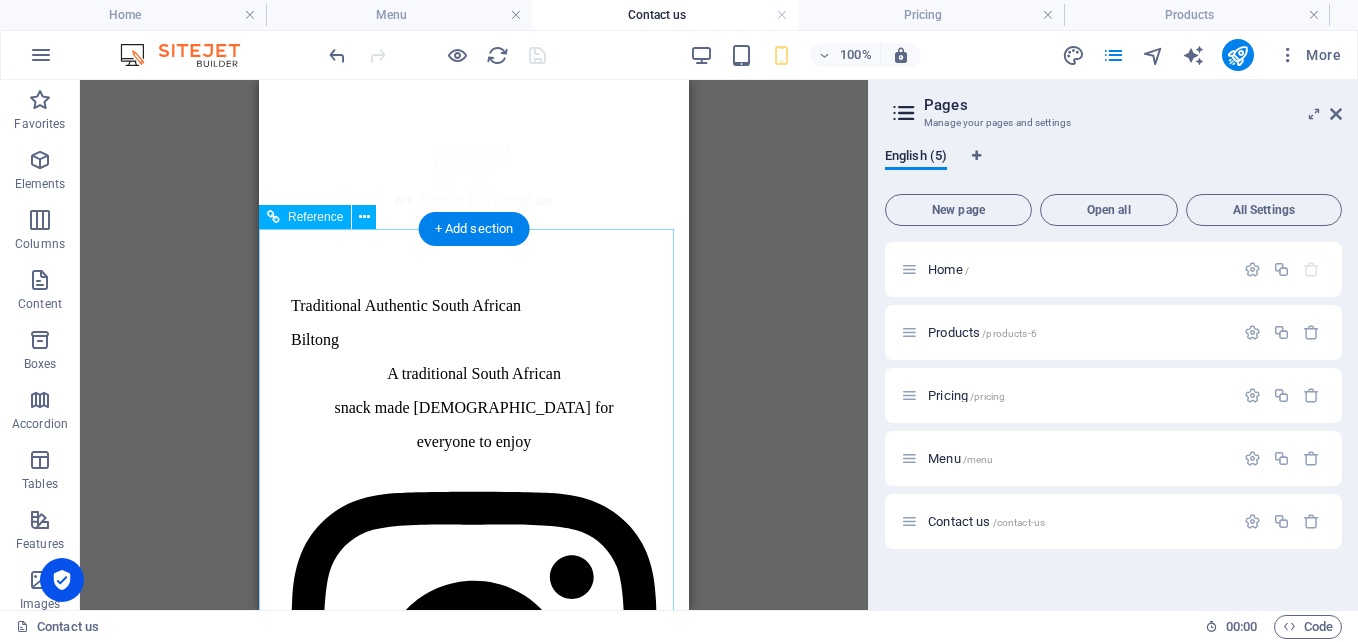 scroll, scrollTop: 0, scrollLeft: 0, axis: both 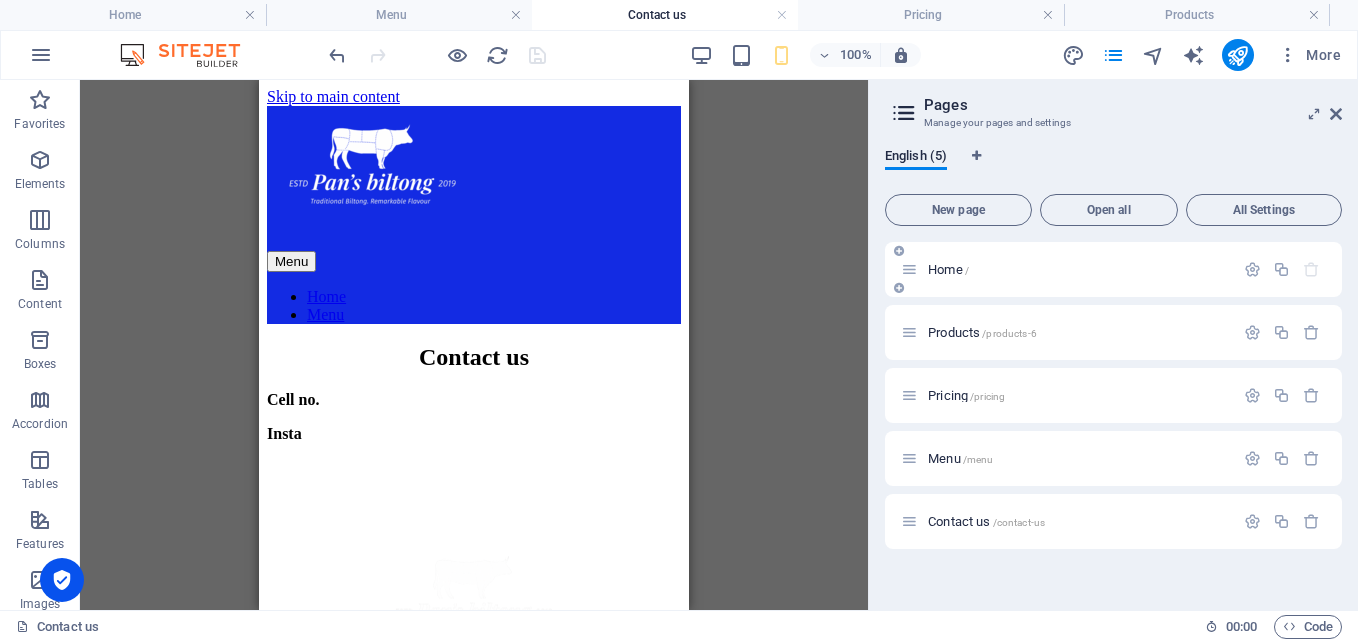 click on "Home /" at bounding box center (948, 269) 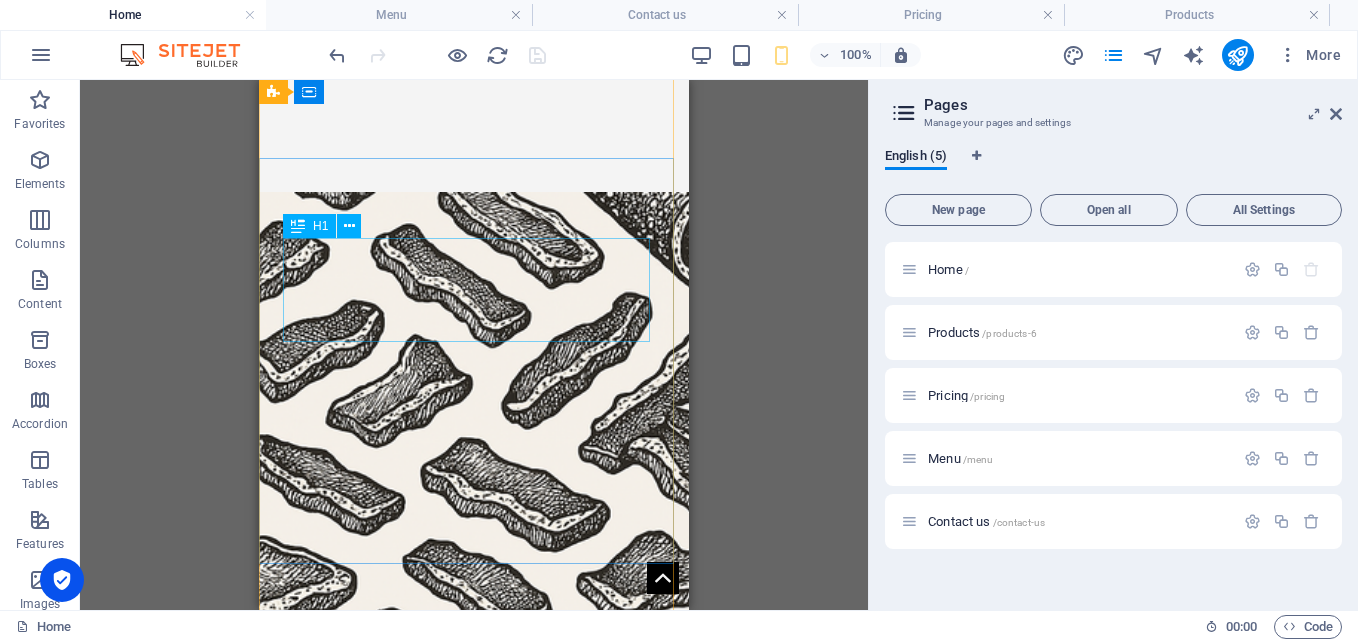 scroll, scrollTop: 0, scrollLeft: 0, axis: both 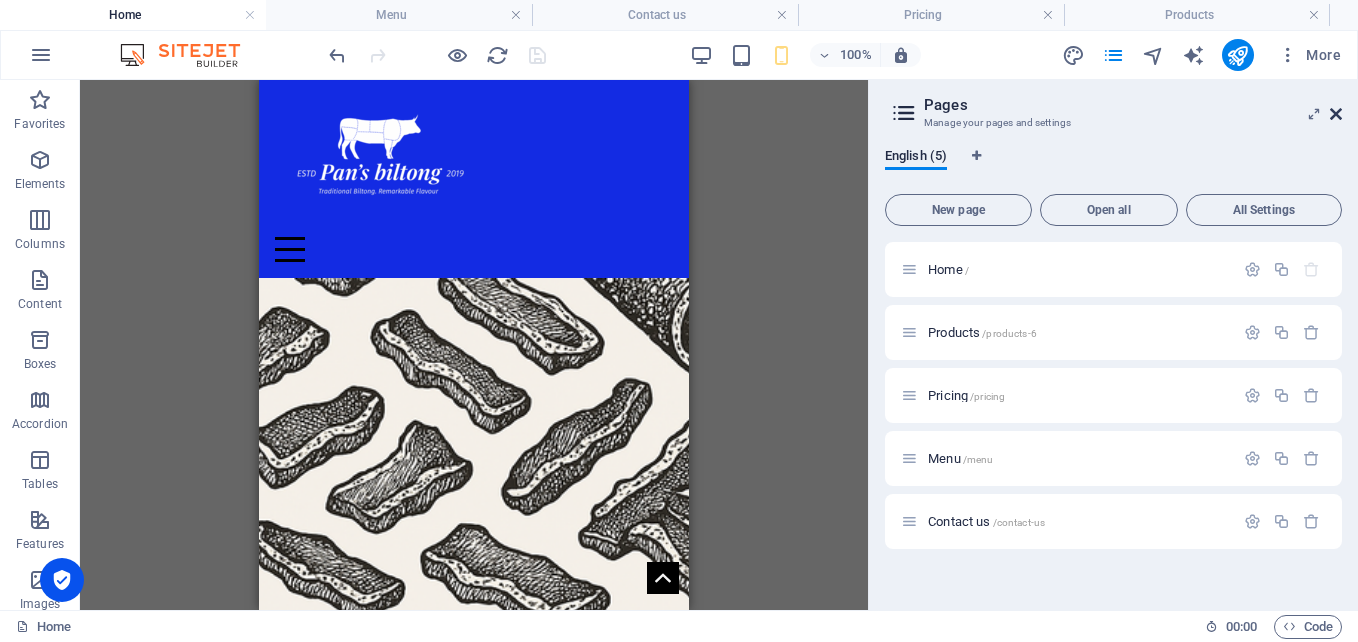 click at bounding box center [1336, 114] 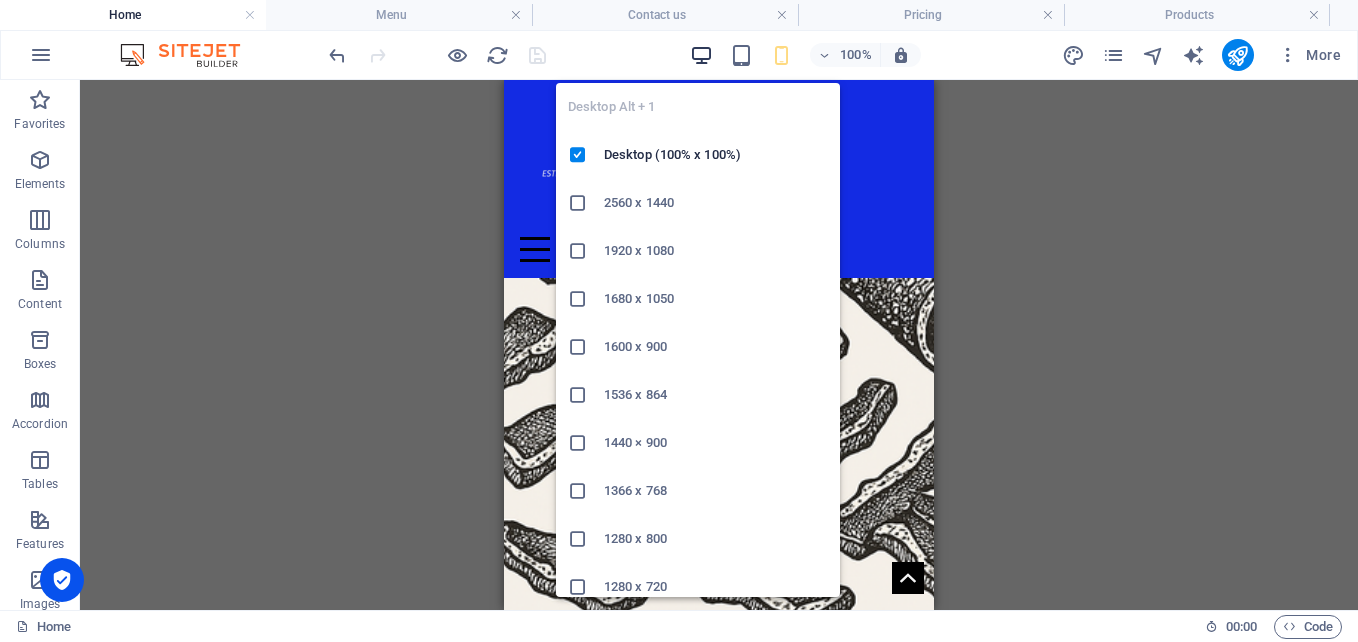 click at bounding box center [701, 55] 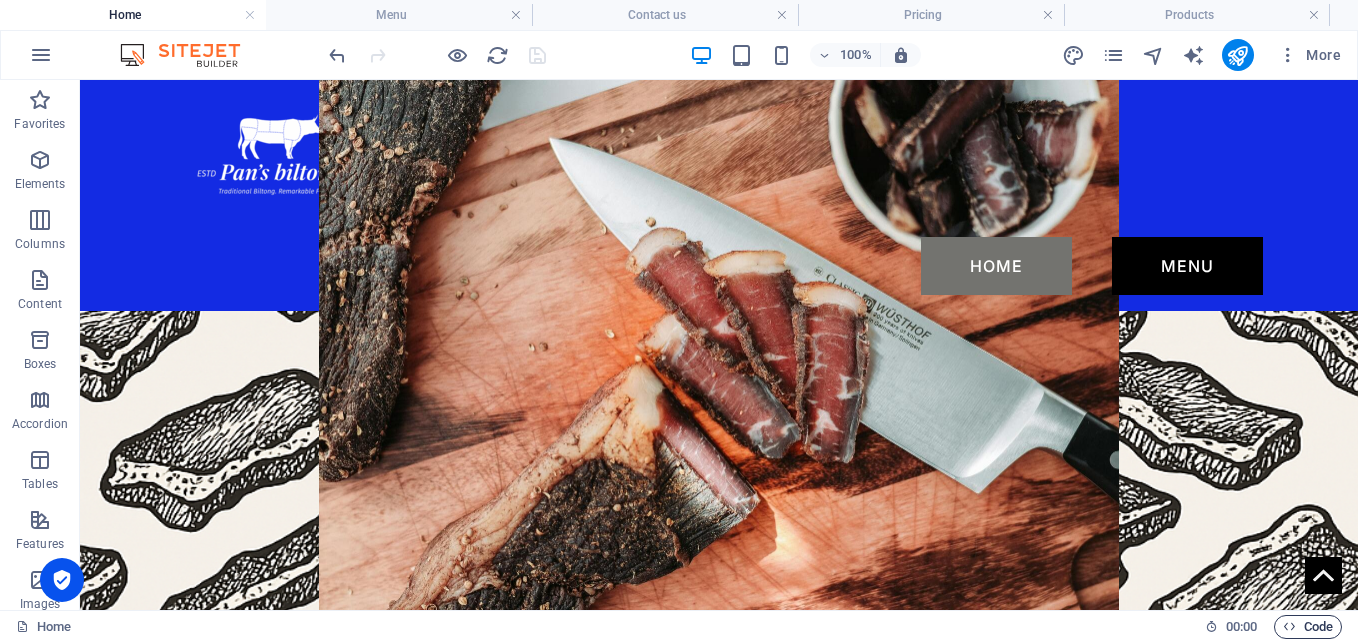 click on "Code" at bounding box center (1308, 627) 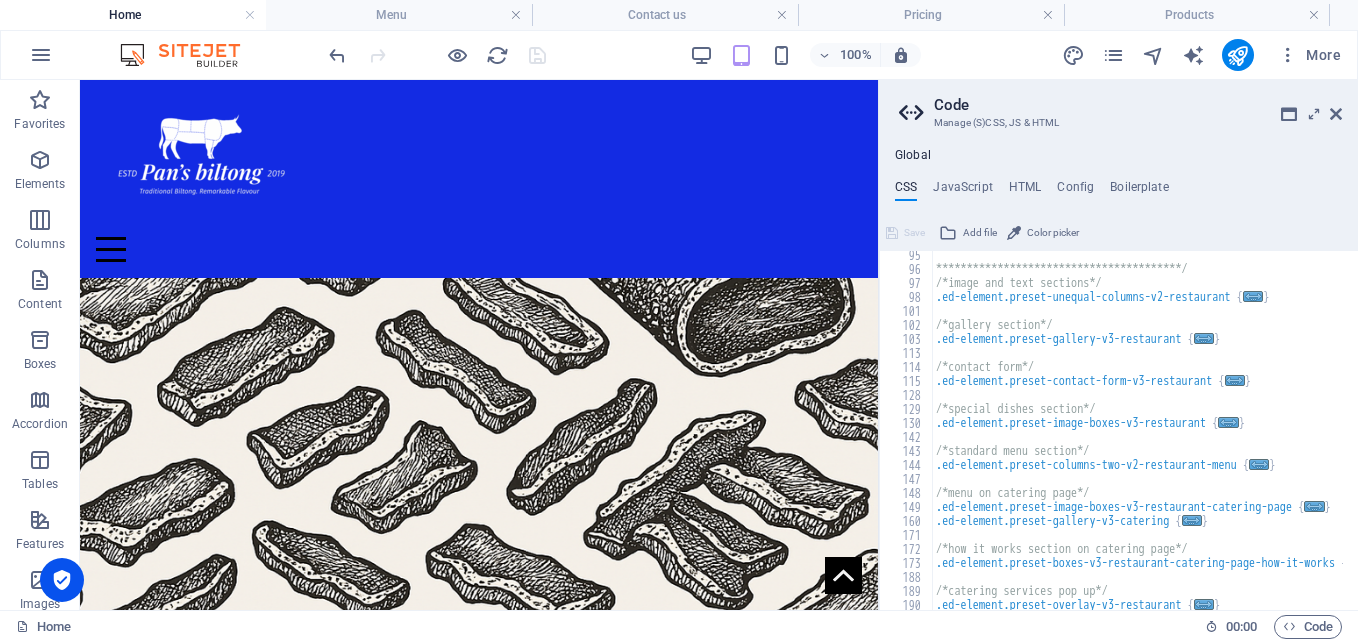 scroll, scrollTop: 410, scrollLeft: 0, axis: vertical 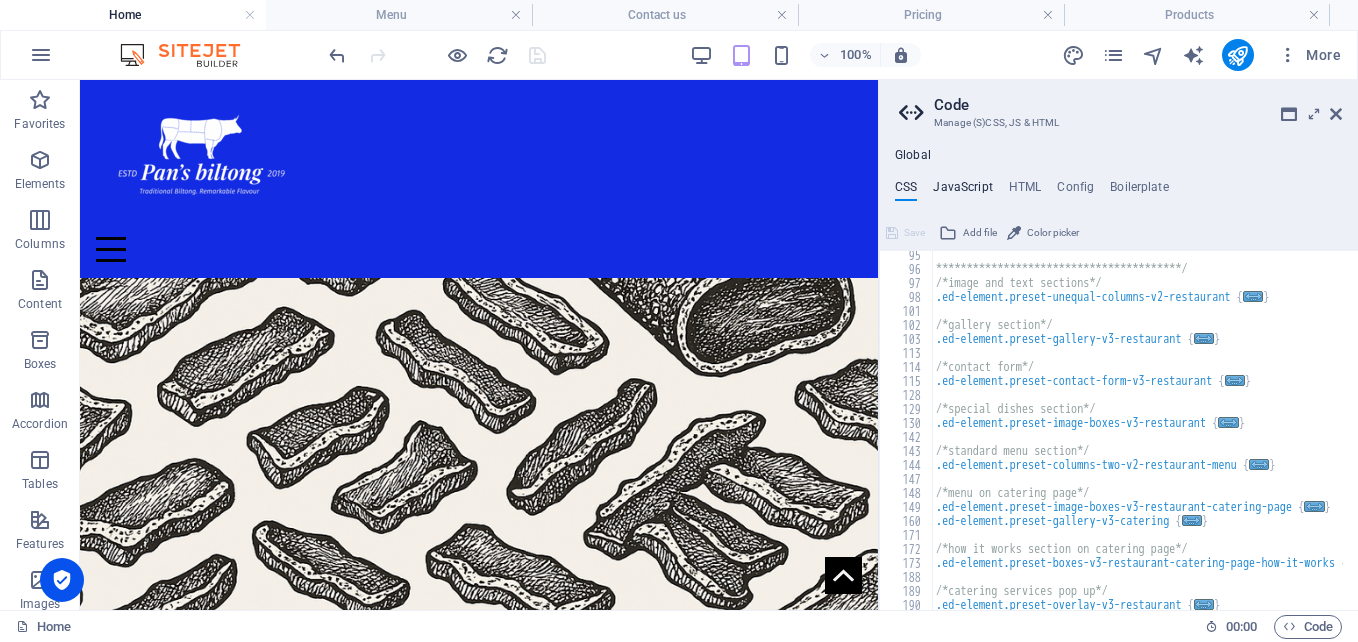 click on "JavaScript" at bounding box center (962, 191) 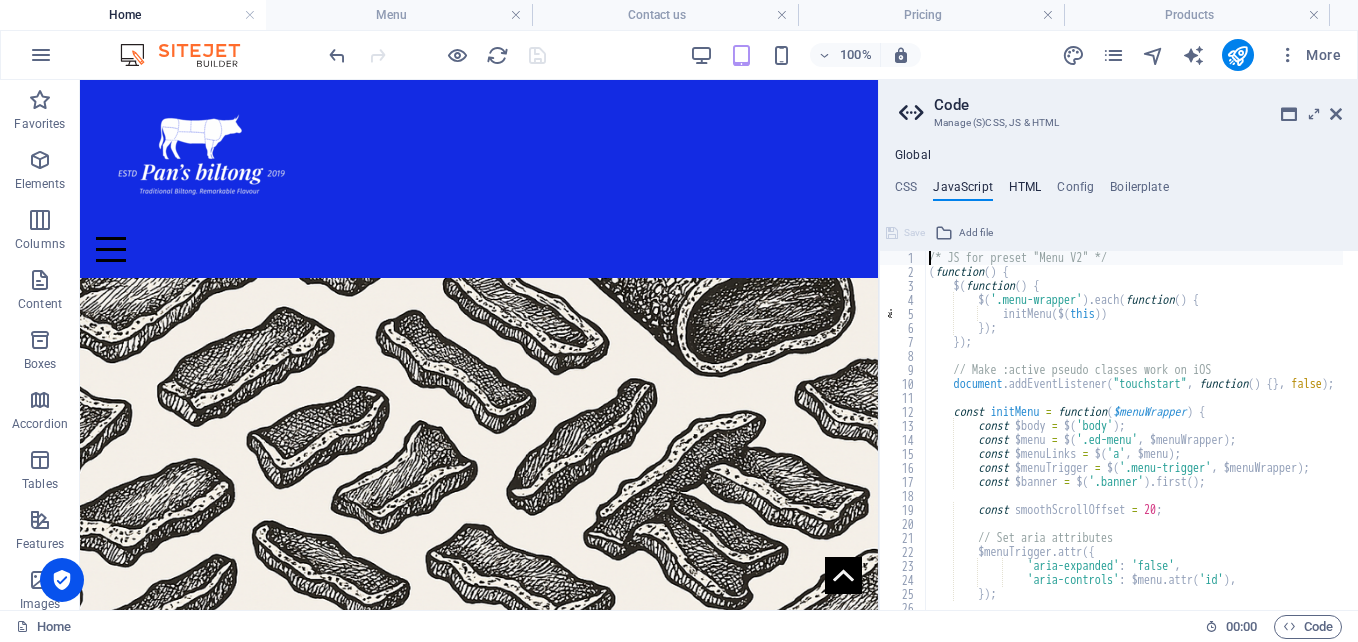 click on "HTML" at bounding box center [1025, 191] 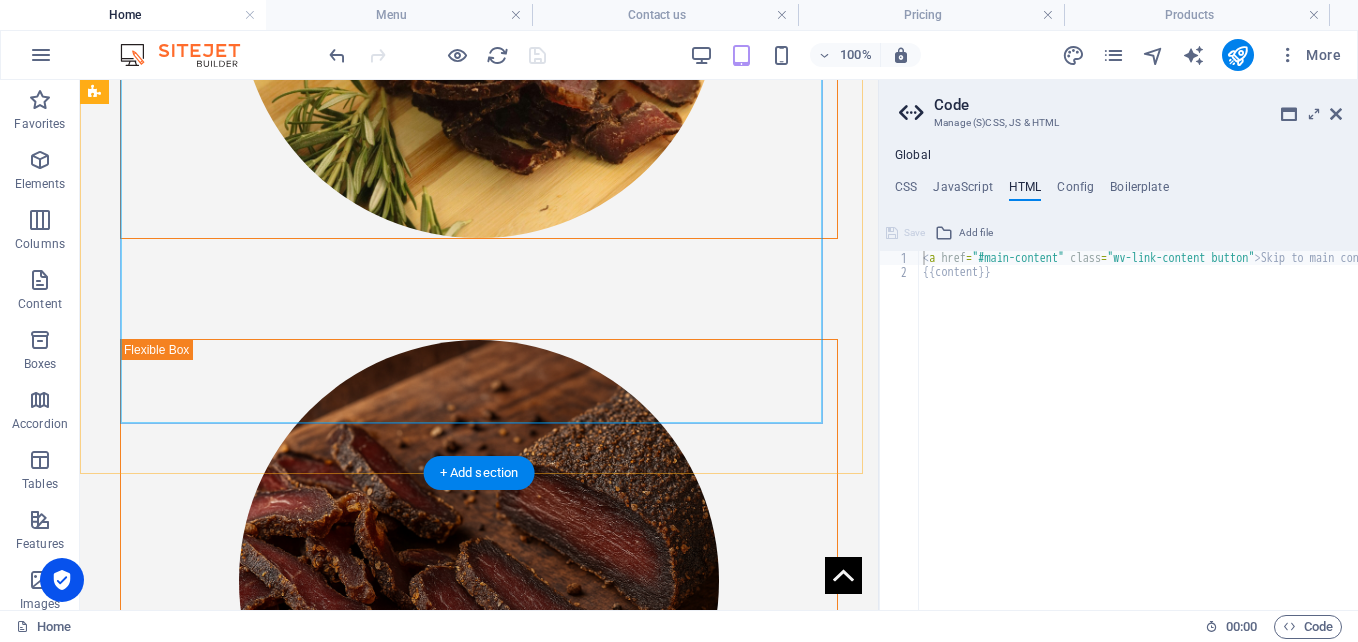 scroll, scrollTop: 2549, scrollLeft: 0, axis: vertical 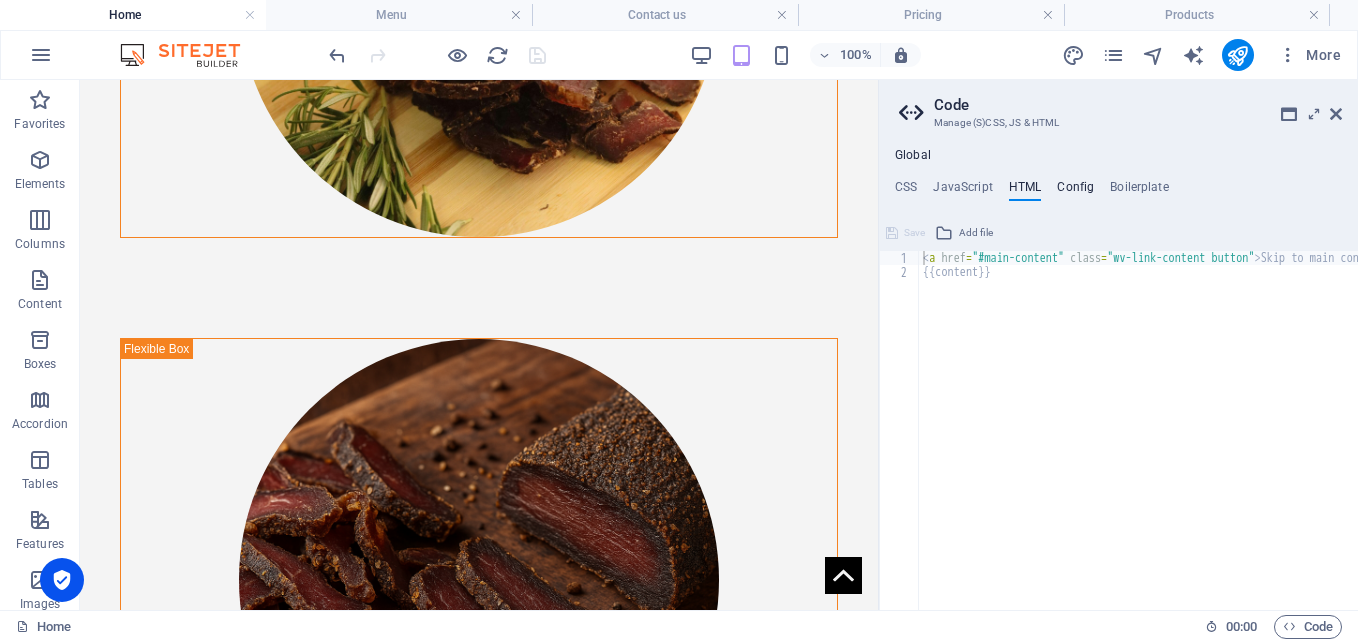 click on "Config" at bounding box center (1075, 191) 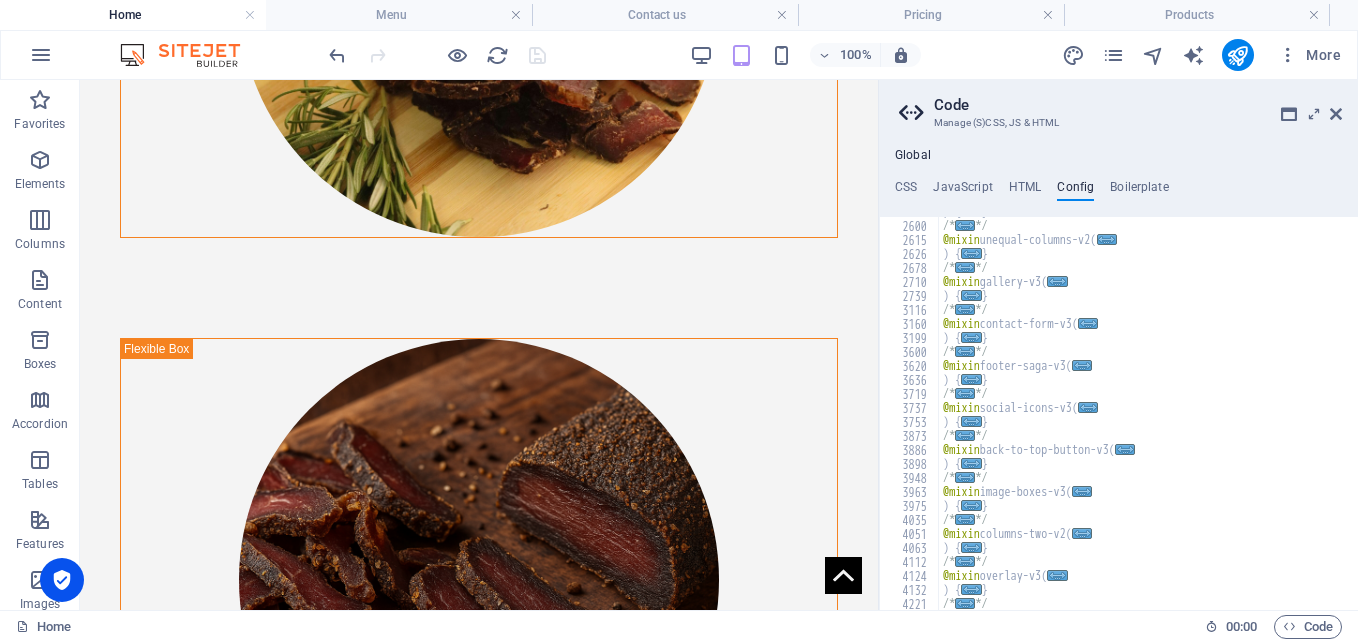 scroll, scrollTop: 643, scrollLeft: 0, axis: vertical 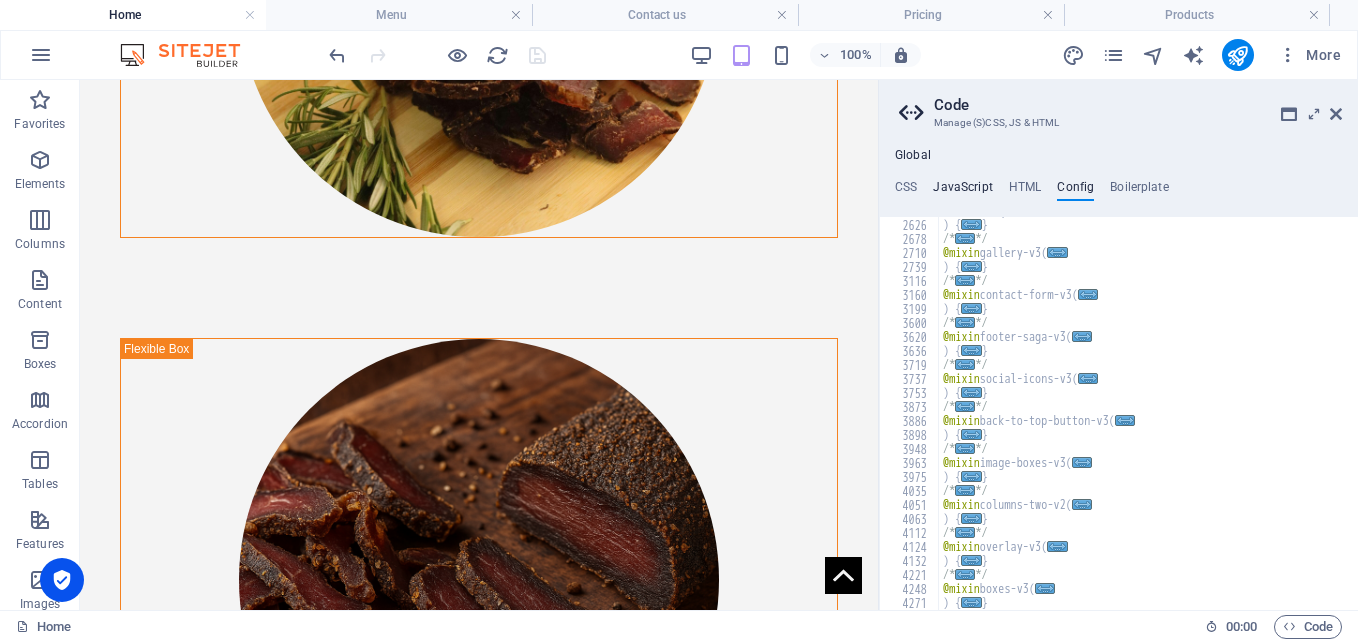 click on "JavaScript" at bounding box center [962, 191] 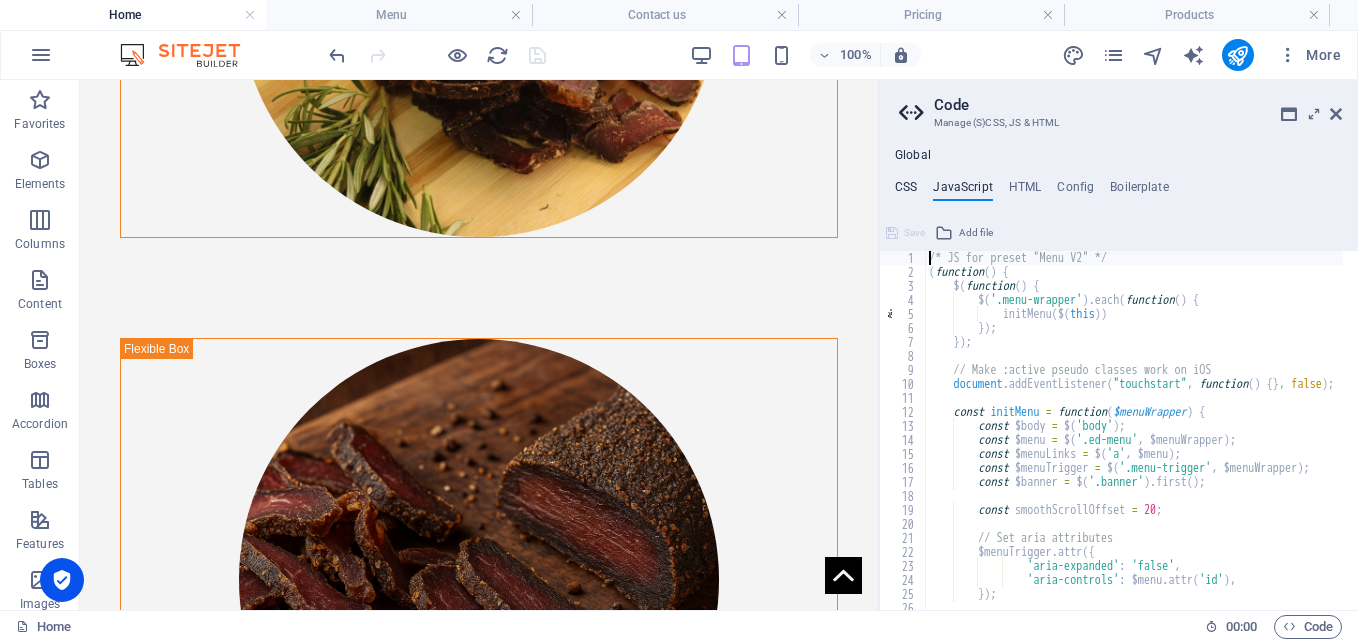 click on "CSS" at bounding box center (906, 191) 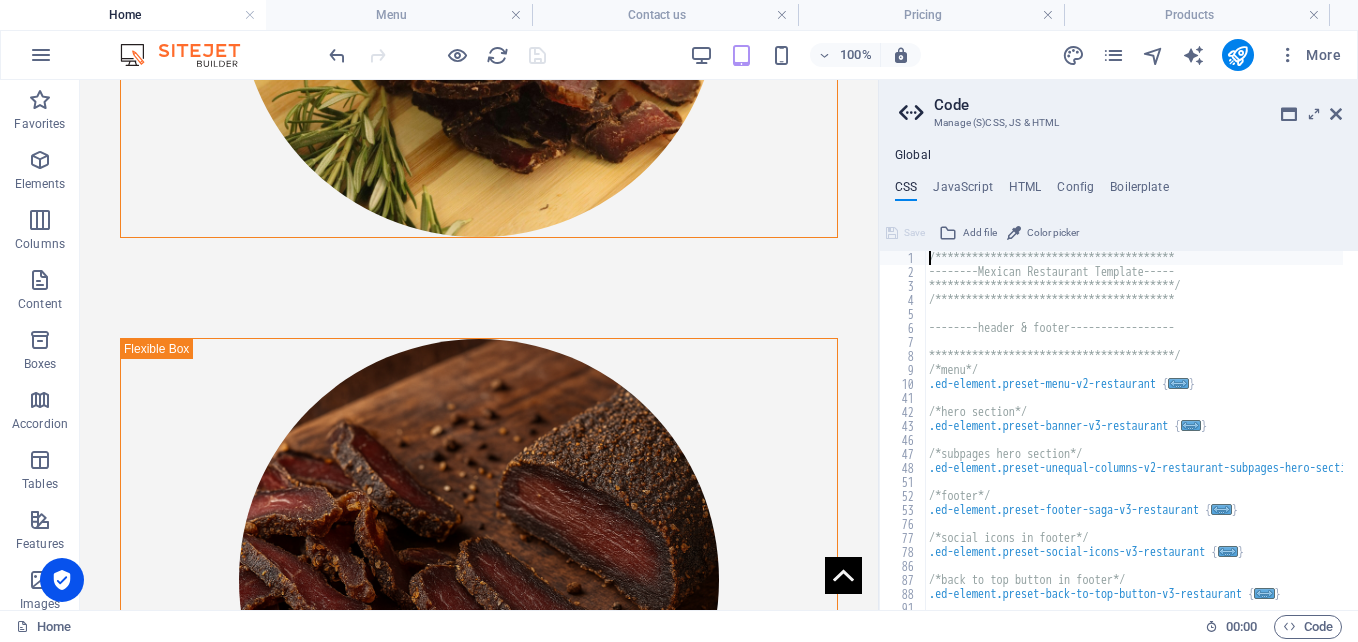 scroll, scrollTop: 0, scrollLeft: 0, axis: both 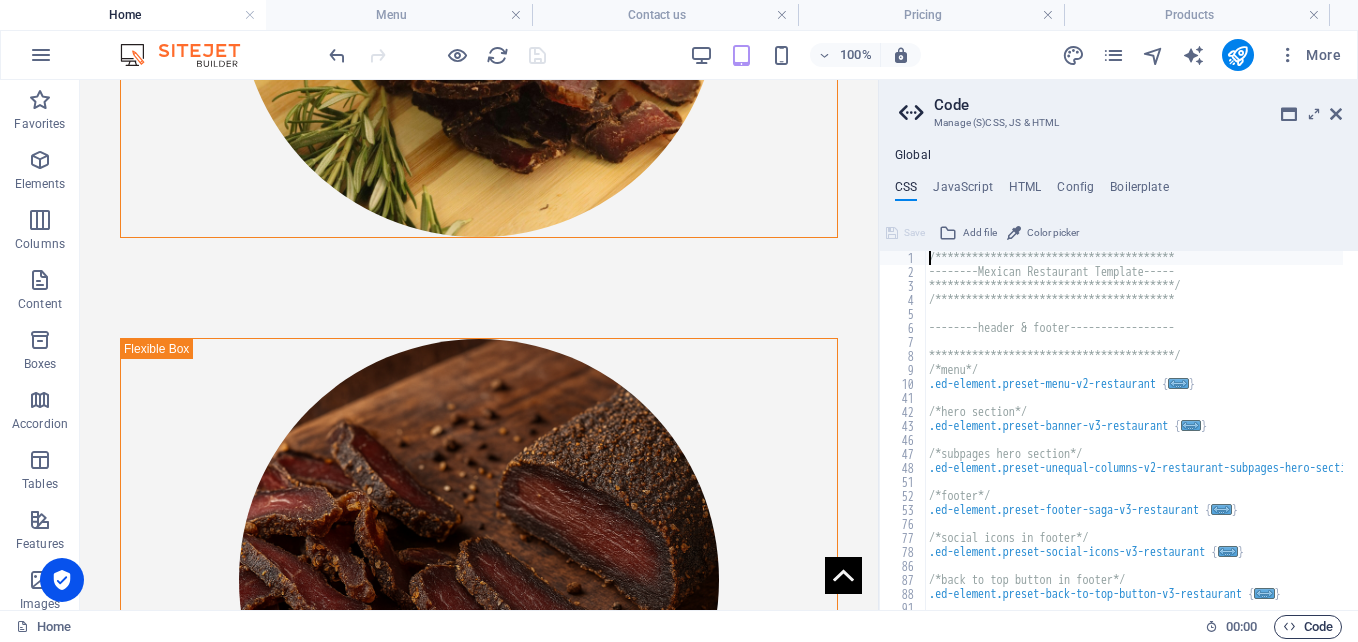 click on "Code" at bounding box center [1308, 627] 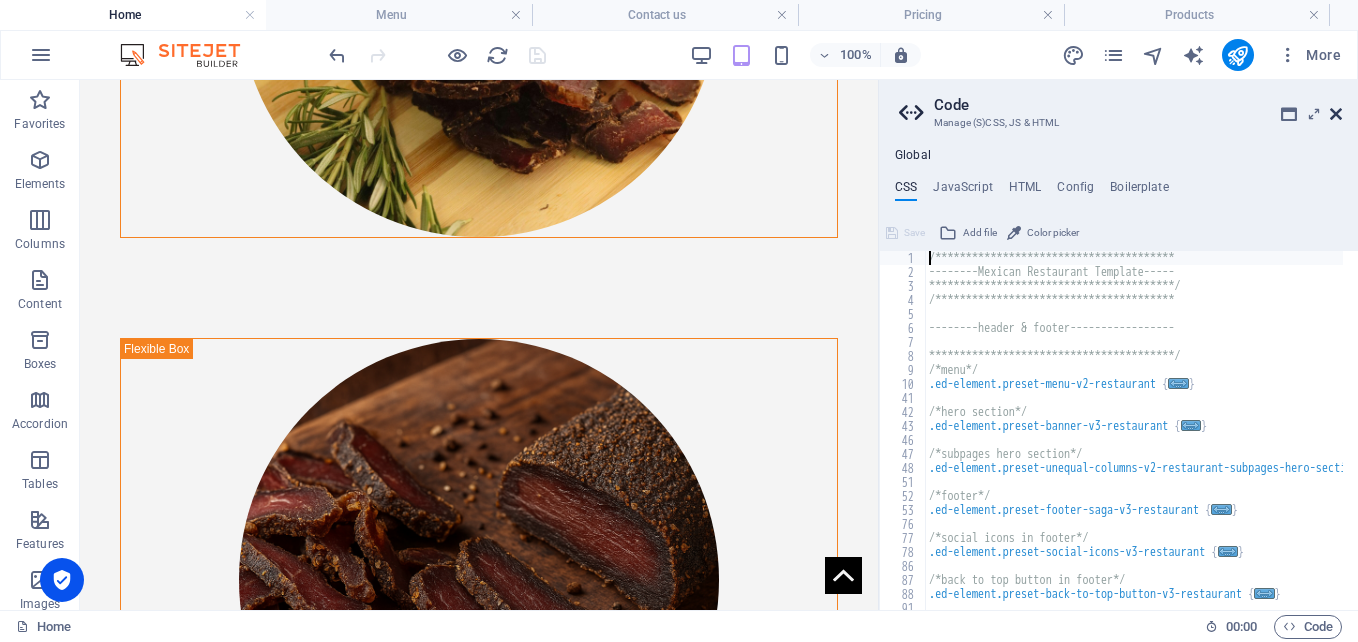 click at bounding box center [1336, 114] 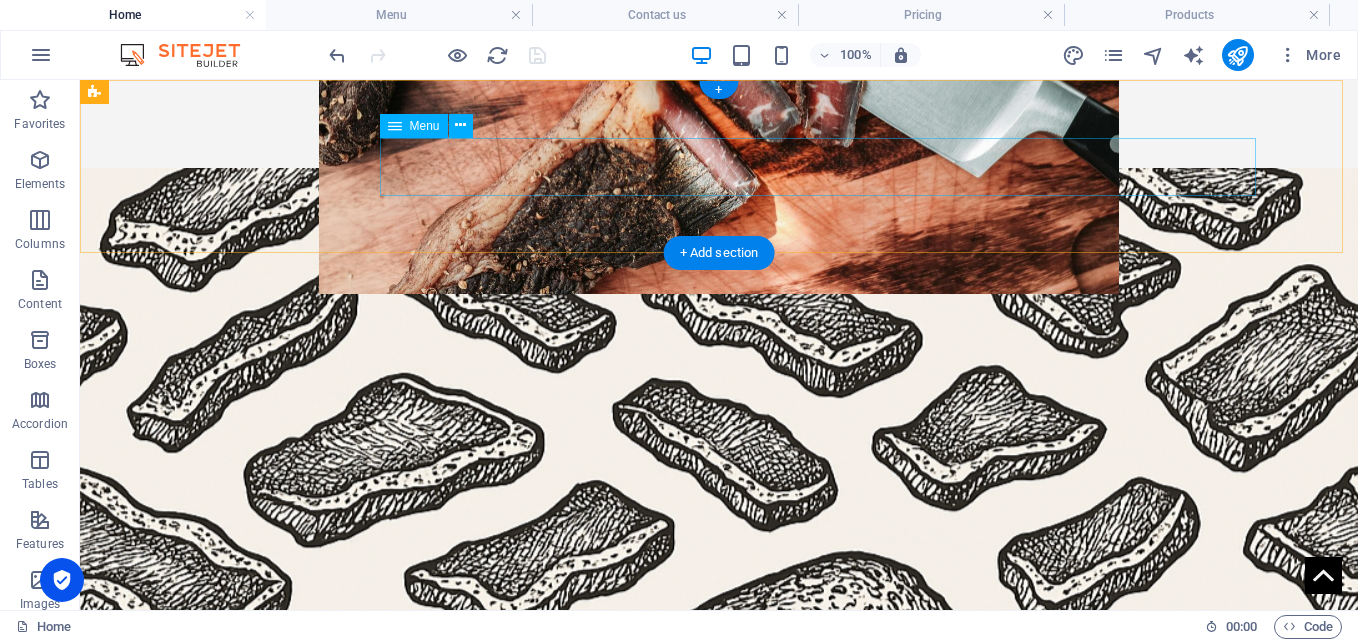 scroll, scrollTop: 0, scrollLeft: 0, axis: both 